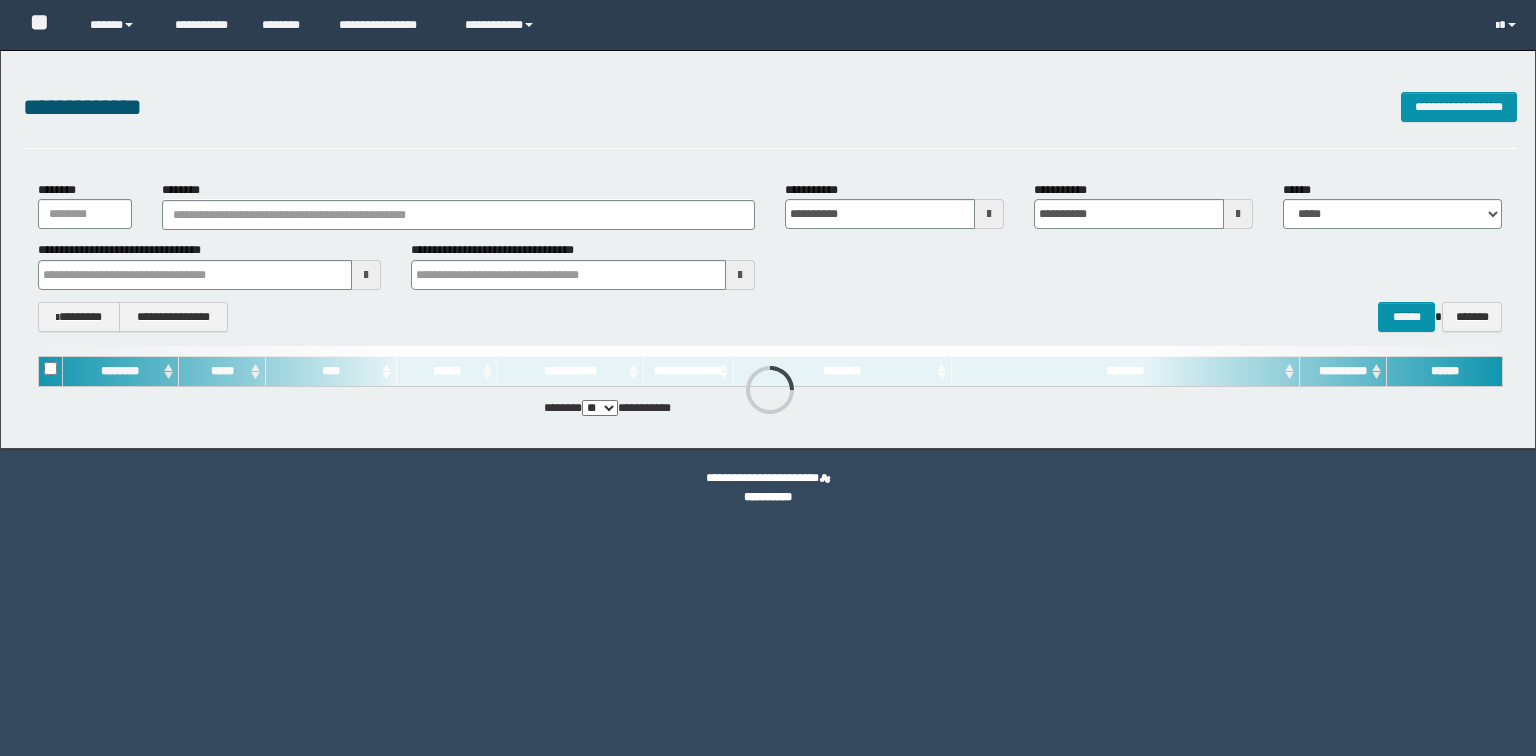 scroll, scrollTop: 0, scrollLeft: 0, axis: both 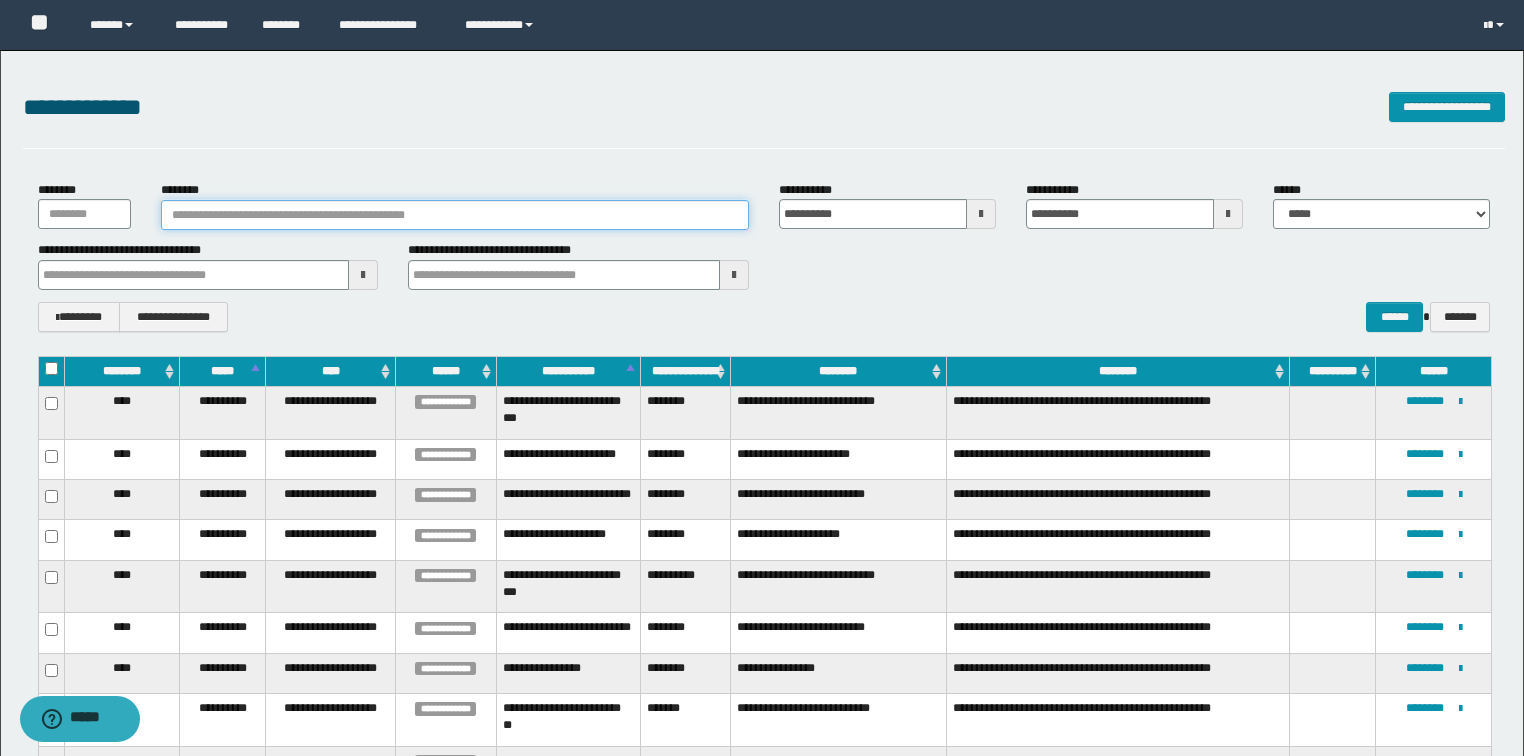 click on "********" at bounding box center [455, 215] 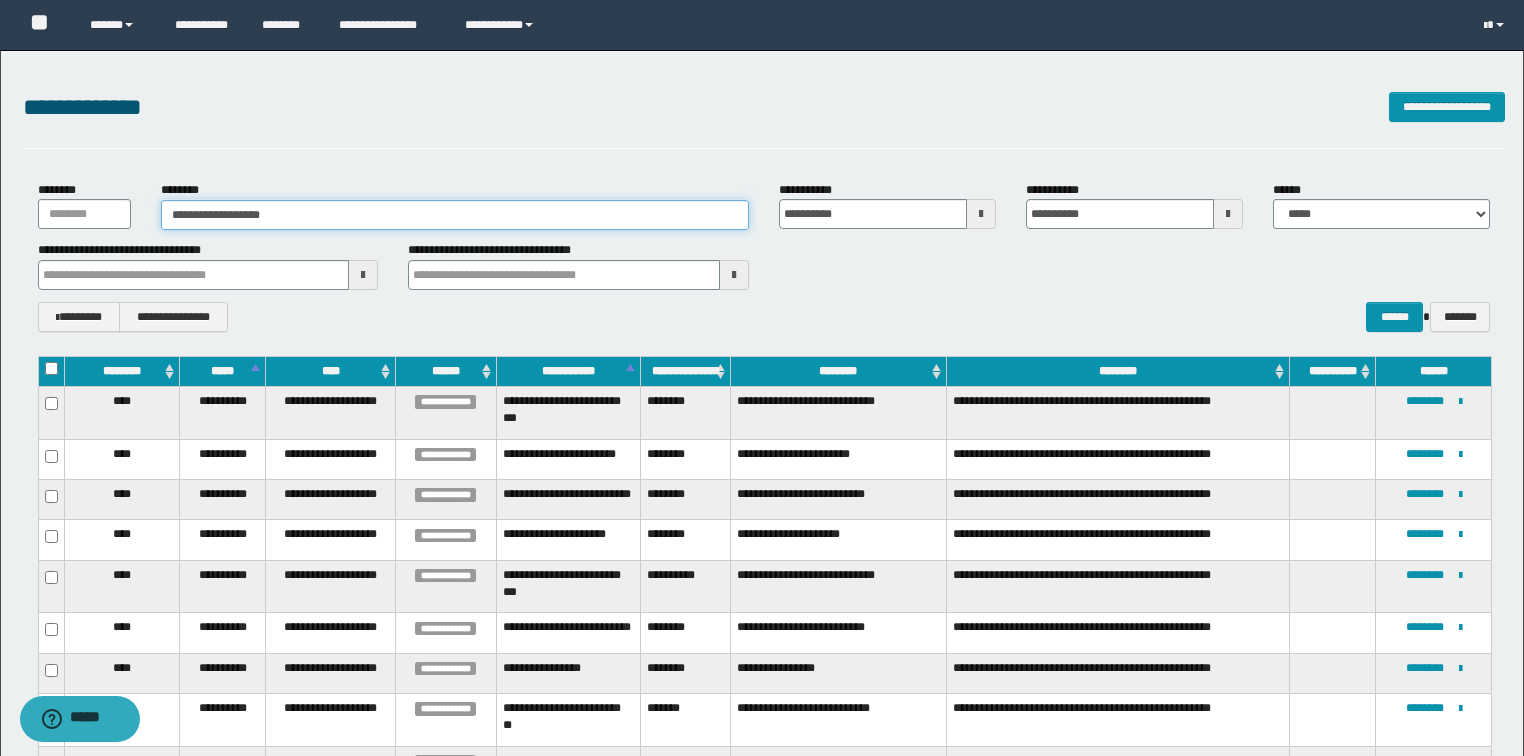 type on "**********" 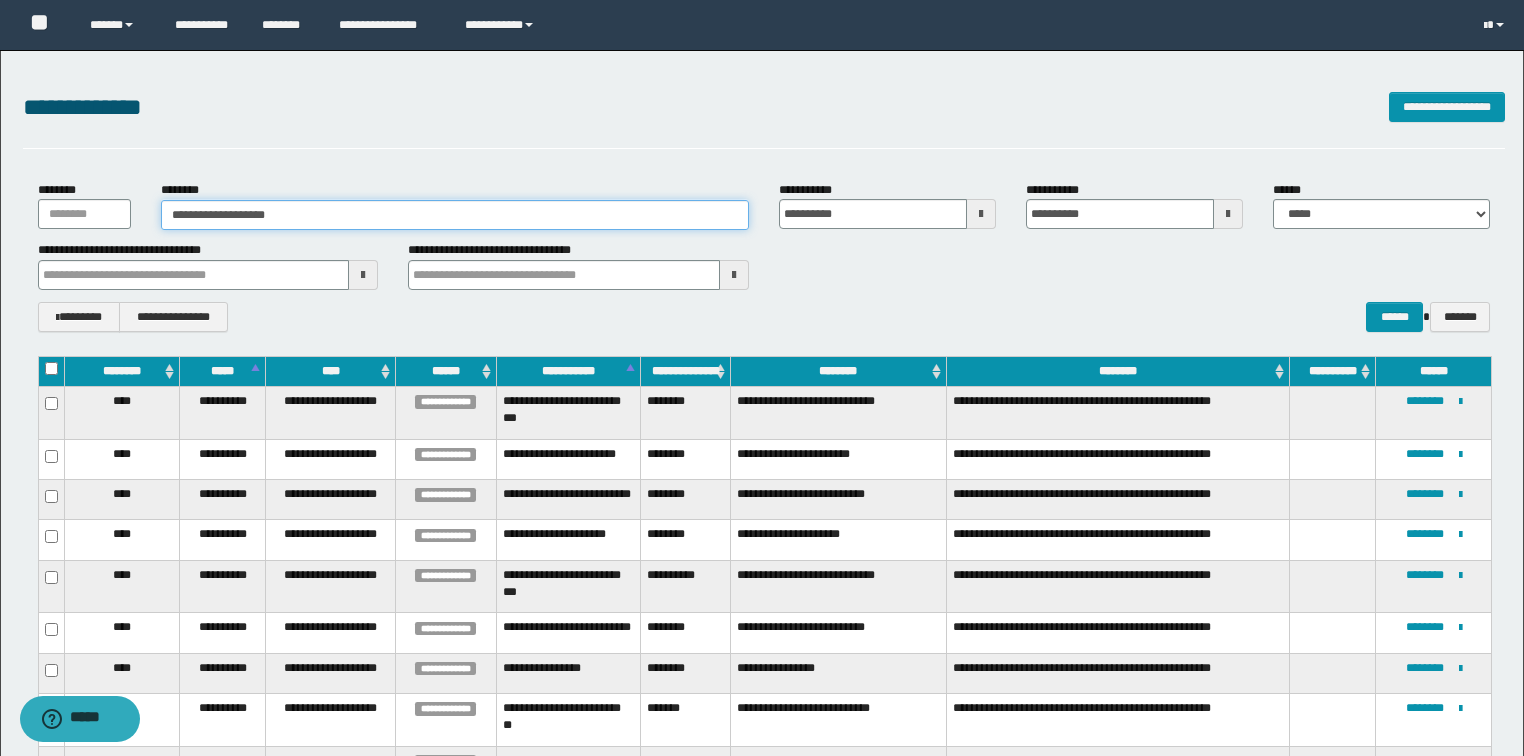 type on "**********" 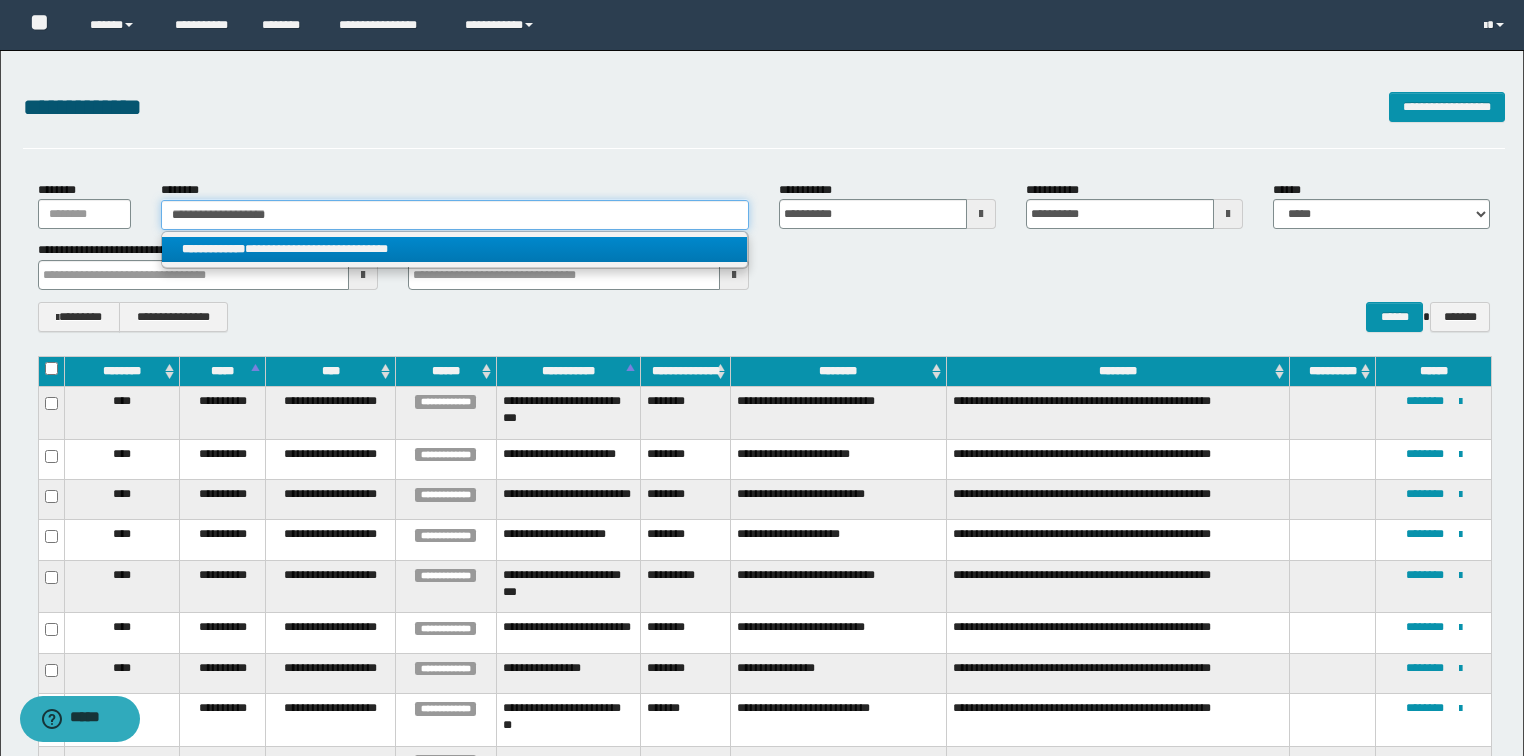 type on "**********" 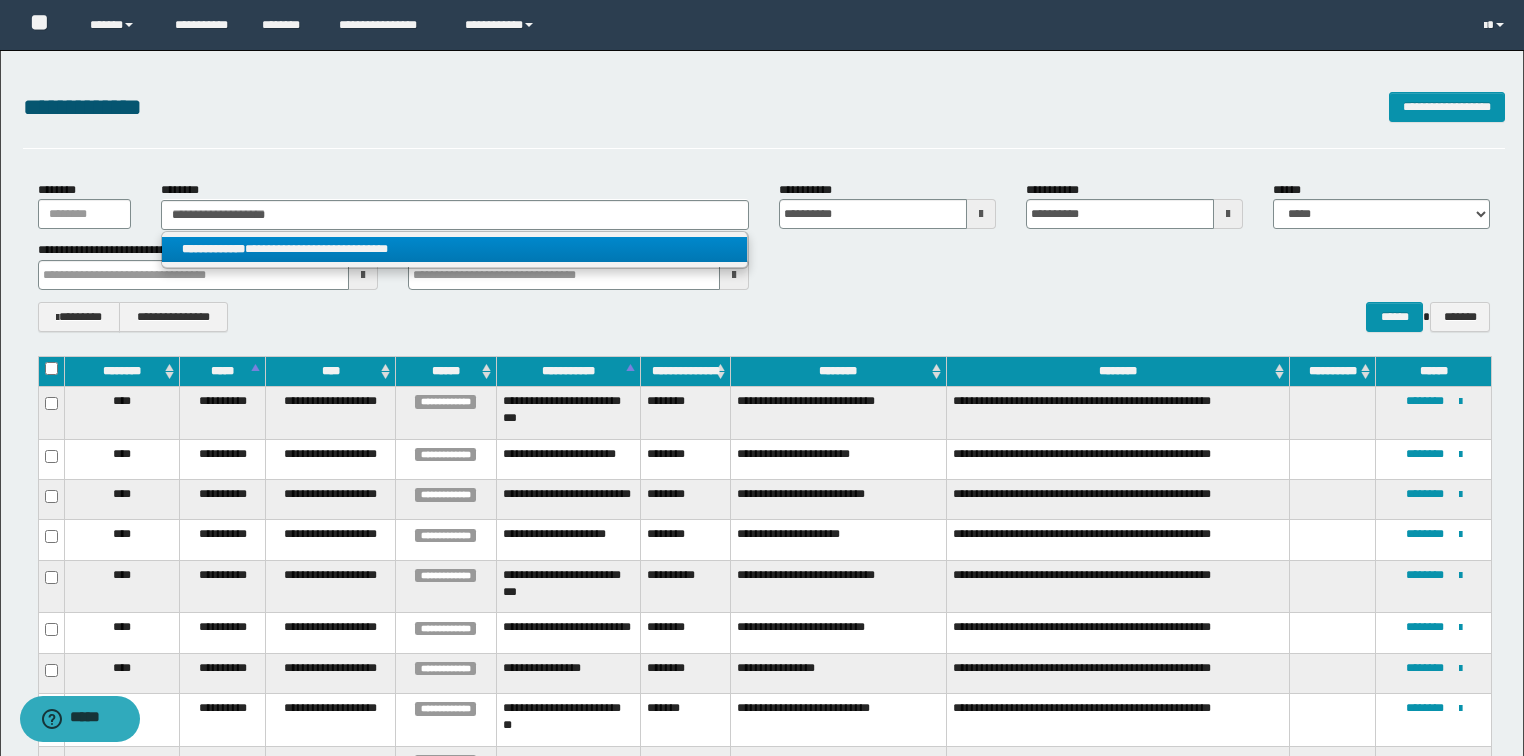 click on "**********" at bounding box center [454, 249] 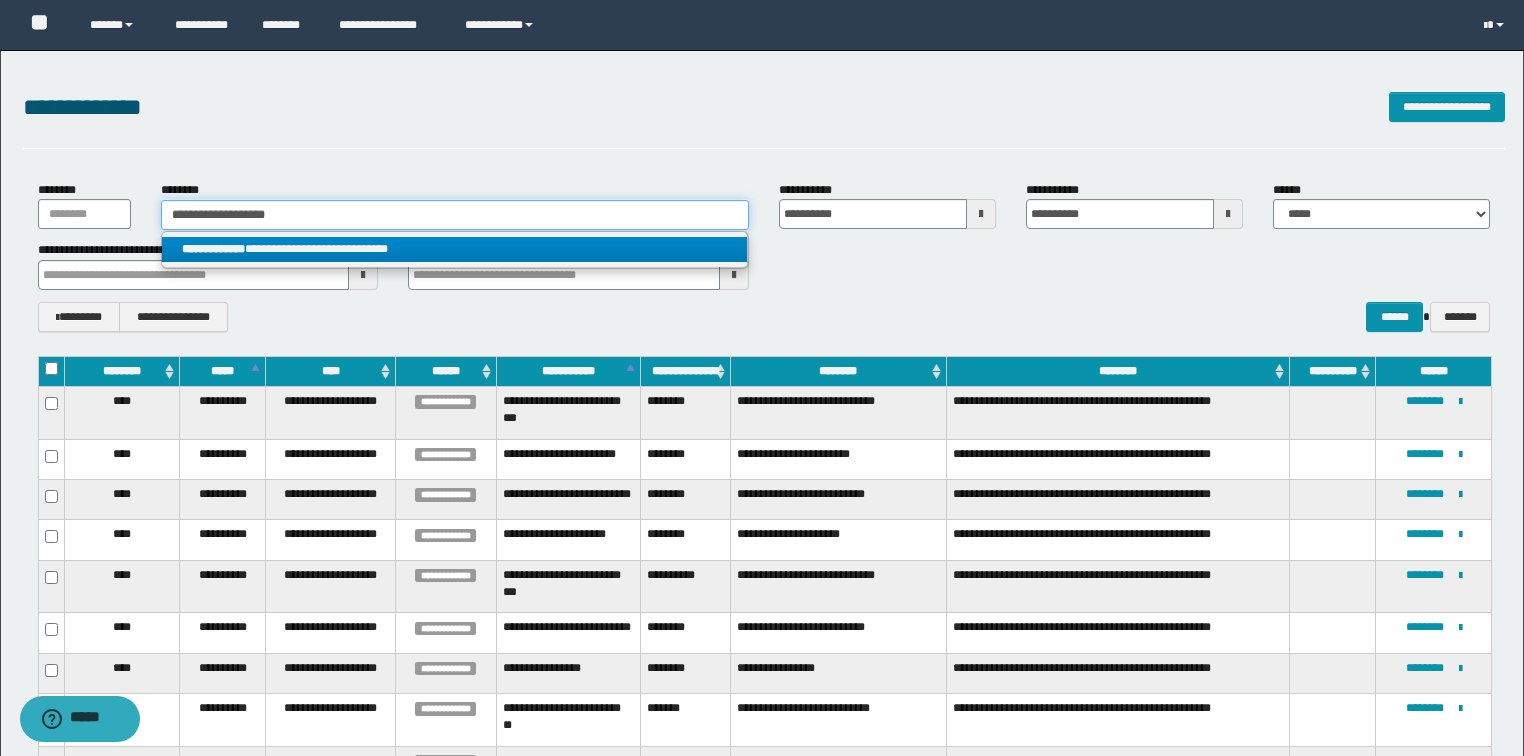 type 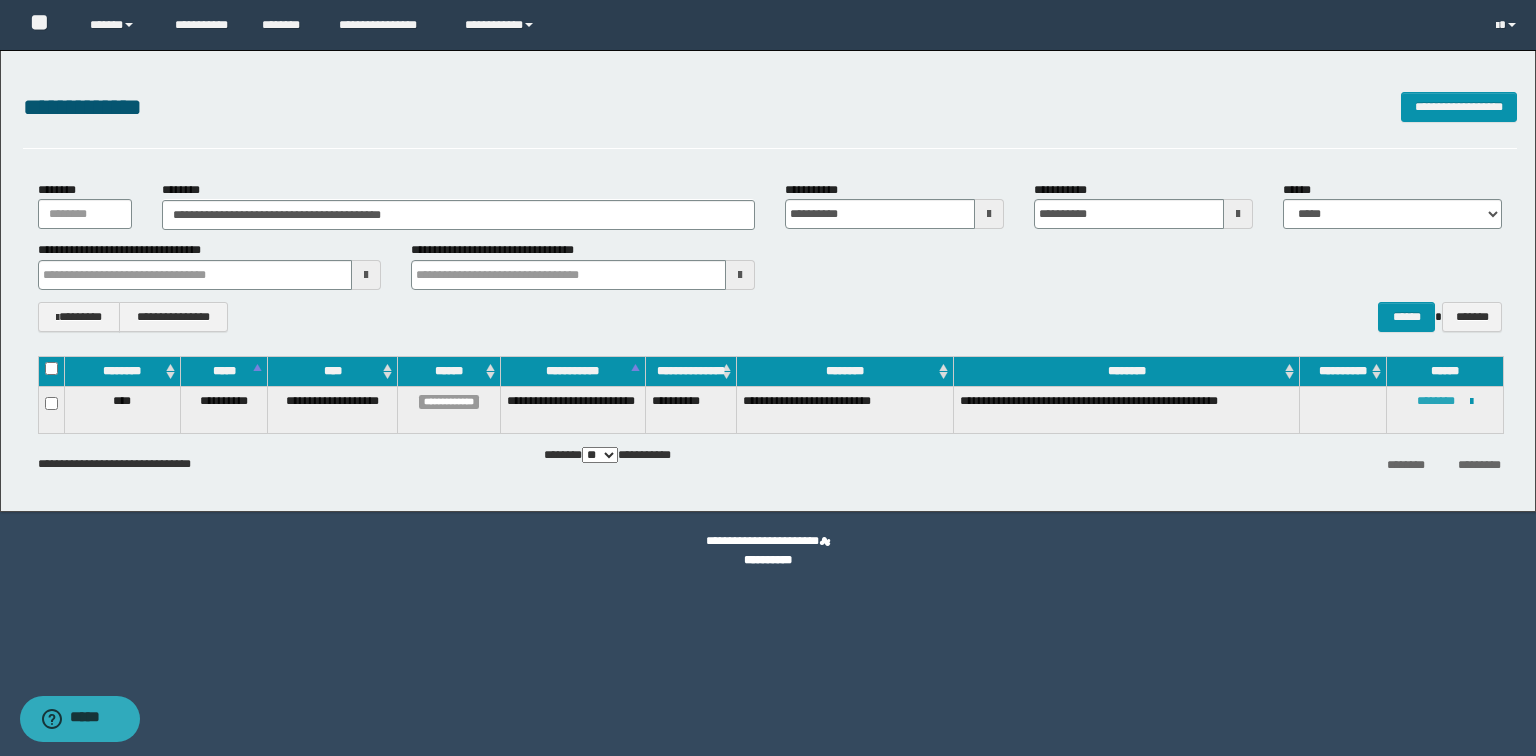 click on "********" at bounding box center [1436, 401] 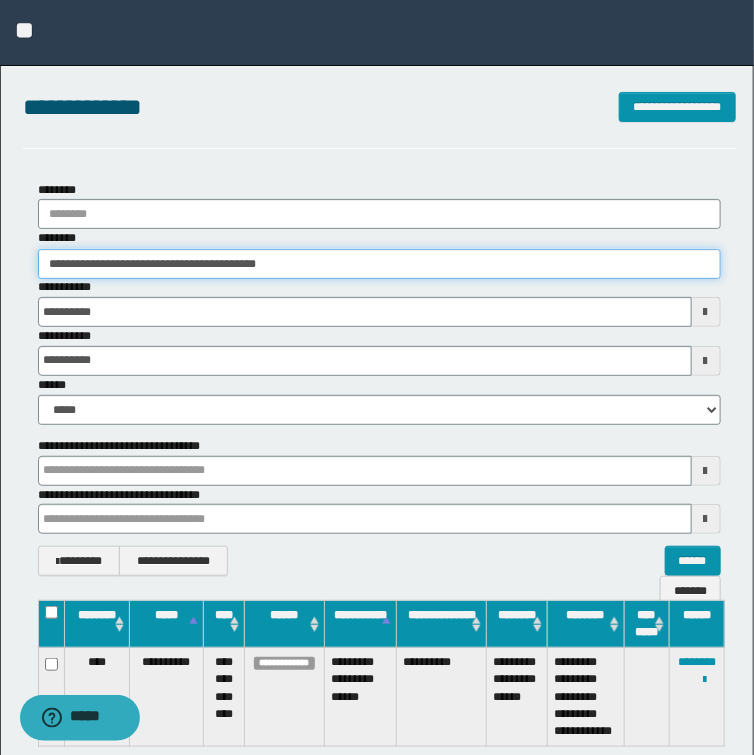 drag, startPoint x: 334, startPoint y: 264, endPoint x: -111, endPoint y: 264, distance: 445 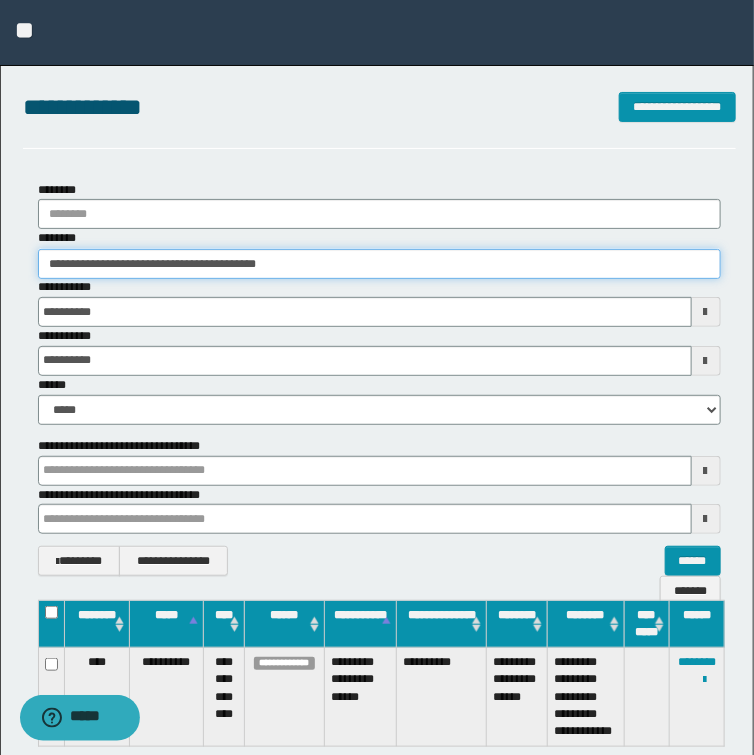 click on "**********" at bounding box center [377, 377] 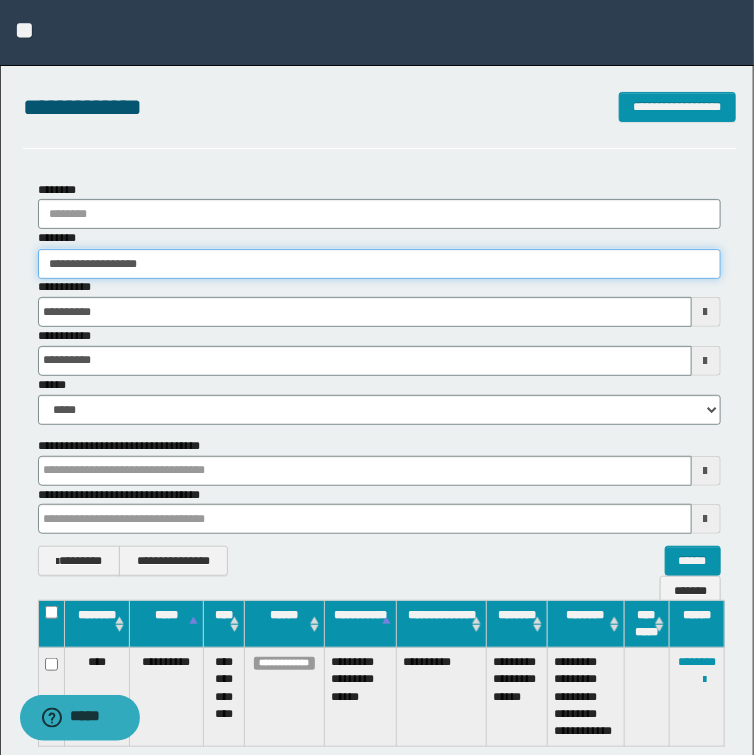 type on "**********" 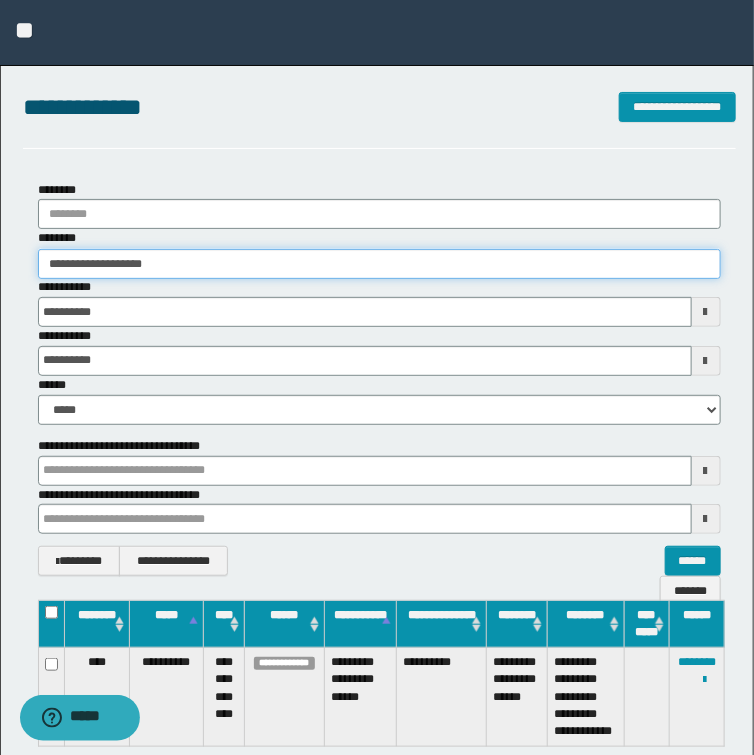 type on "**********" 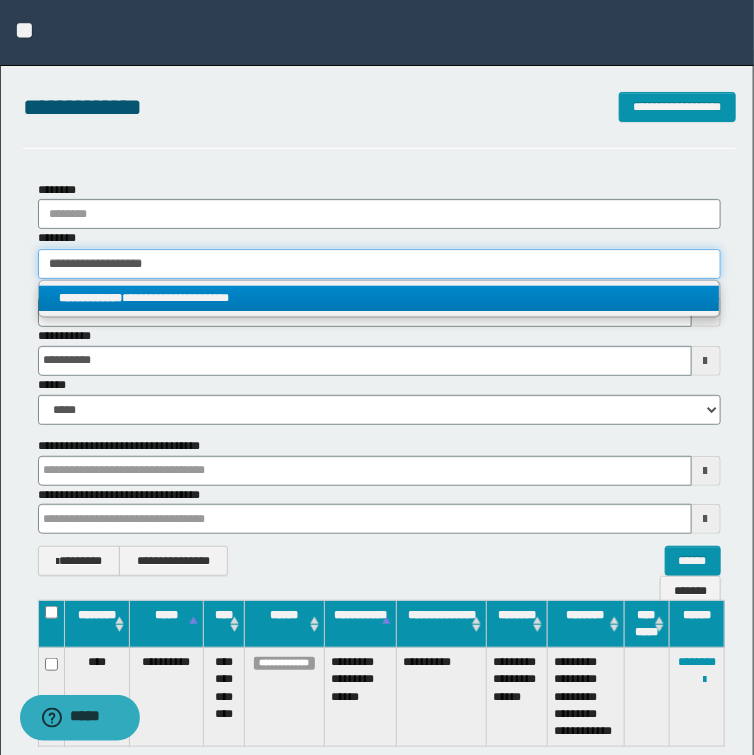 type on "**********" 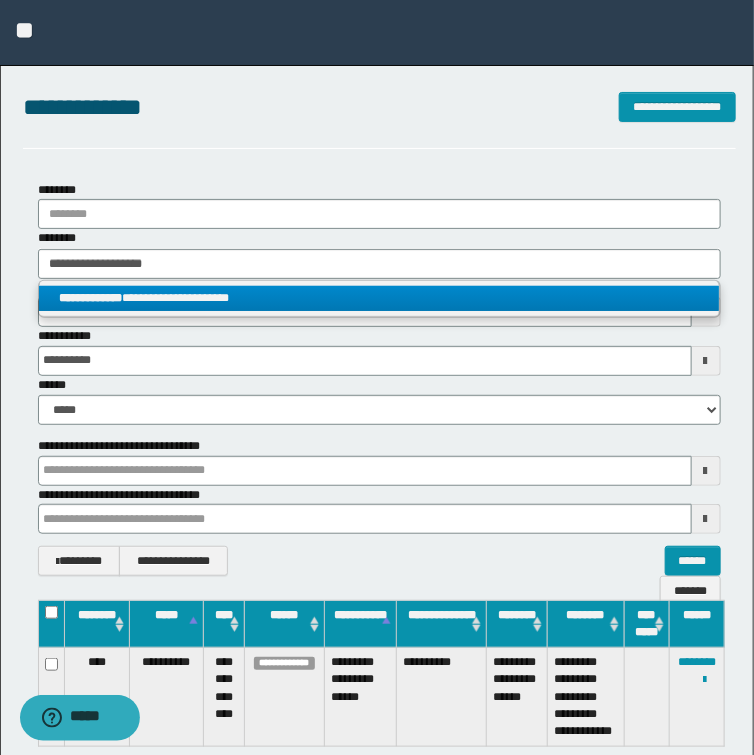 click on "**********" at bounding box center [379, 298] 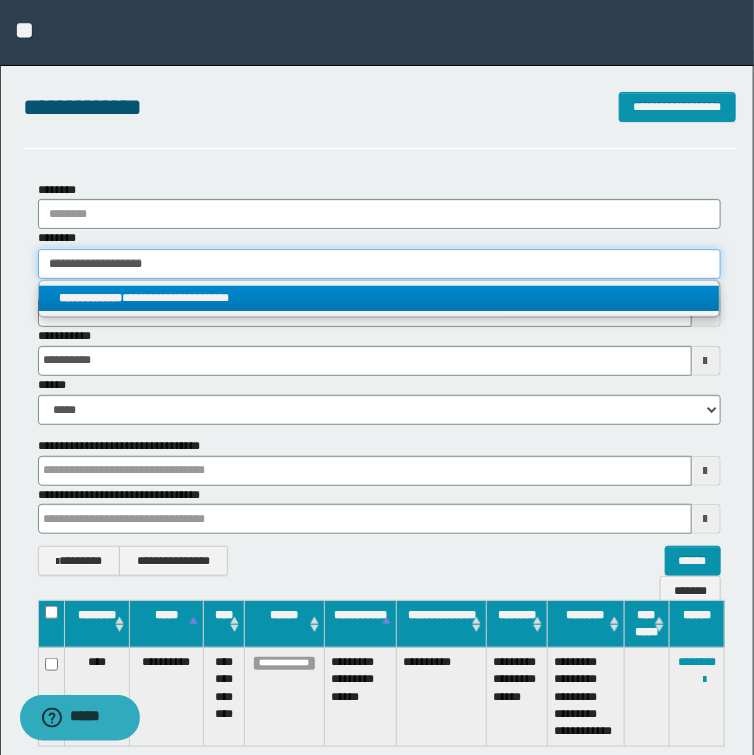 type 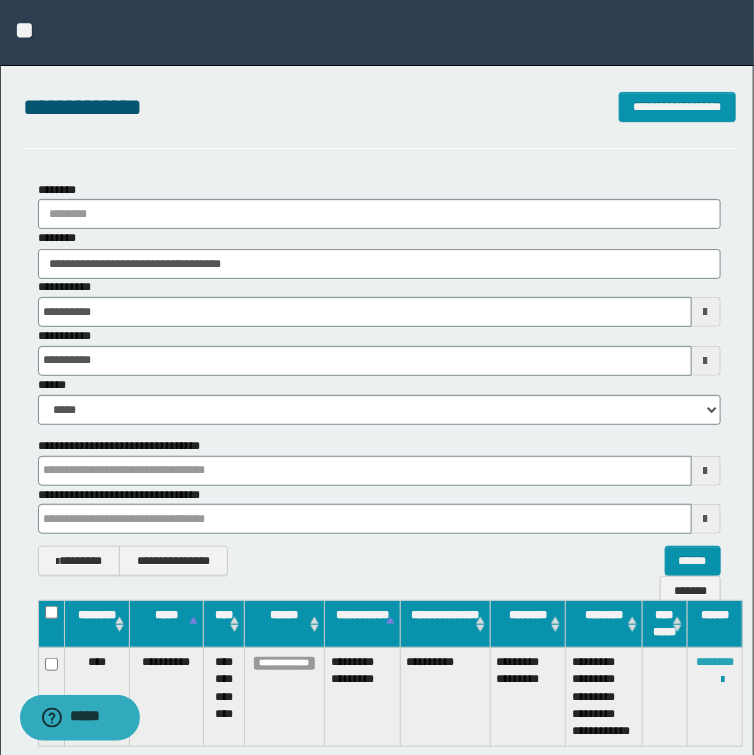 click on "********" at bounding box center (715, 662) 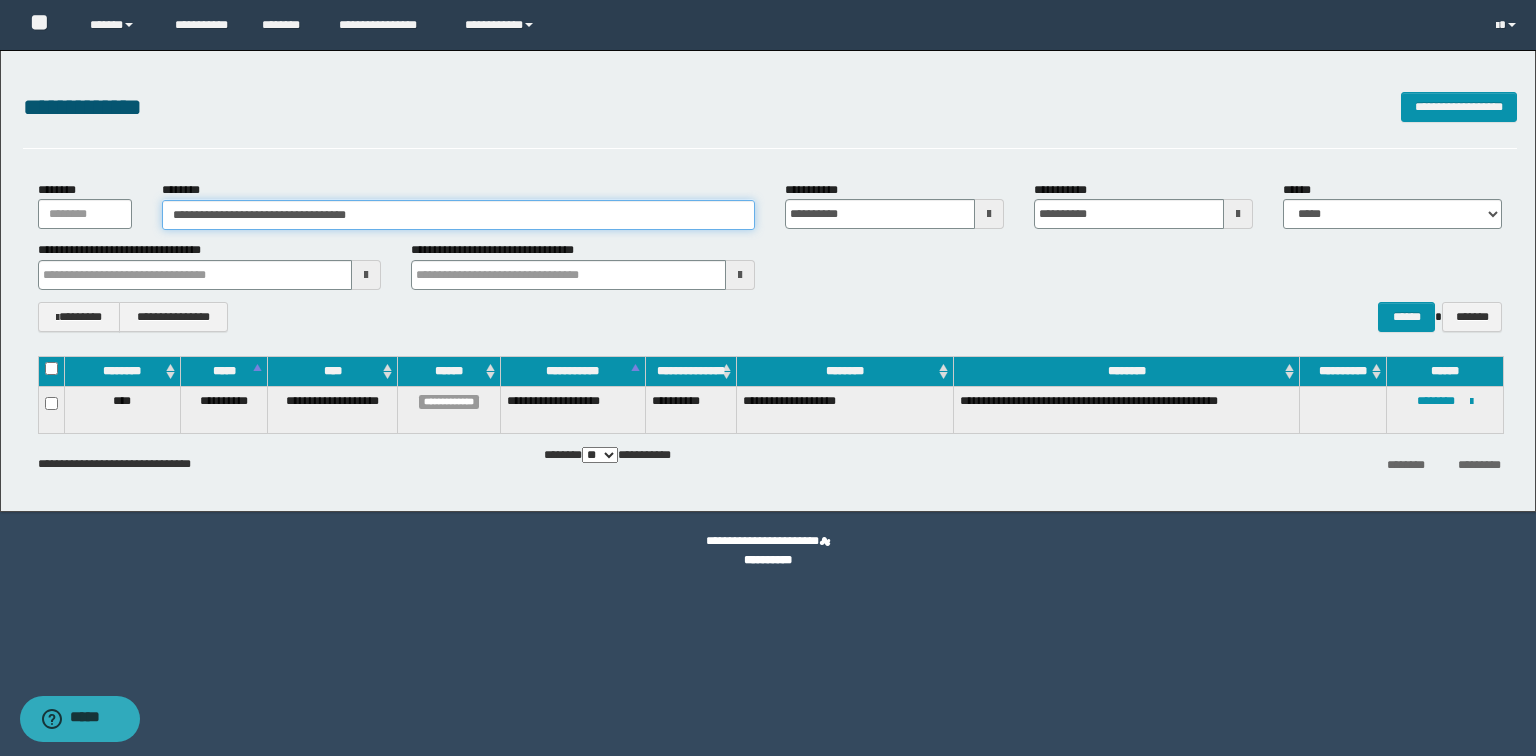 drag, startPoint x: 438, startPoint y: 203, endPoint x: 4, endPoint y: 223, distance: 434.46057 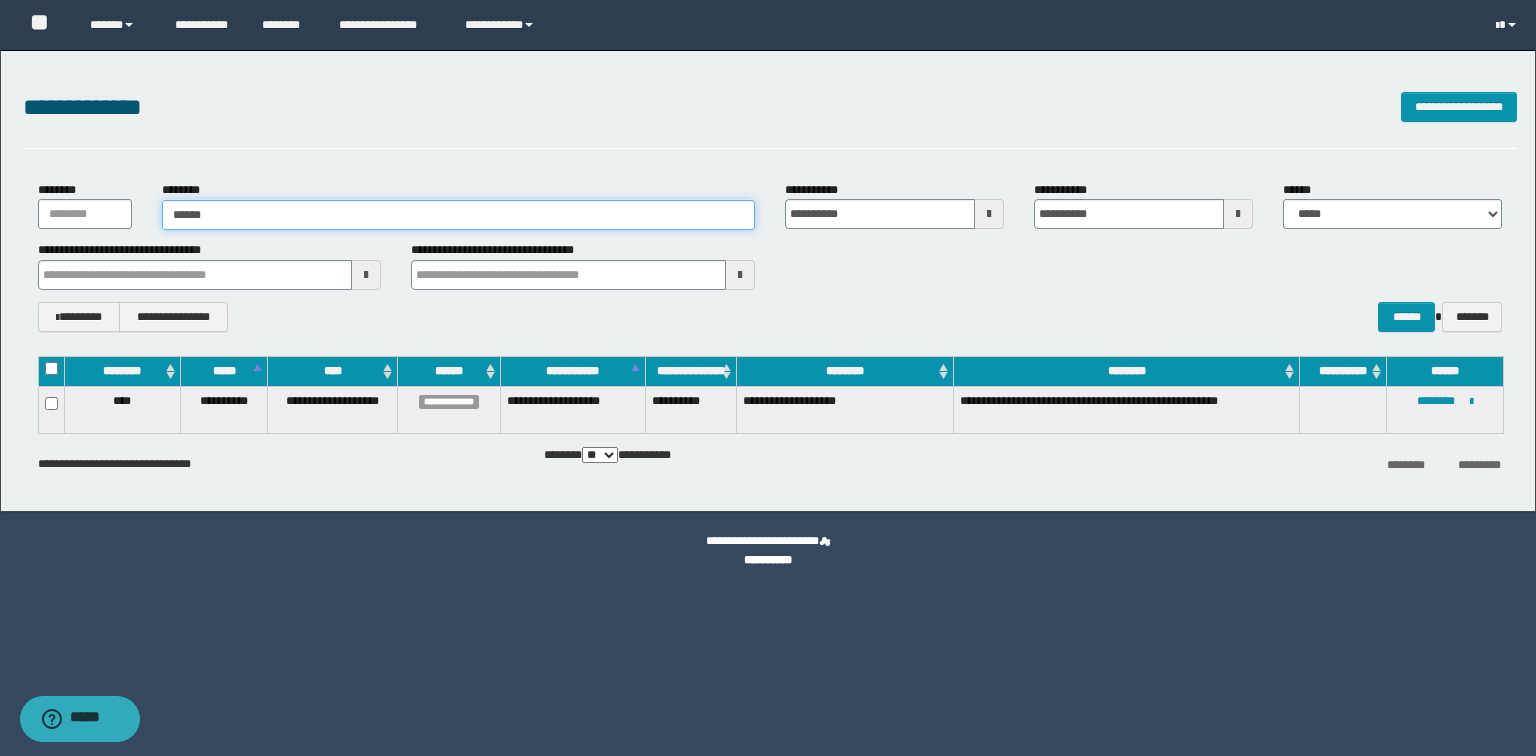 type on "******" 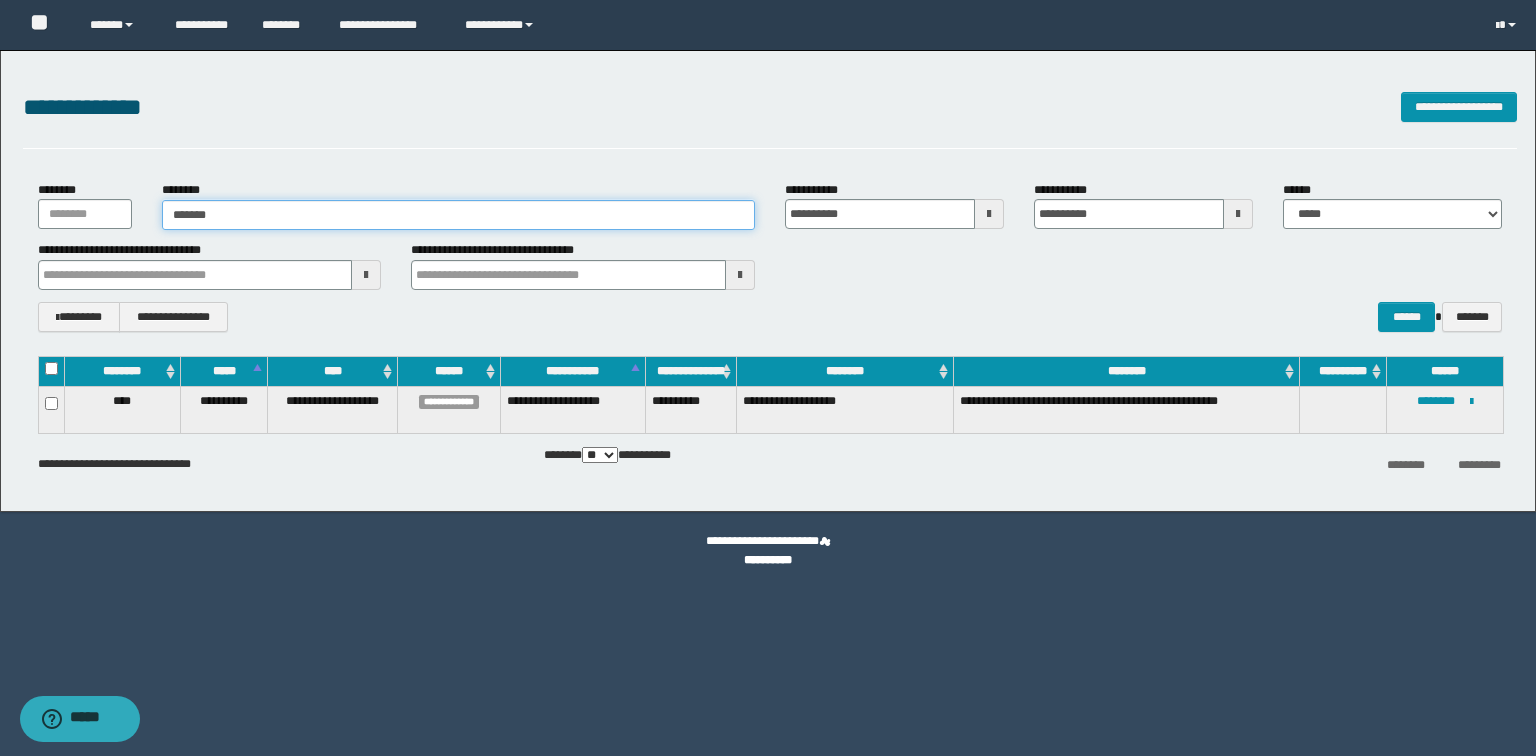 type on "******" 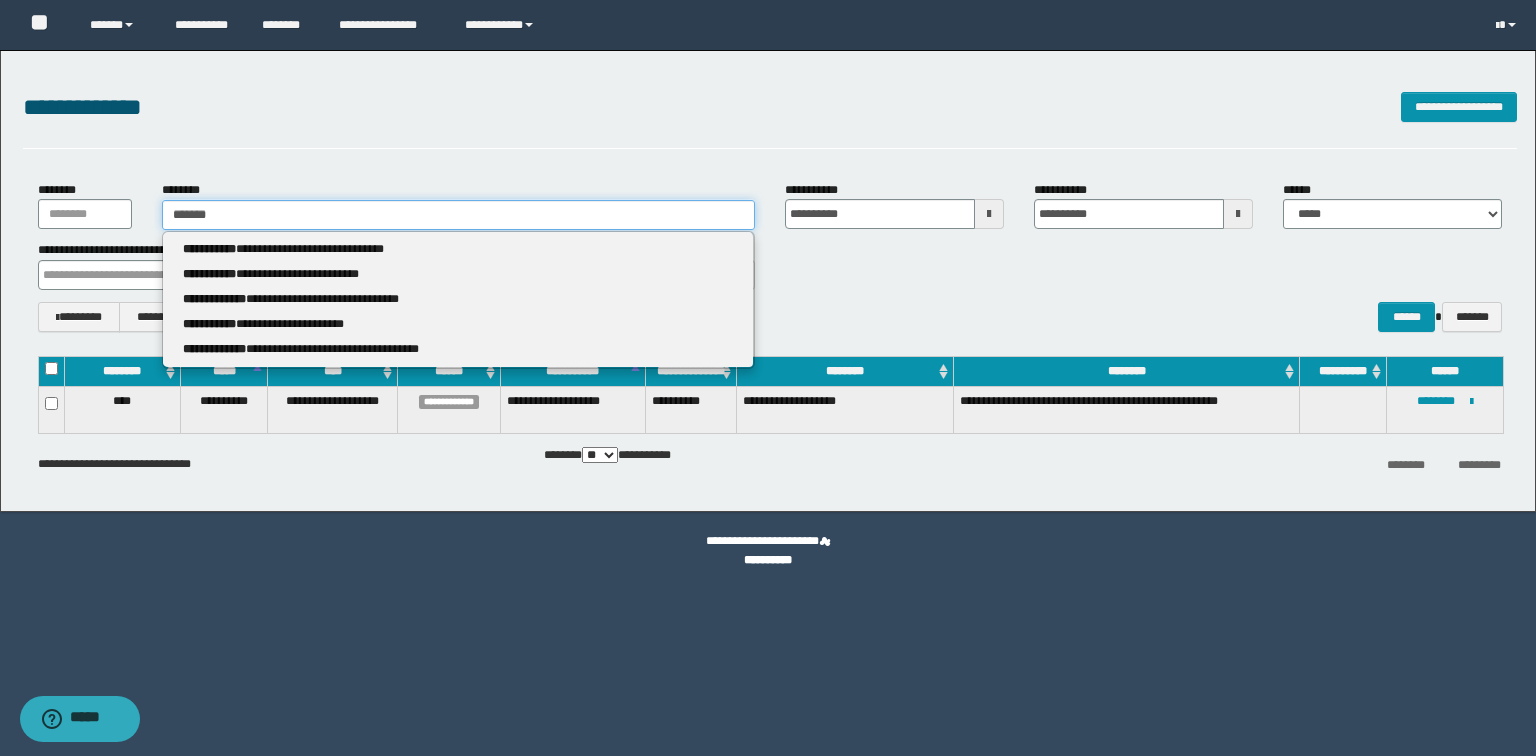 type 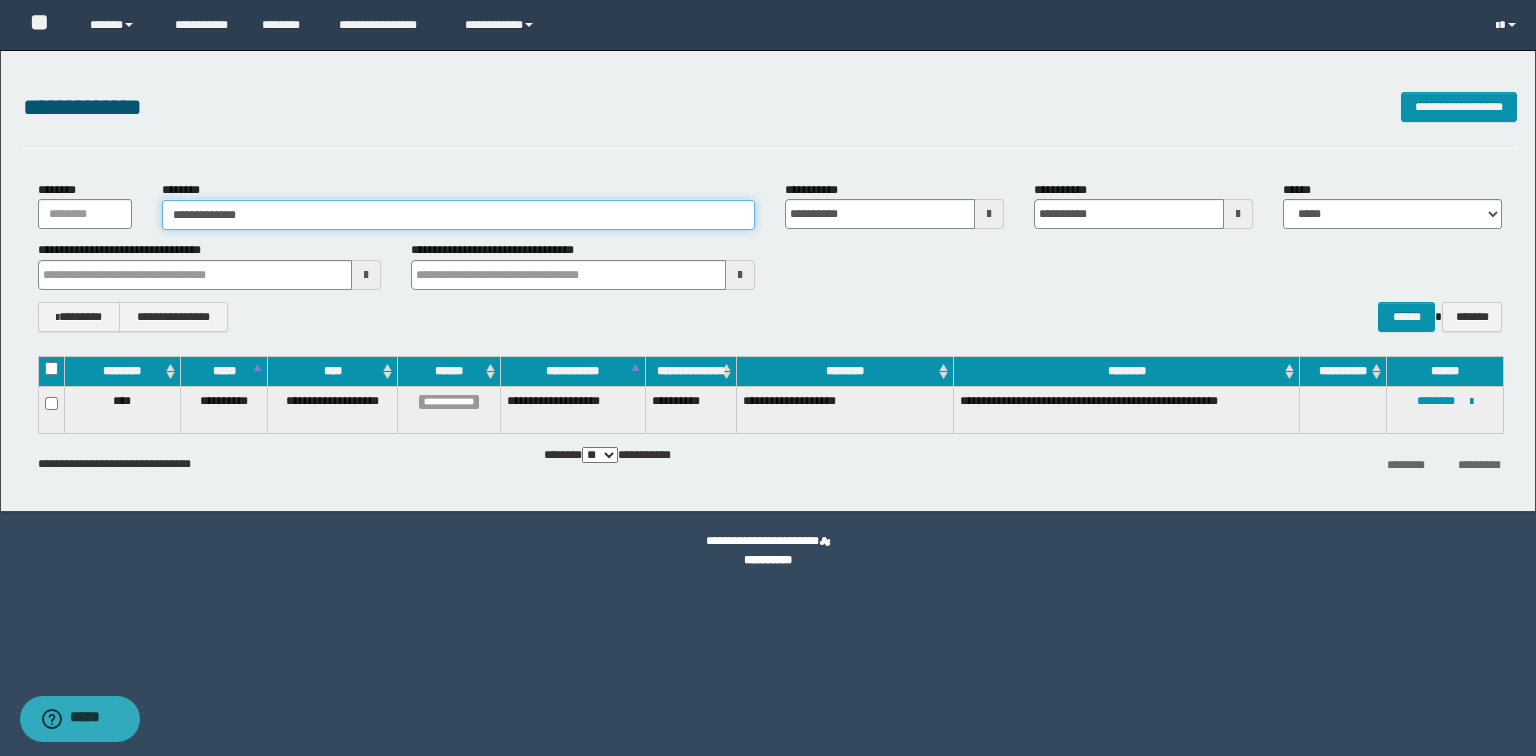 type on "**********" 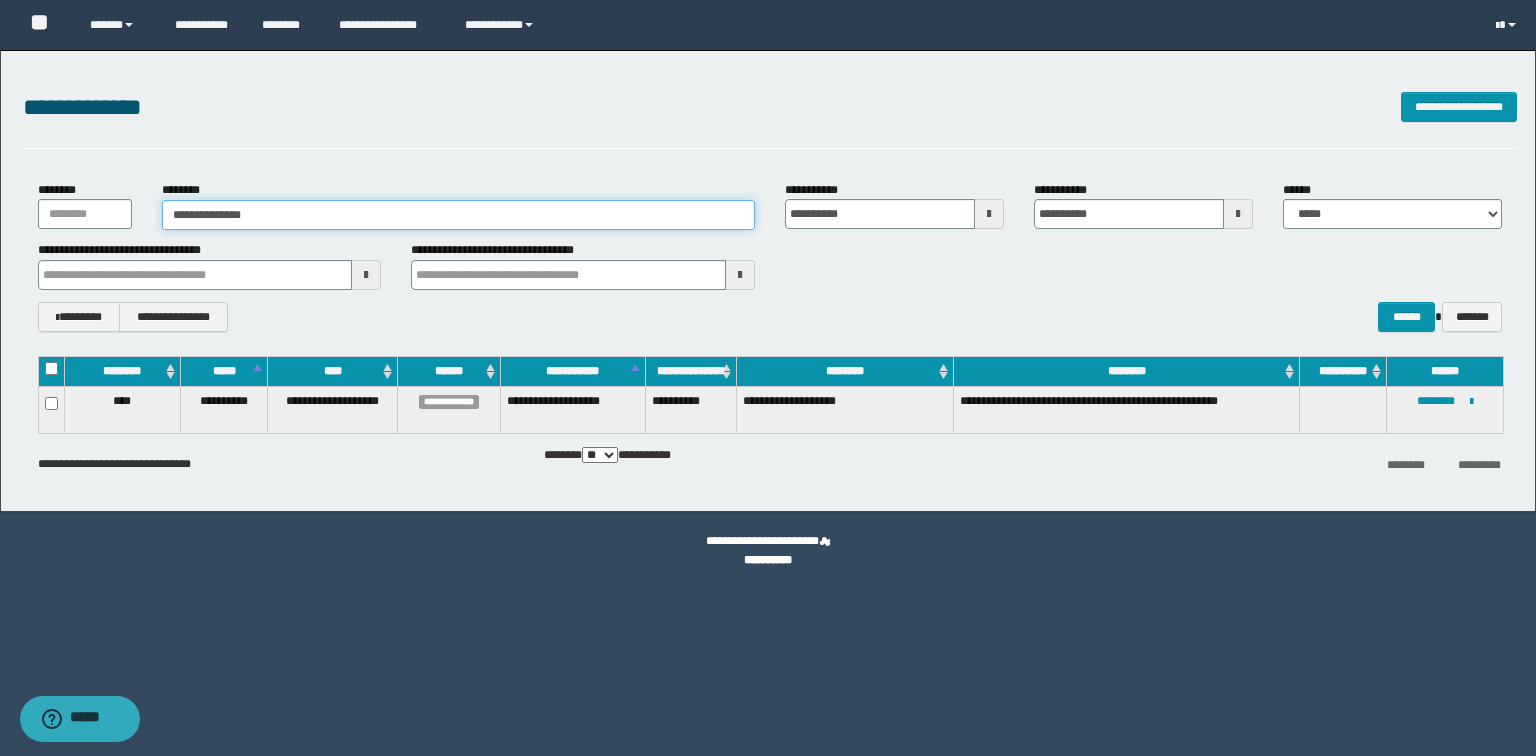 type on "**********" 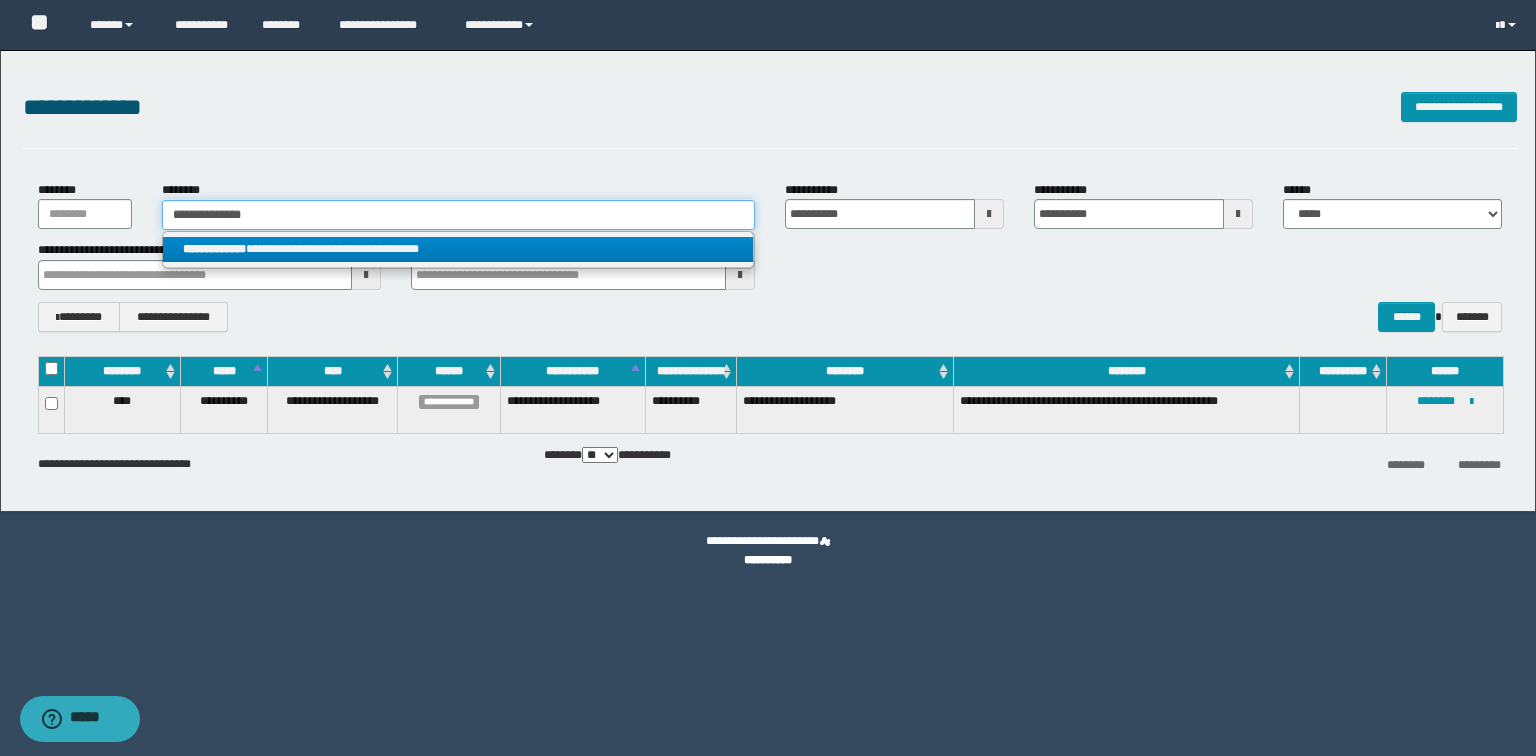 type on "**********" 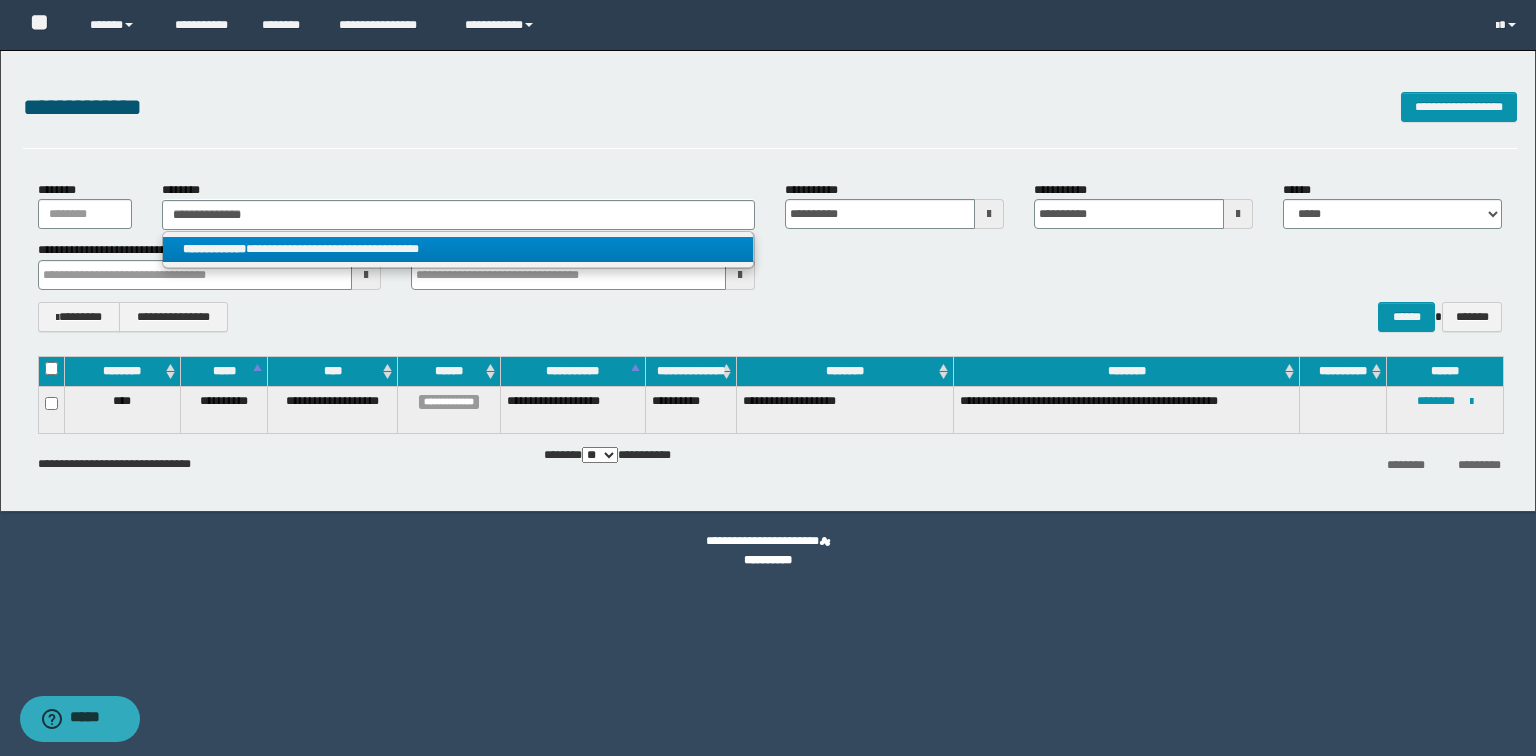 click on "**********" at bounding box center [458, 249] 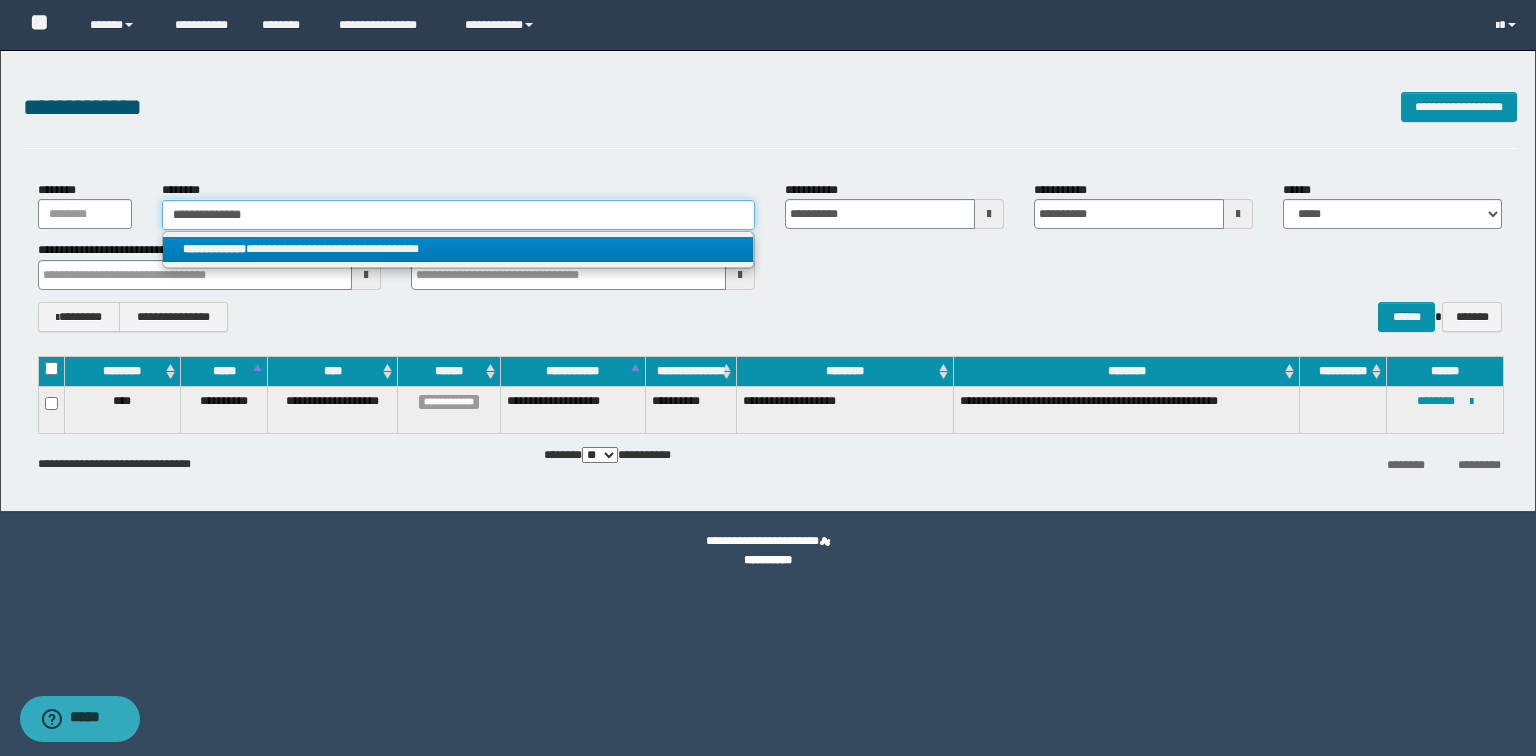 type 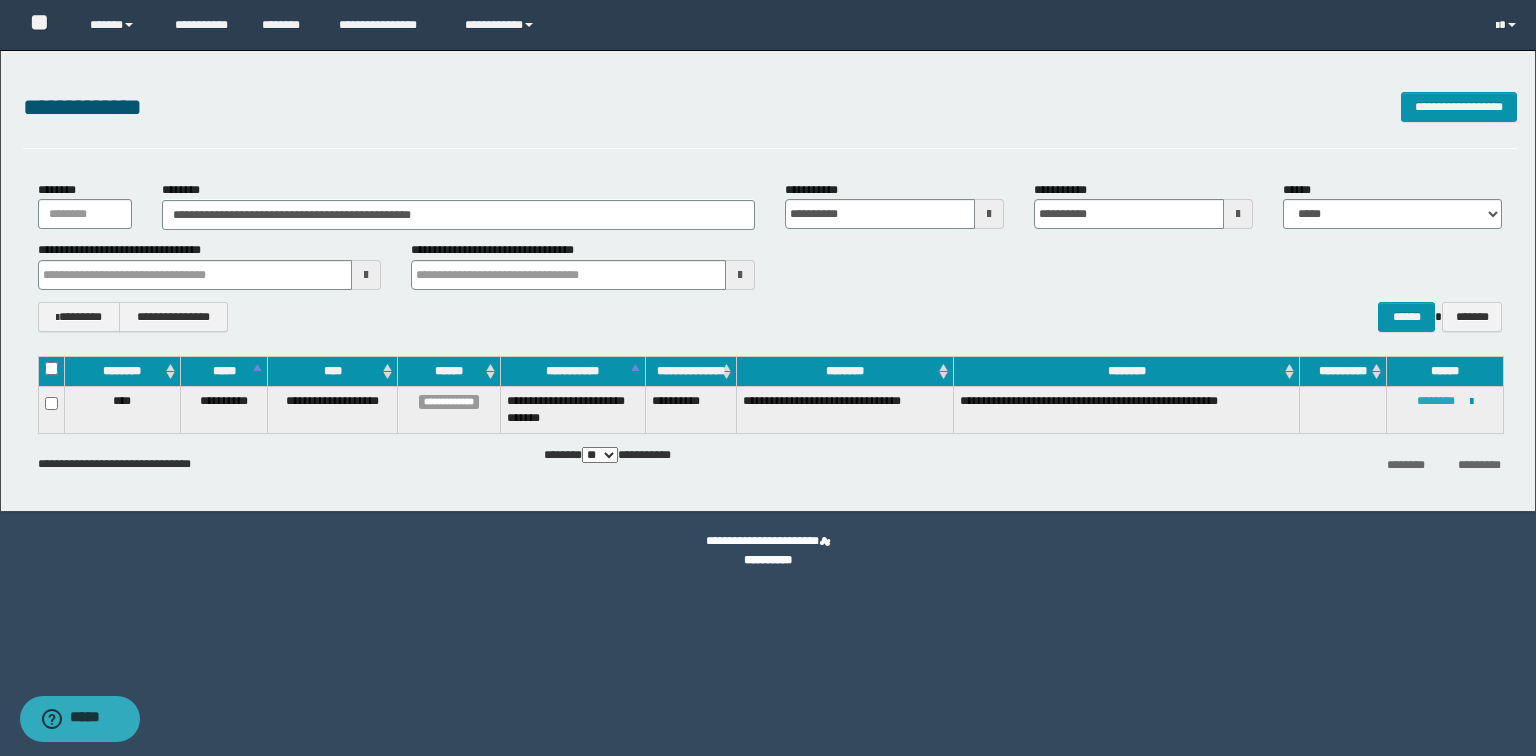 click on "********" at bounding box center [1436, 401] 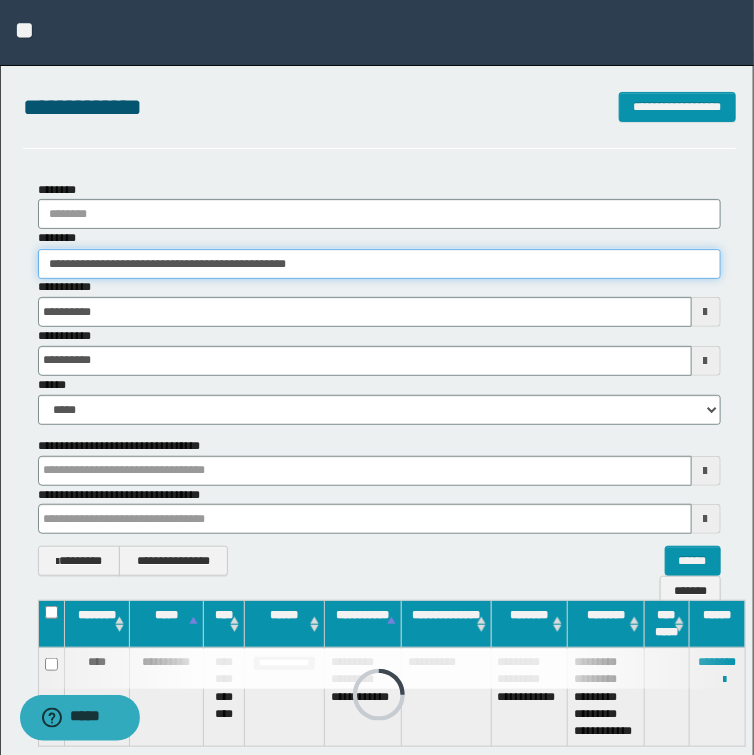 drag, startPoint x: 380, startPoint y: 265, endPoint x: -4, endPoint y: 268, distance: 384.01172 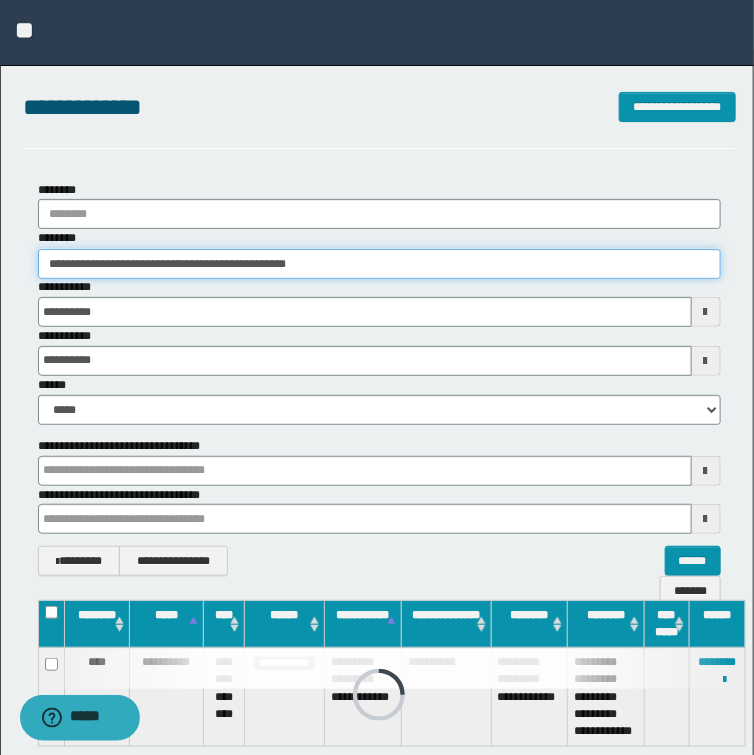 click on "**********" at bounding box center (377, 377) 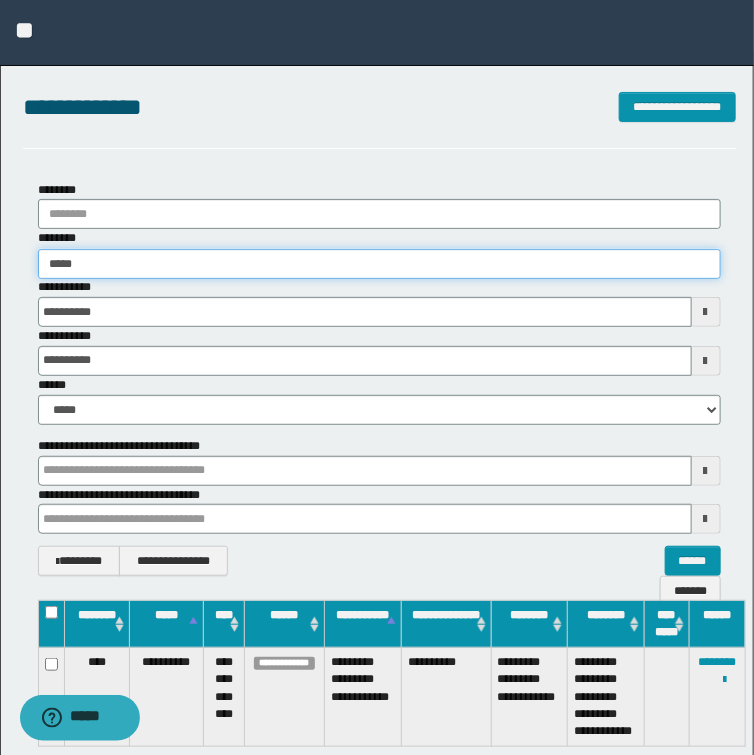 type on "******" 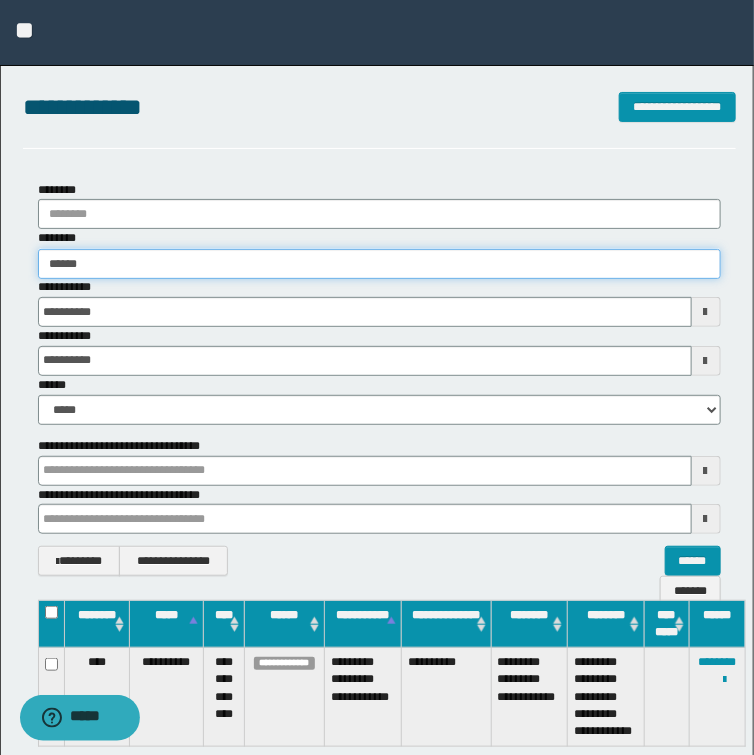 type on "******" 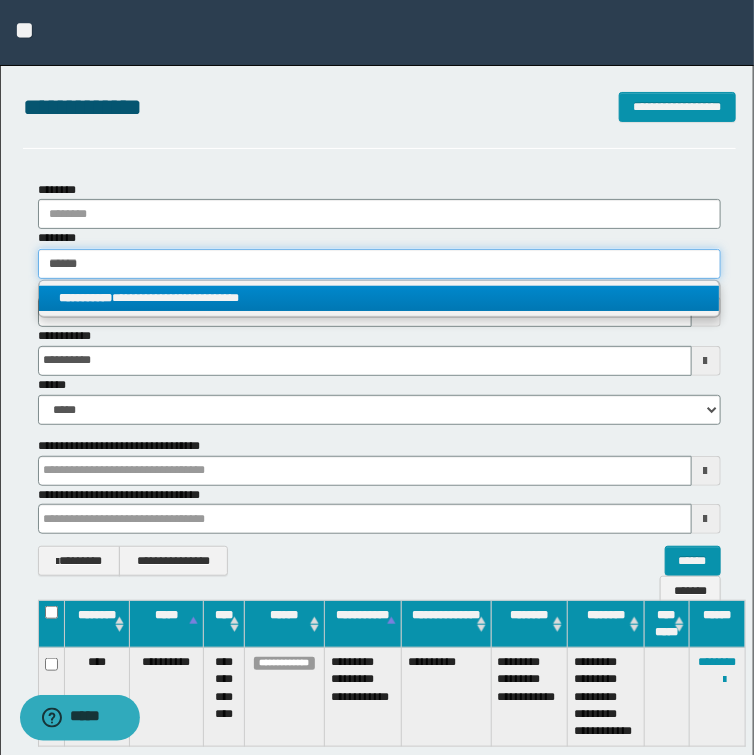 type on "******" 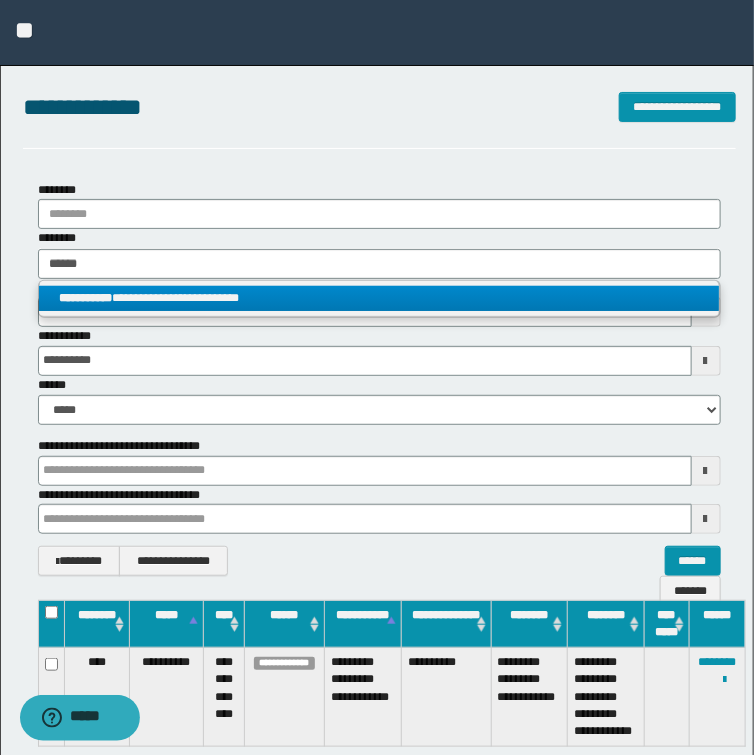click on "**********" at bounding box center [379, 298] 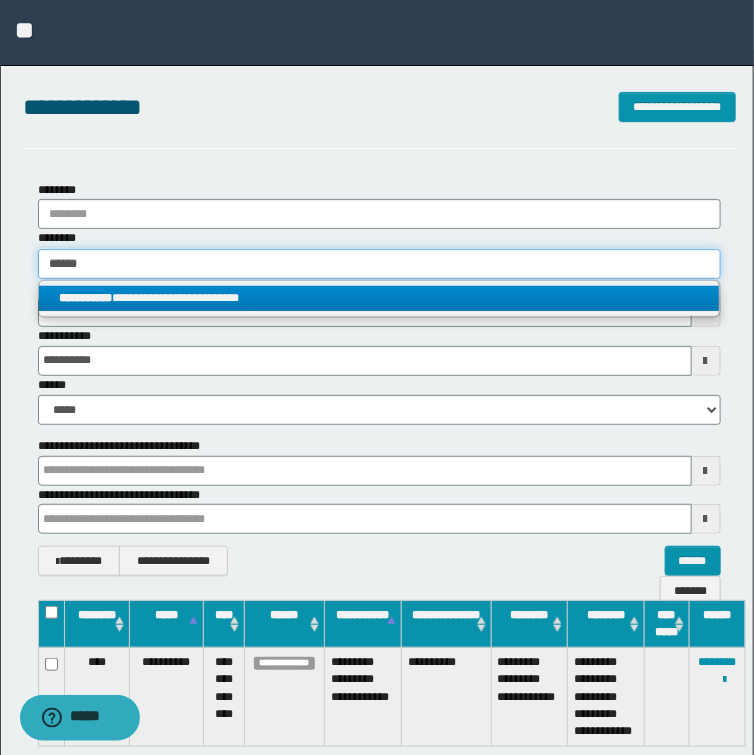 type 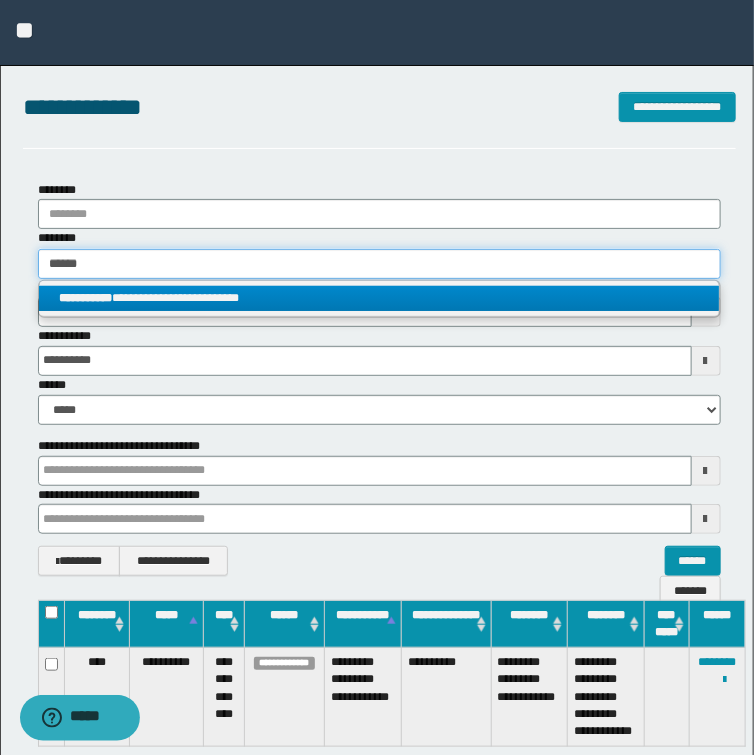 type on "**********" 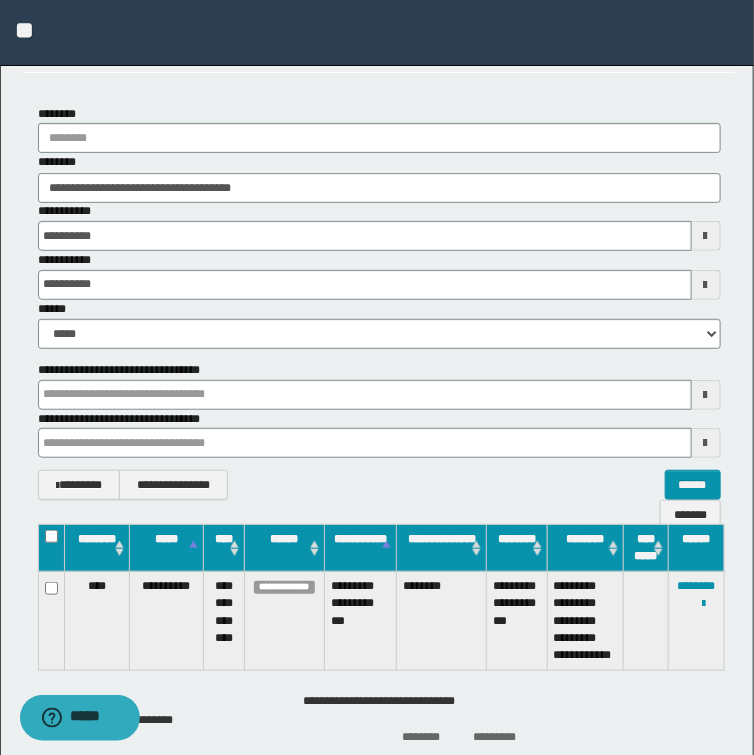 scroll, scrollTop: 80, scrollLeft: 0, axis: vertical 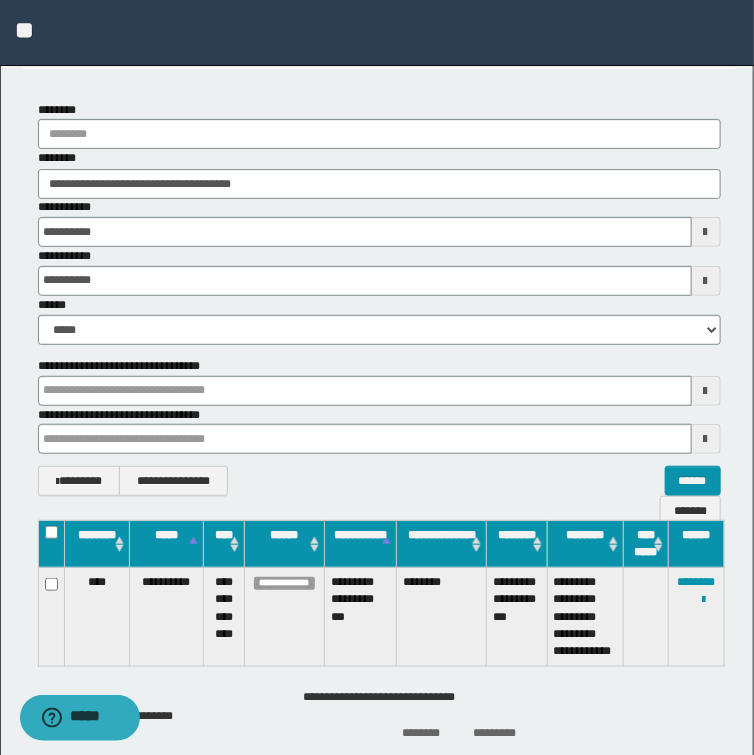 click at bounding box center [0, 0] 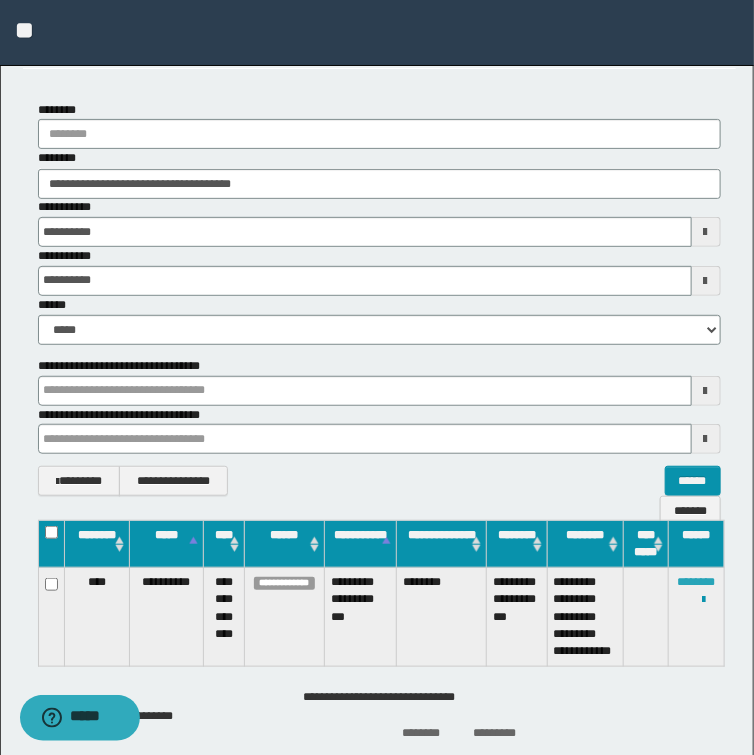 click on "********" at bounding box center [697, 582] 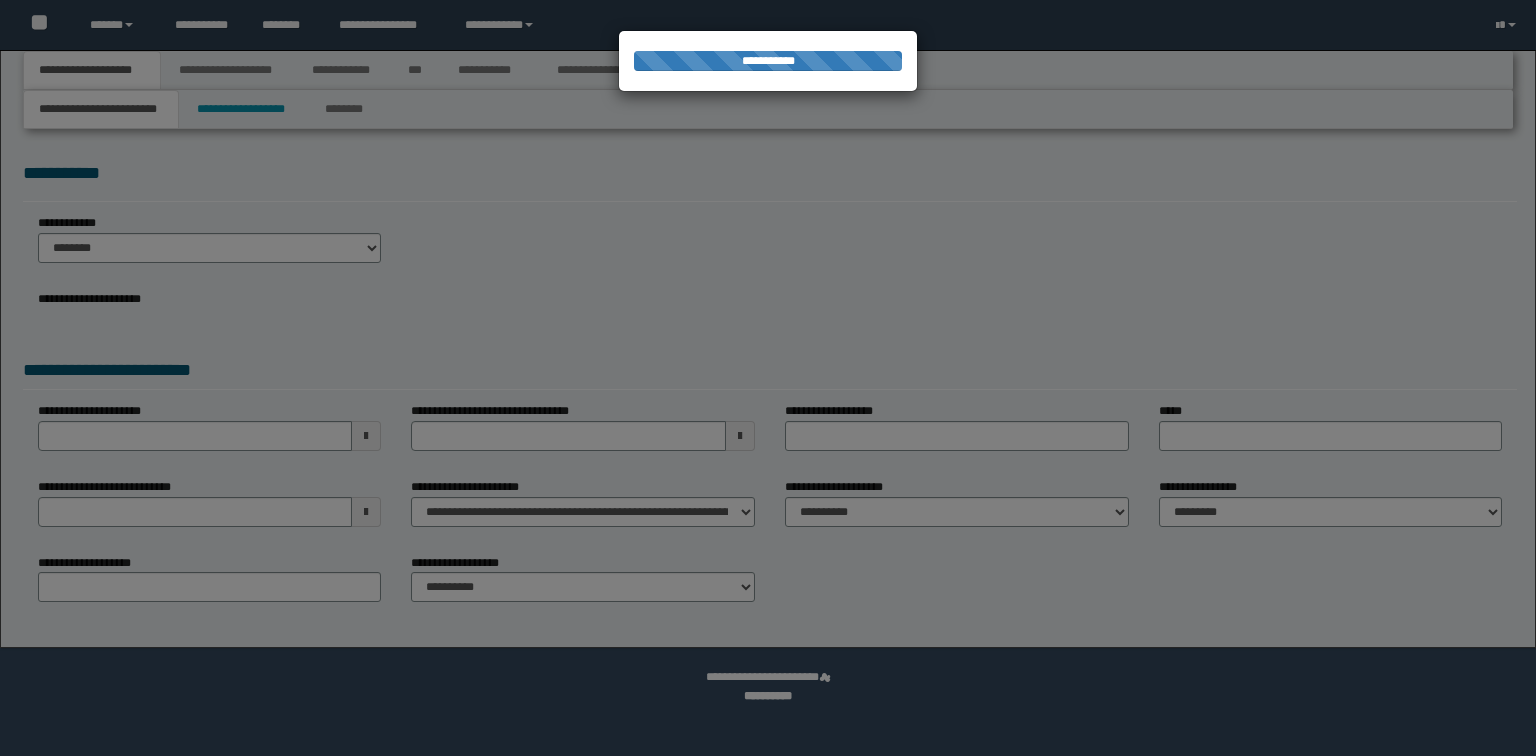 scroll, scrollTop: 0, scrollLeft: 0, axis: both 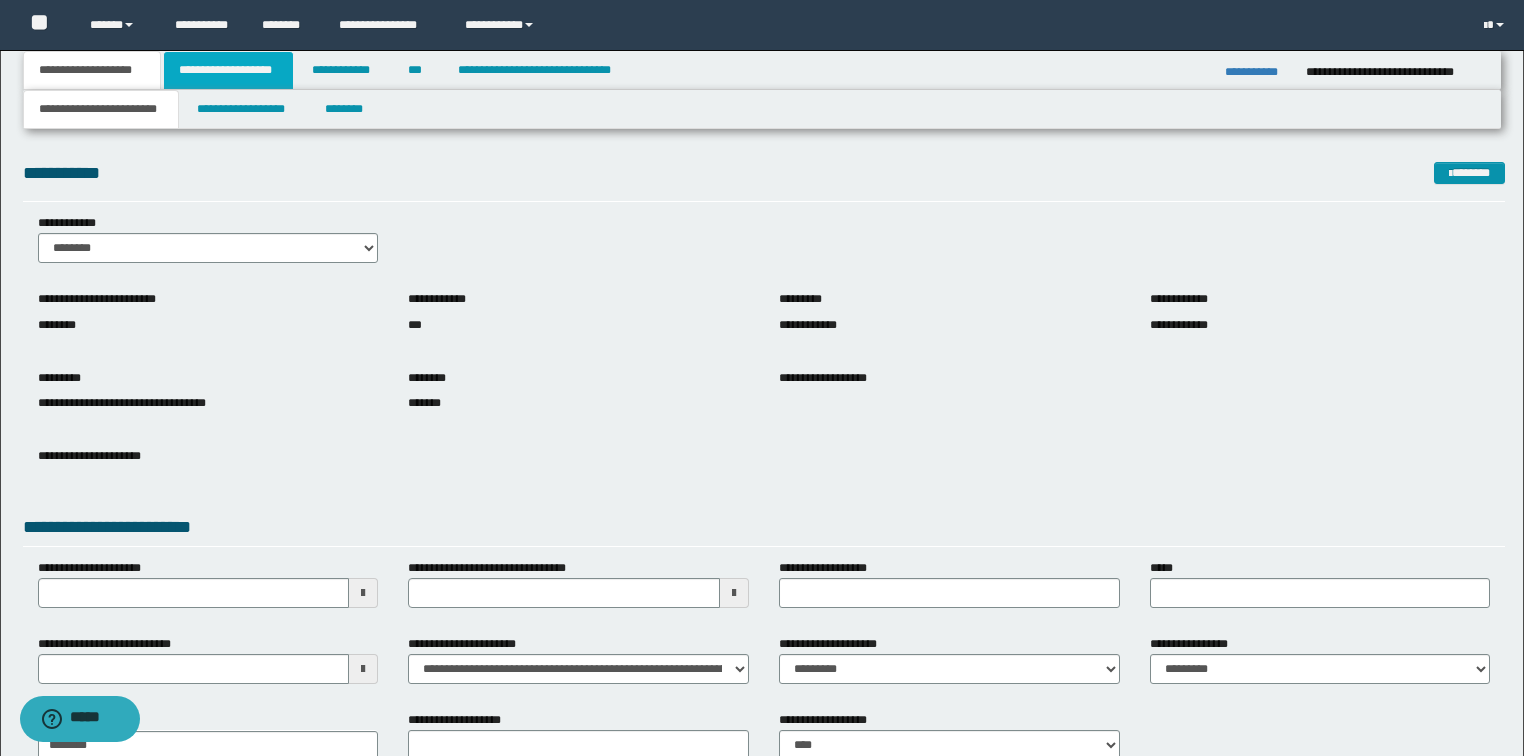 click on "**********" at bounding box center [228, 70] 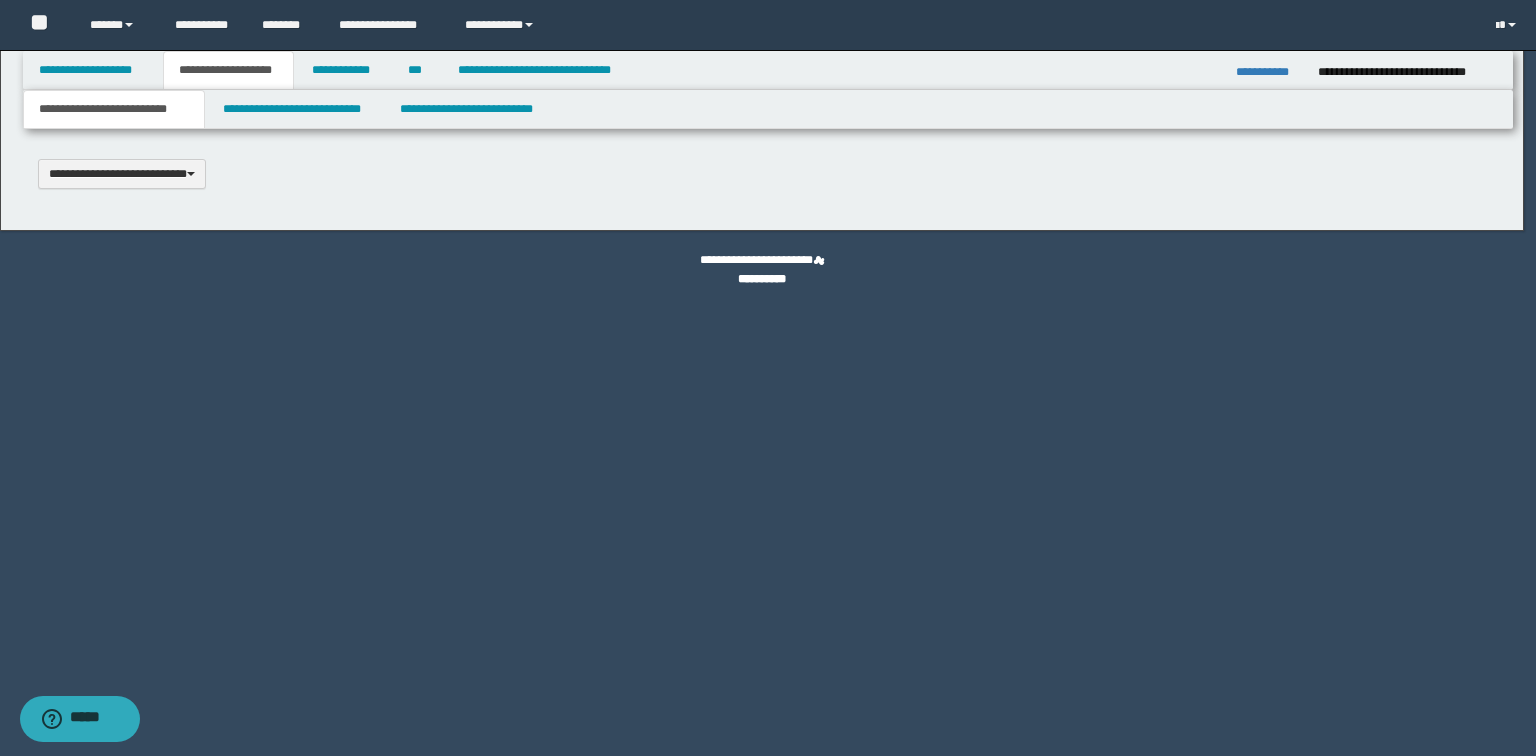 type 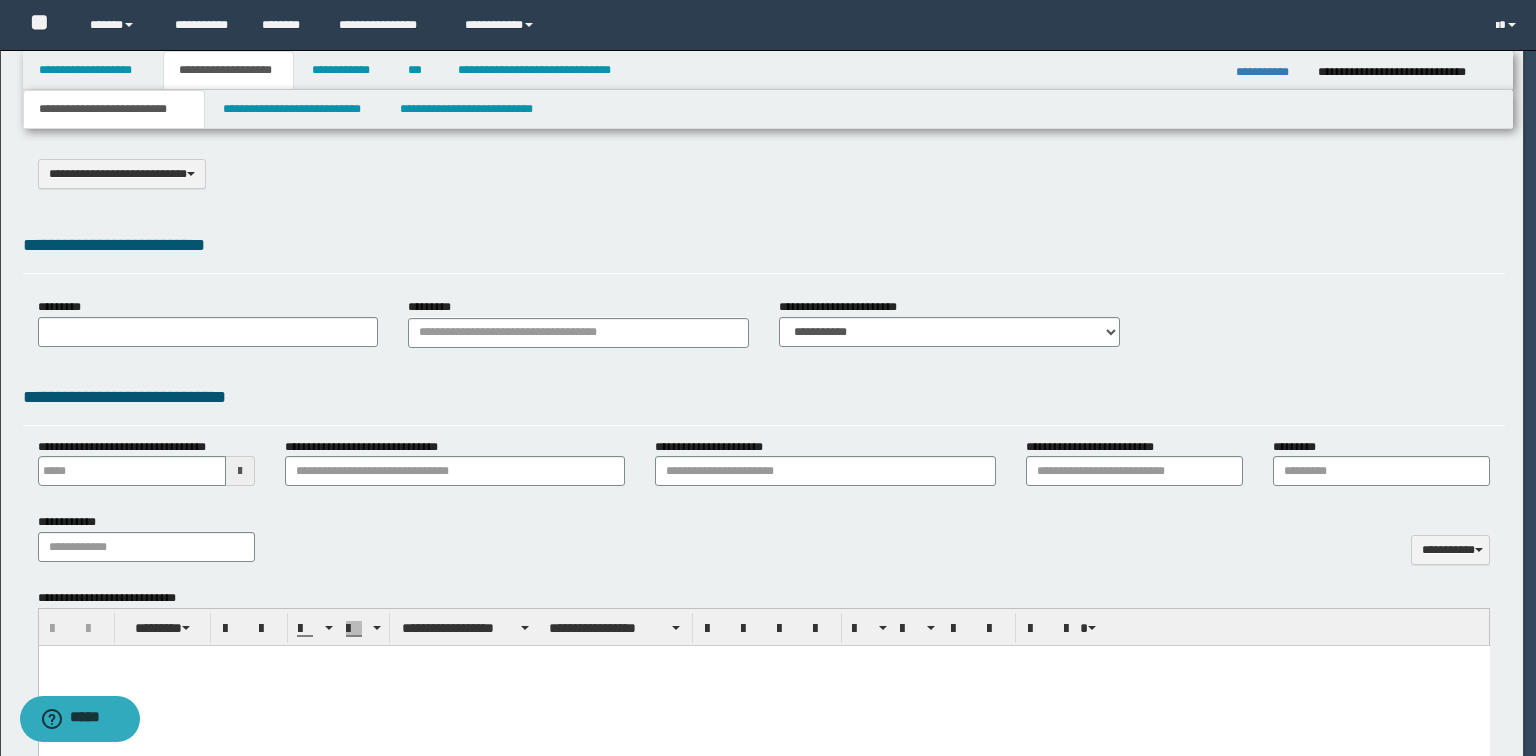 select on "*" 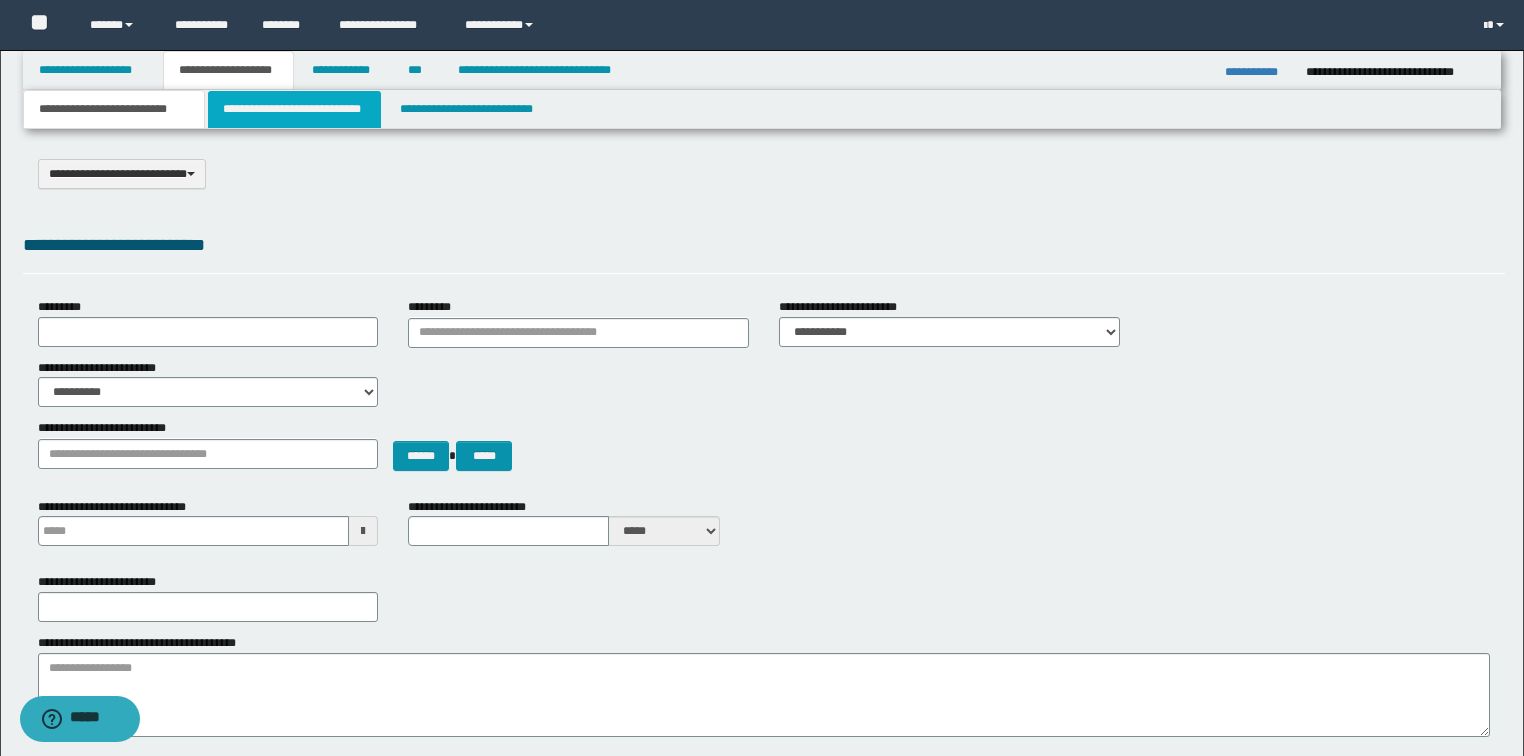click on "**********" at bounding box center (294, 109) 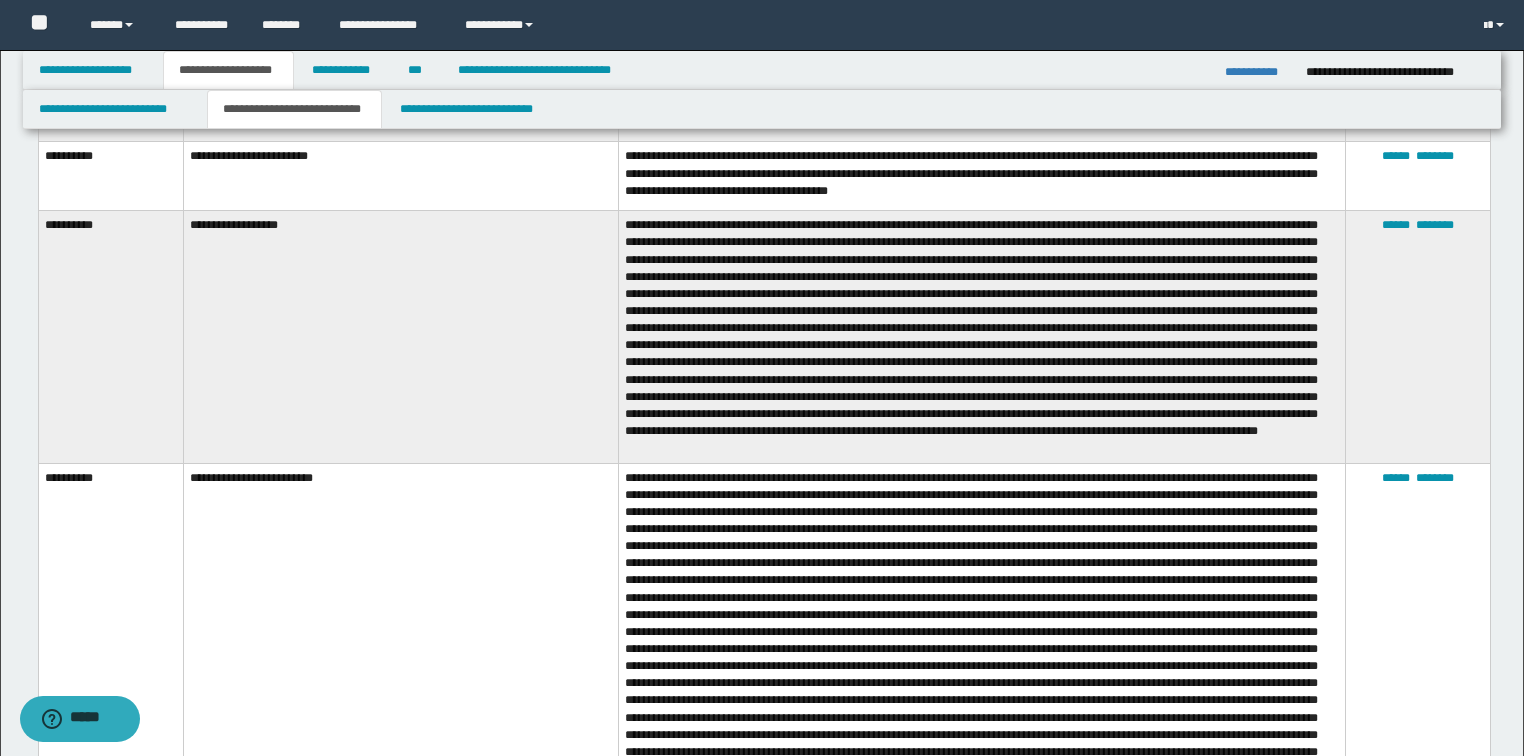 scroll, scrollTop: 960, scrollLeft: 0, axis: vertical 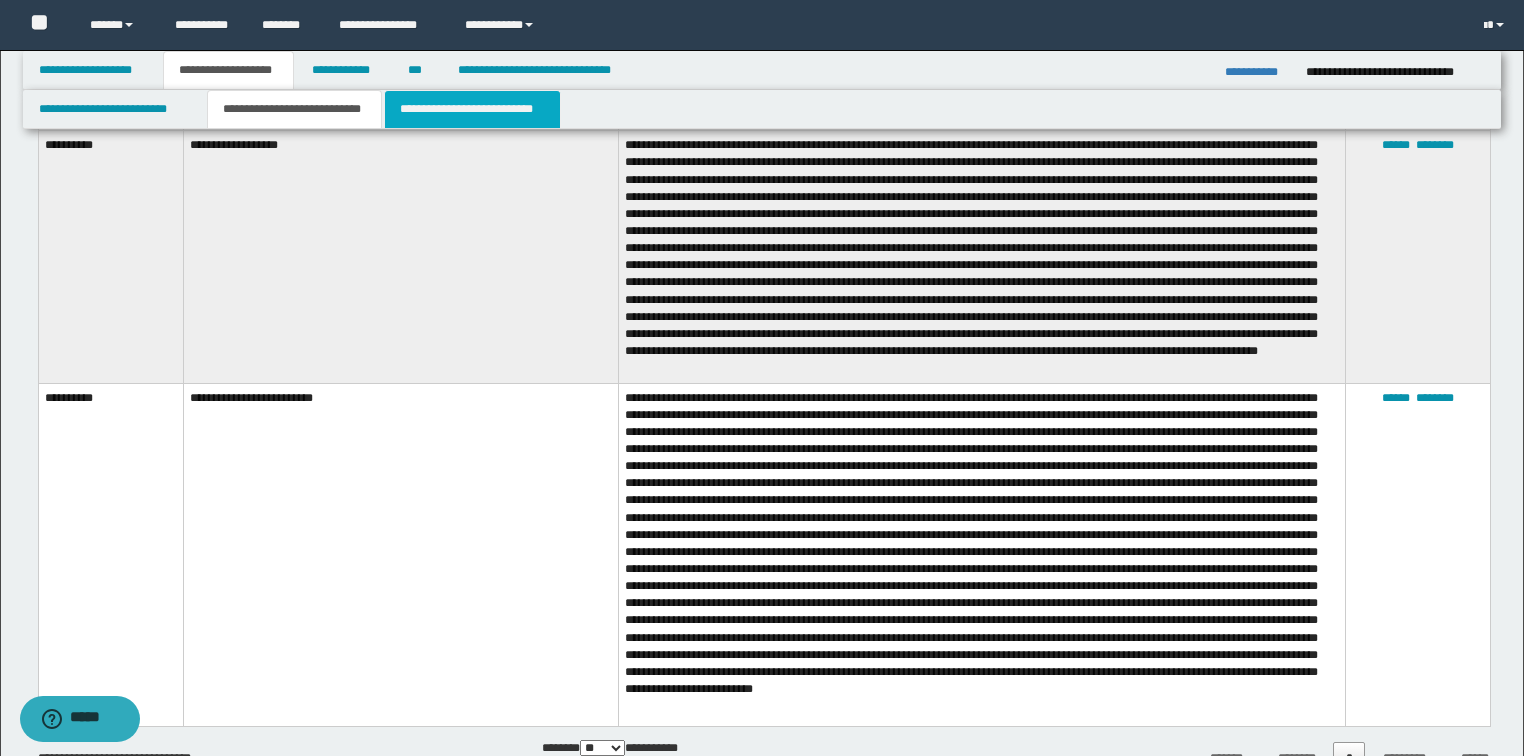 click on "**********" at bounding box center [472, 109] 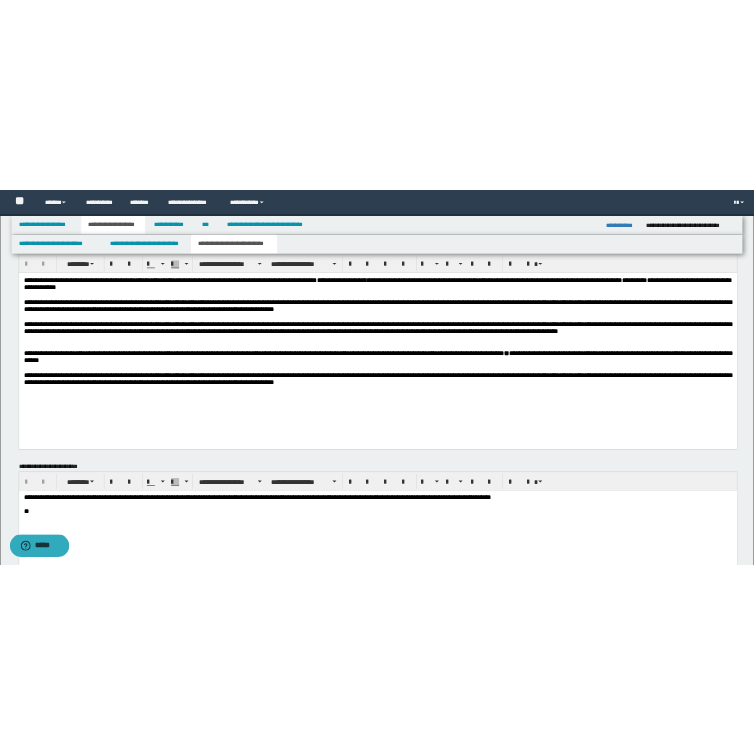 scroll, scrollTop: 1120, scrollLeft: 0, axis: vertical 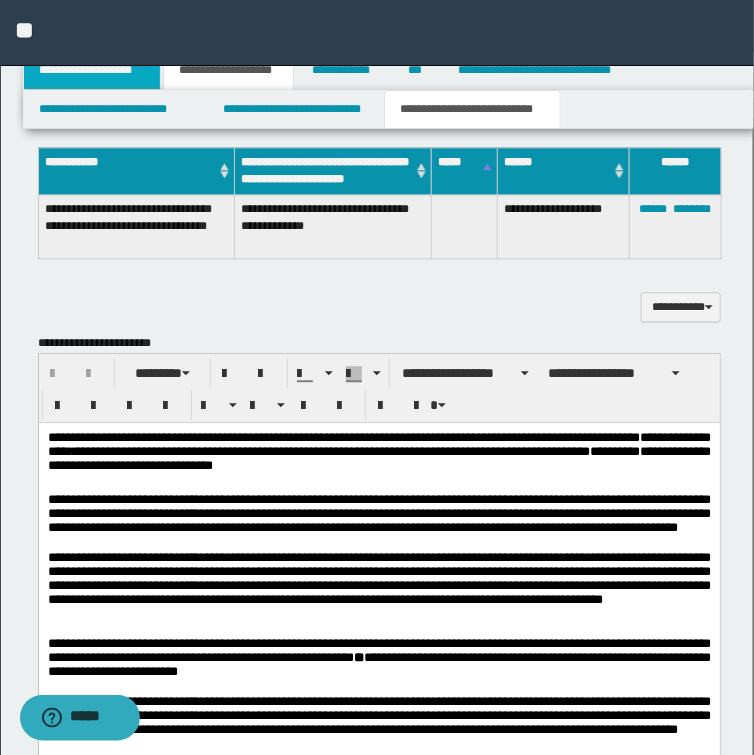 click on "**********" at bounding box center (92, 70) 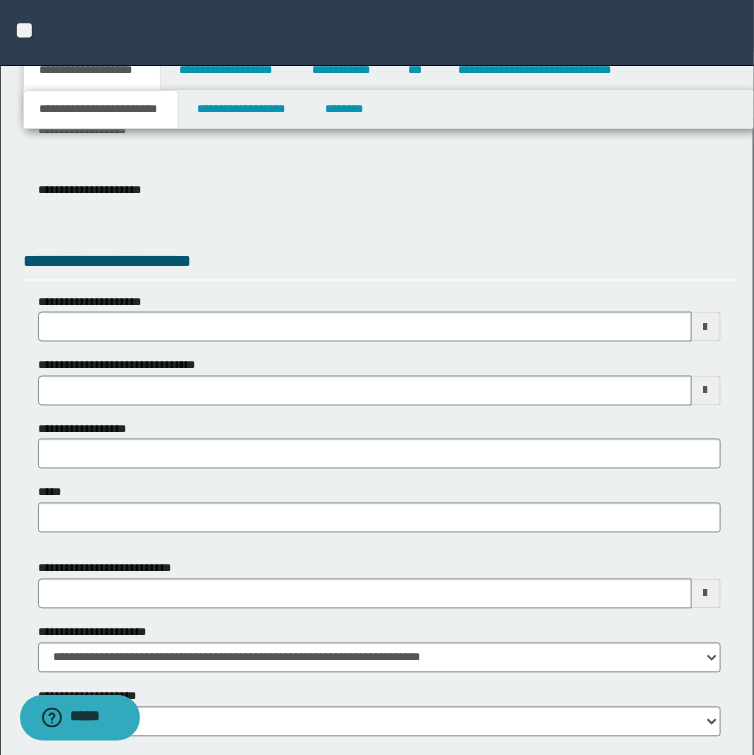 scroll, scrollTop: 553, scrollLeft: 0, axis: vertical 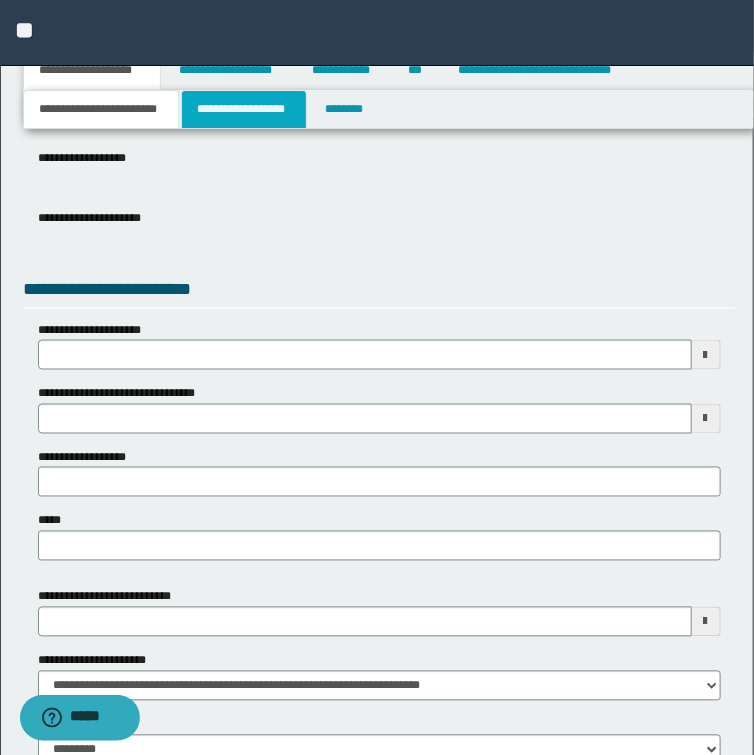 click on "**********" at bounding box center [244, 109] 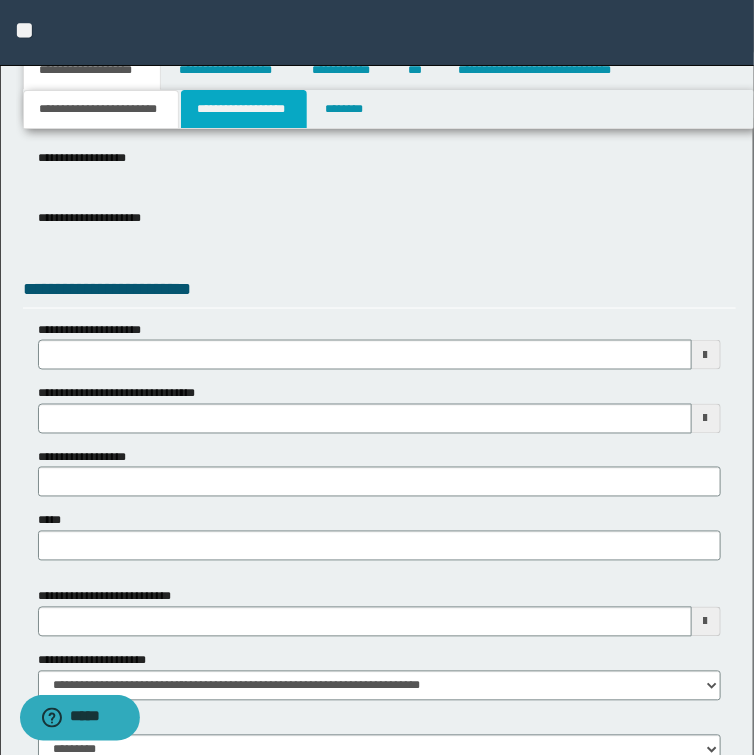 scroll, scrollTop: 0, scrollLeft: 0, axis: both 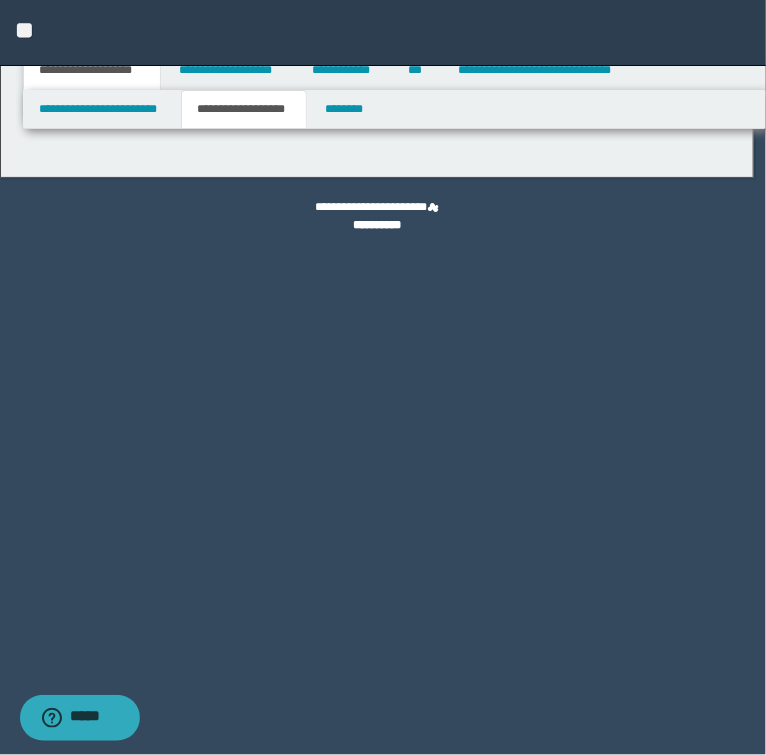 type on "**********" 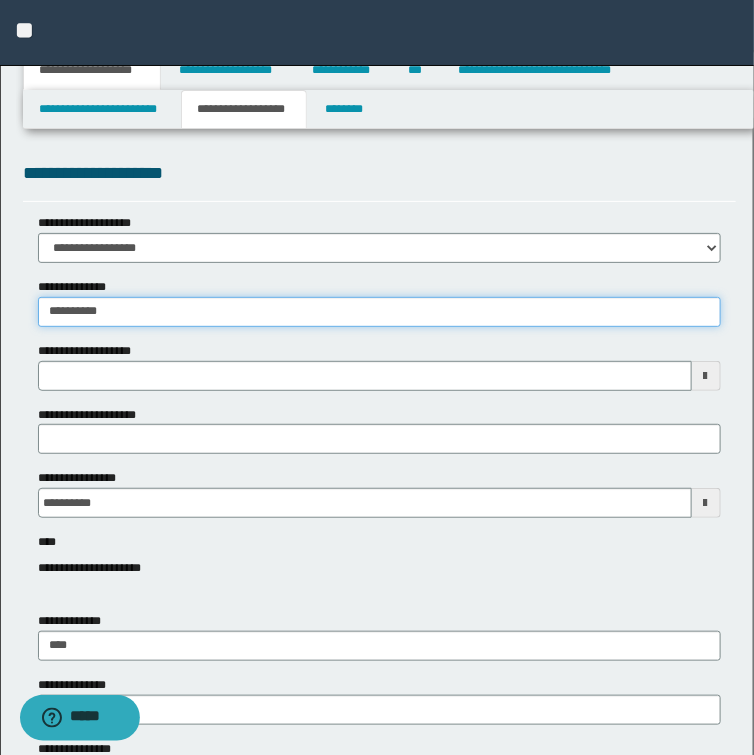 drag, startPoint x: 128, startPoint y: 315, endPoint x: -31, endPoint y: 304, distance: 159.38005 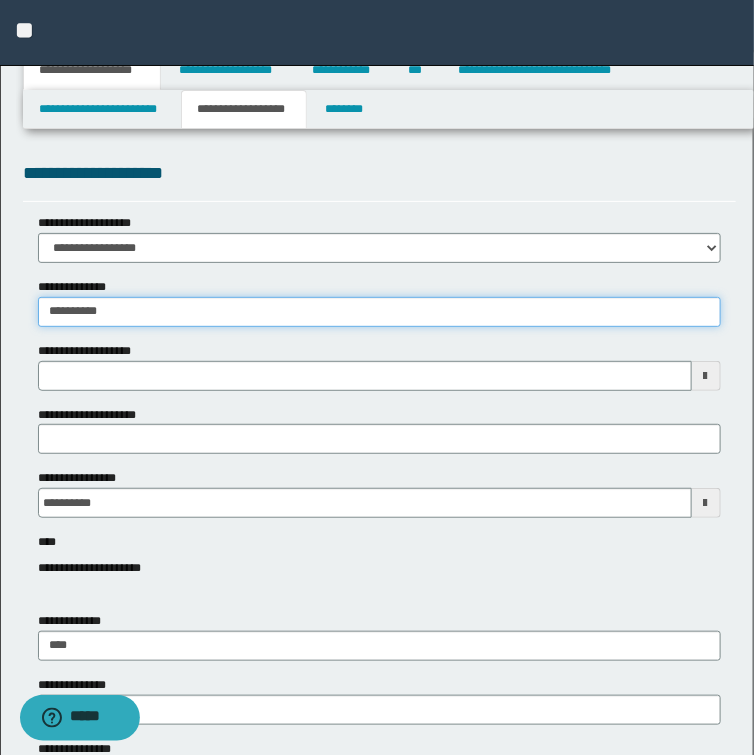 click on "**********" at bounding box center [377, 377] 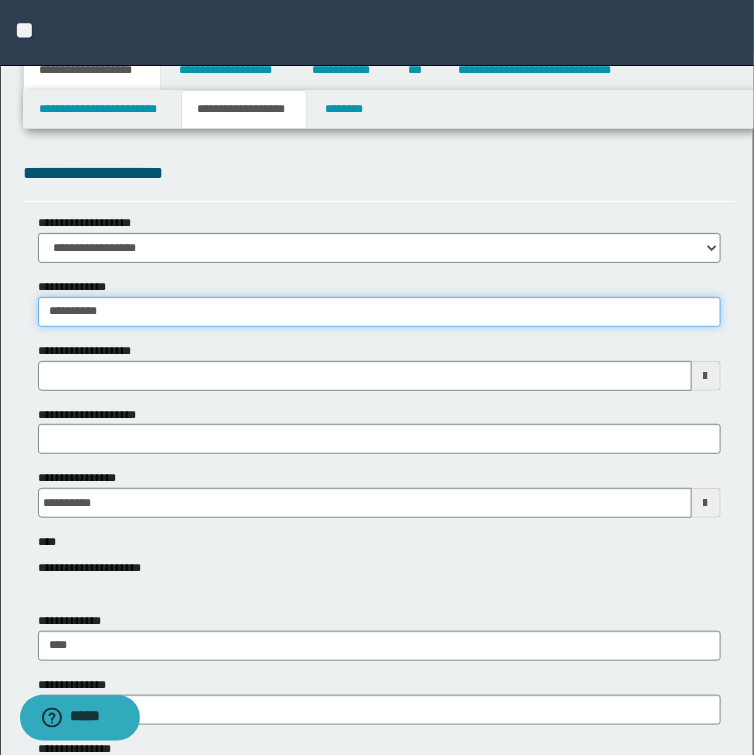 type 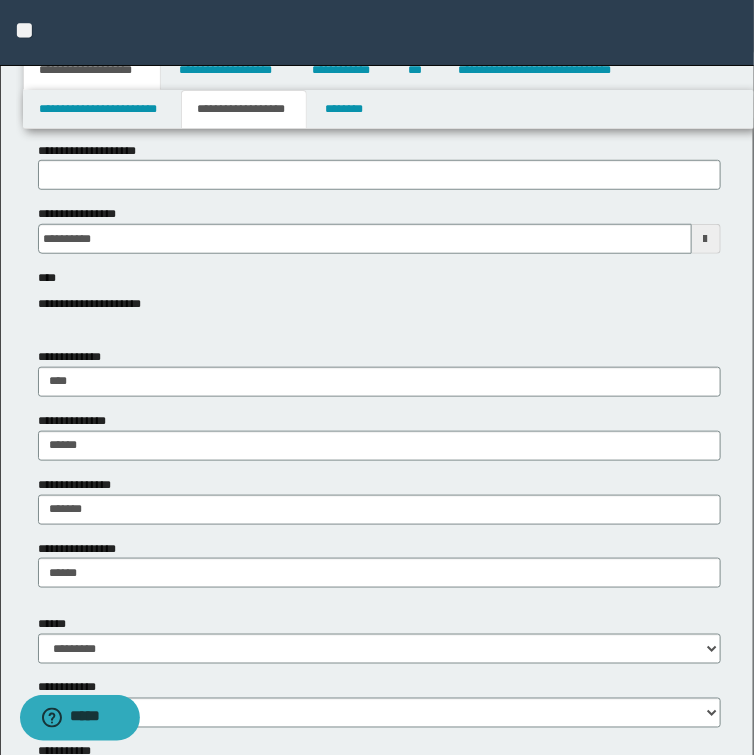 scroll, scrollTop: 320, scrollLeft: 0, axis: vertical 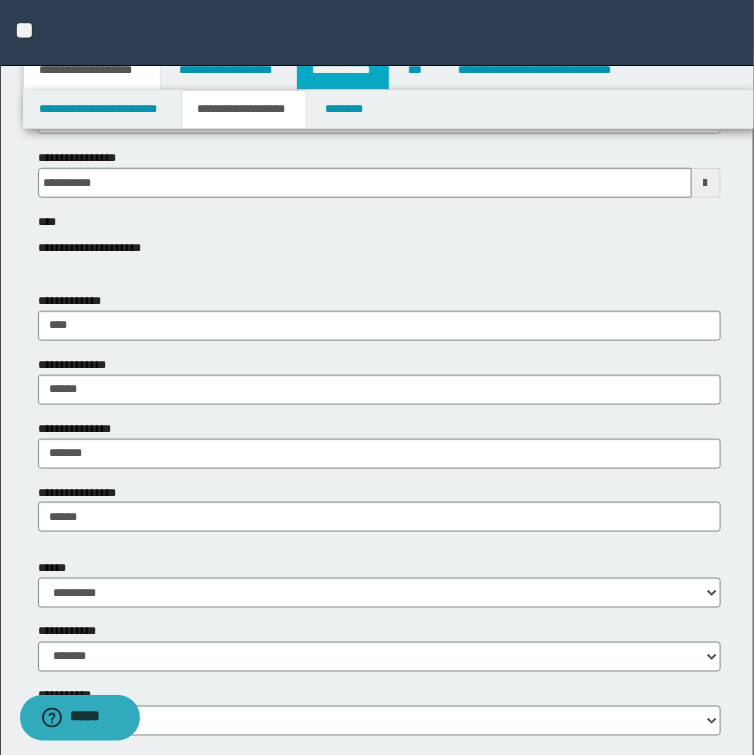 click on "**********" at bounding box center (343, 70) 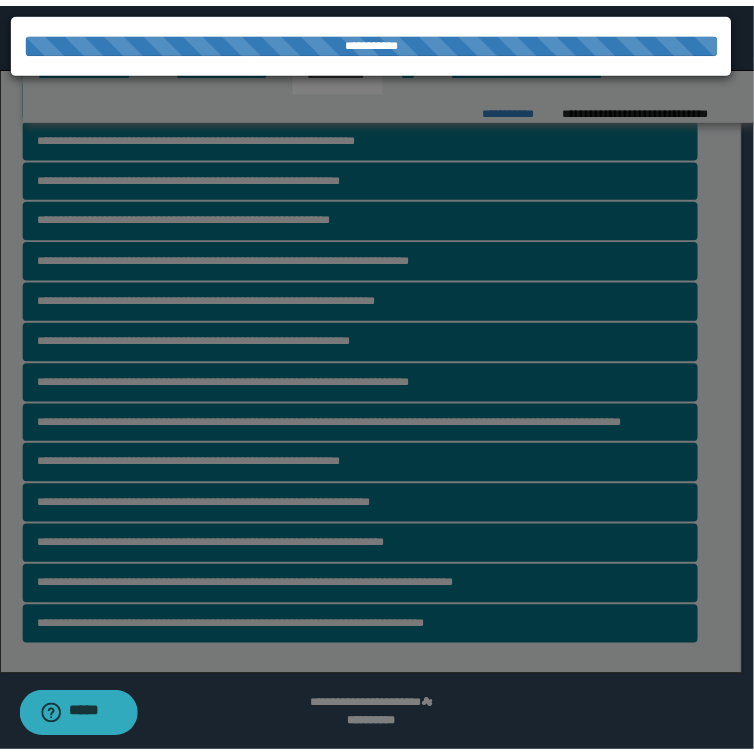 scroll, scrollTop: 288, scrollLeft: 0, axis: vertical 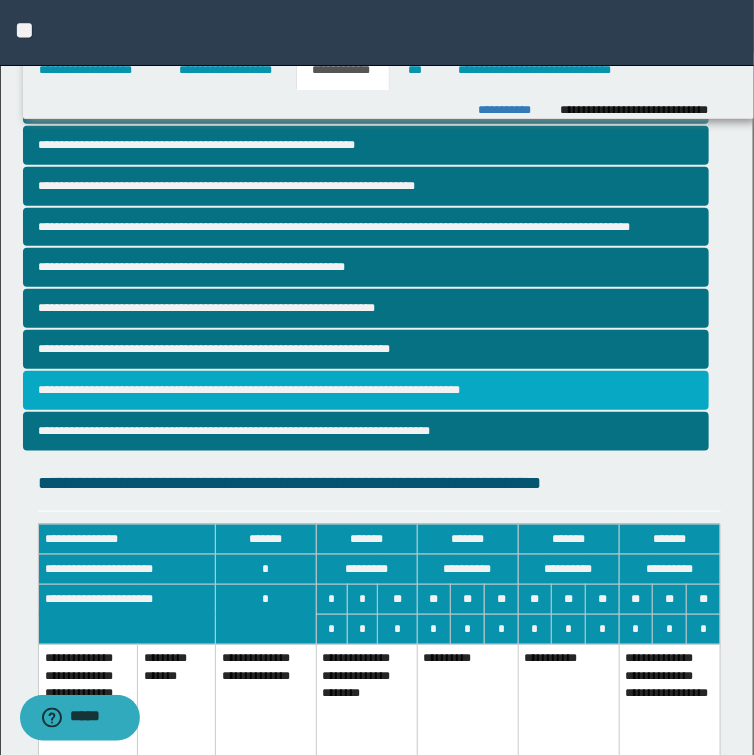 click on "**********" at bounding box center [366, 390] 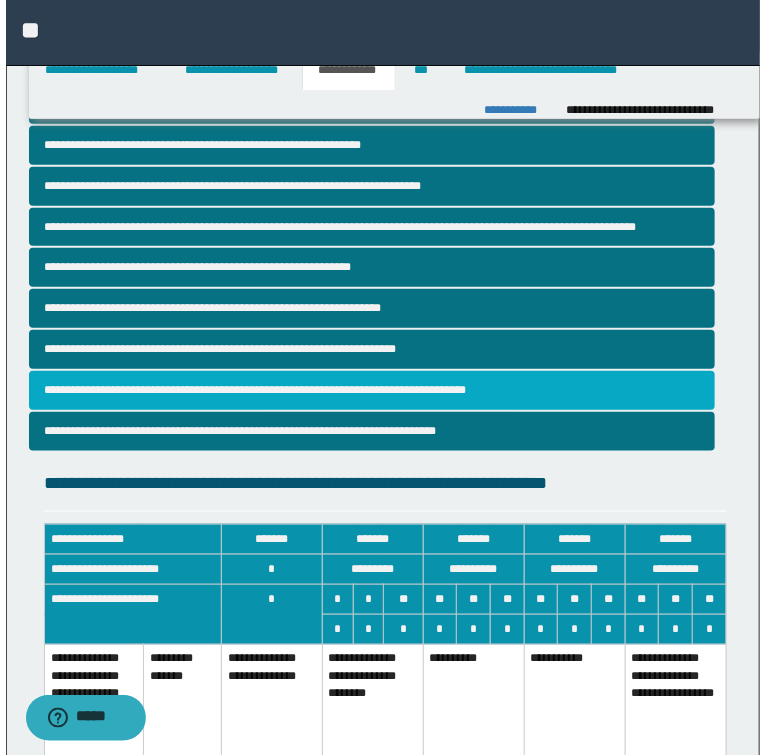 scroll, scrollTop: 0, scrollLeft: 0, axis: both 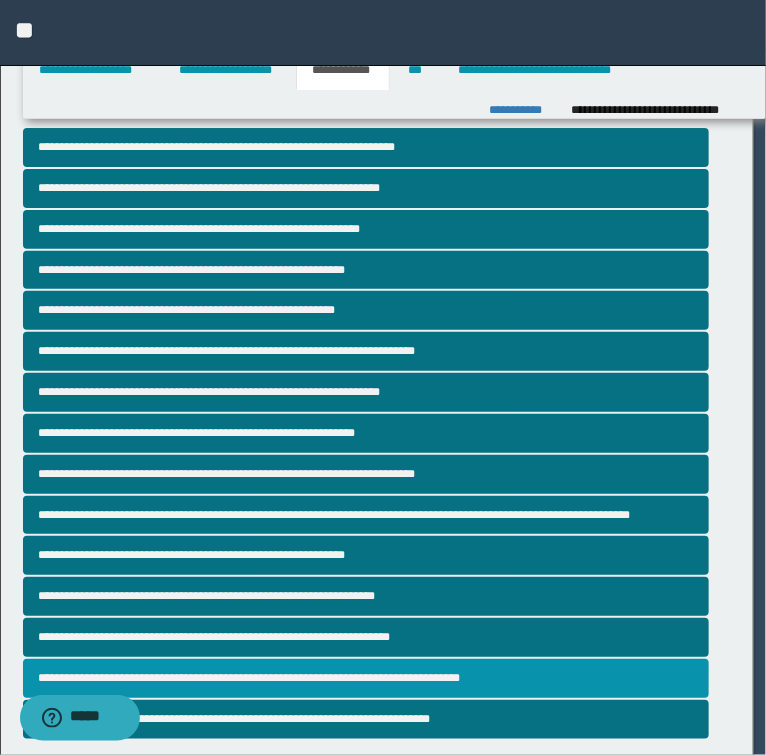 type on "**" 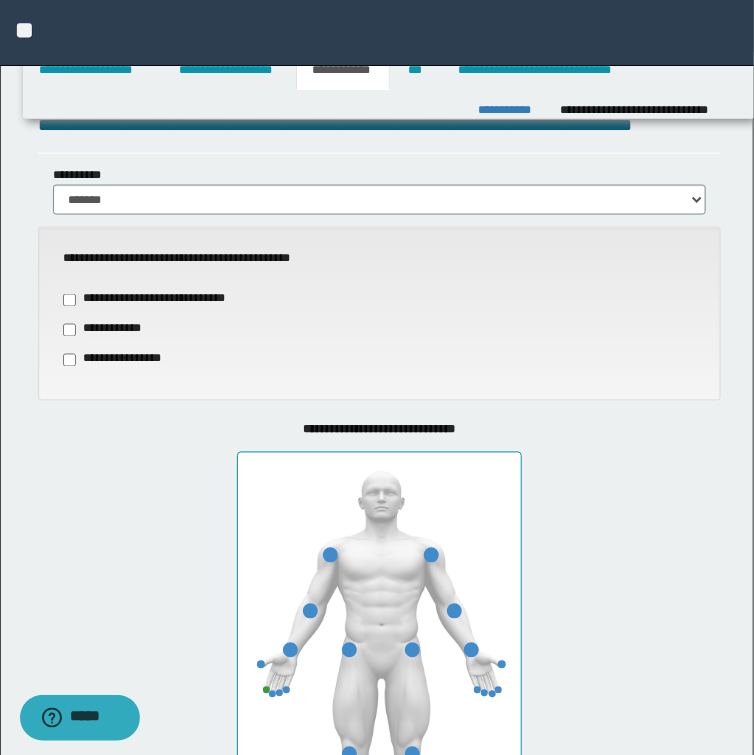 scroll, scrollTop: 640, scrollLeft: 0, axis: vertical 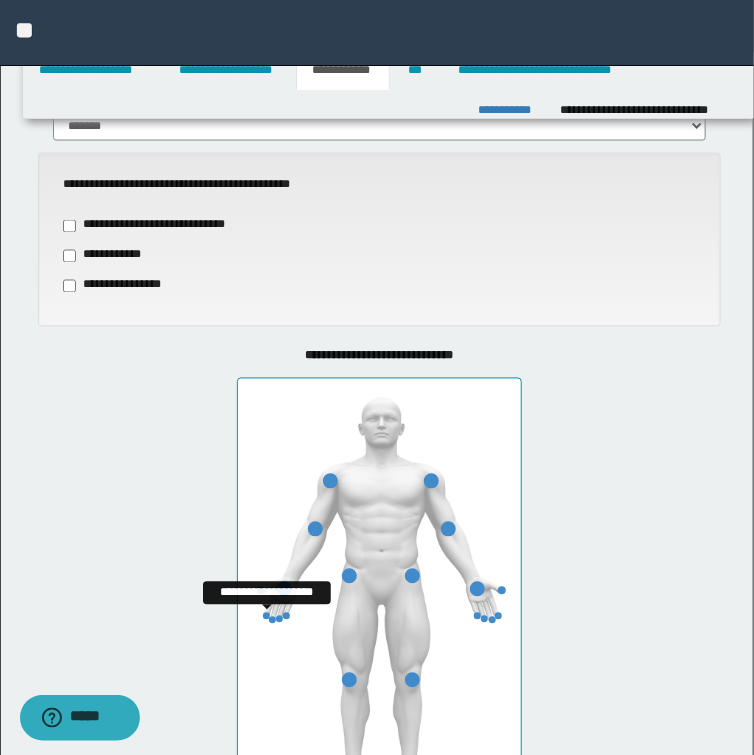 click at bounding box center (266, 616) 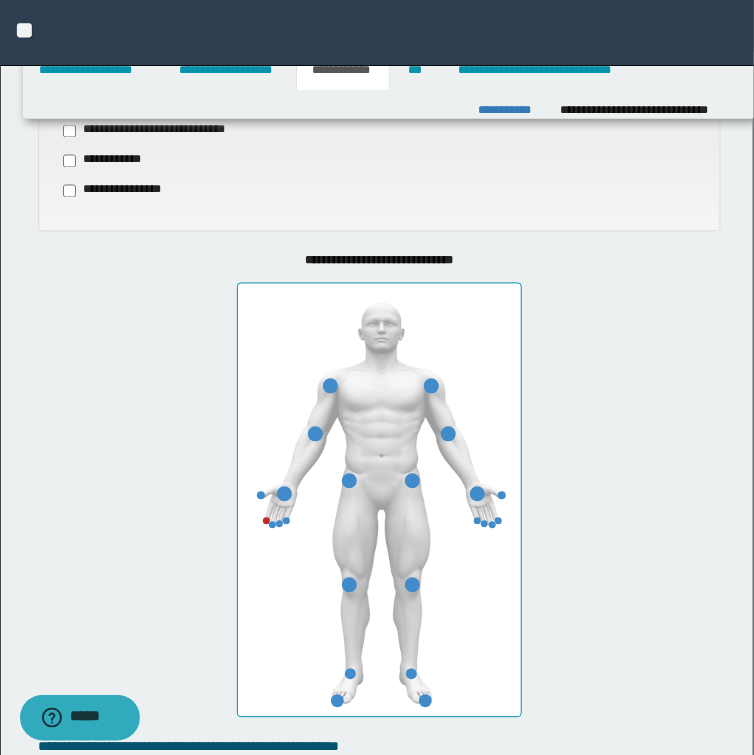 scroll, scrollTop: 1120, scrollLeft: 0, axis: vertical 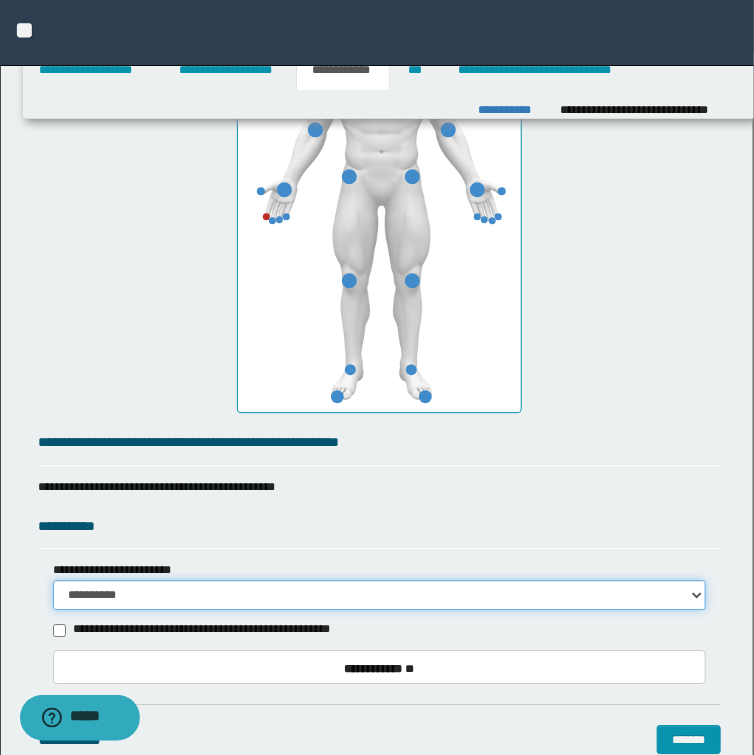 click on "**********" at bounding box center (379, 595) 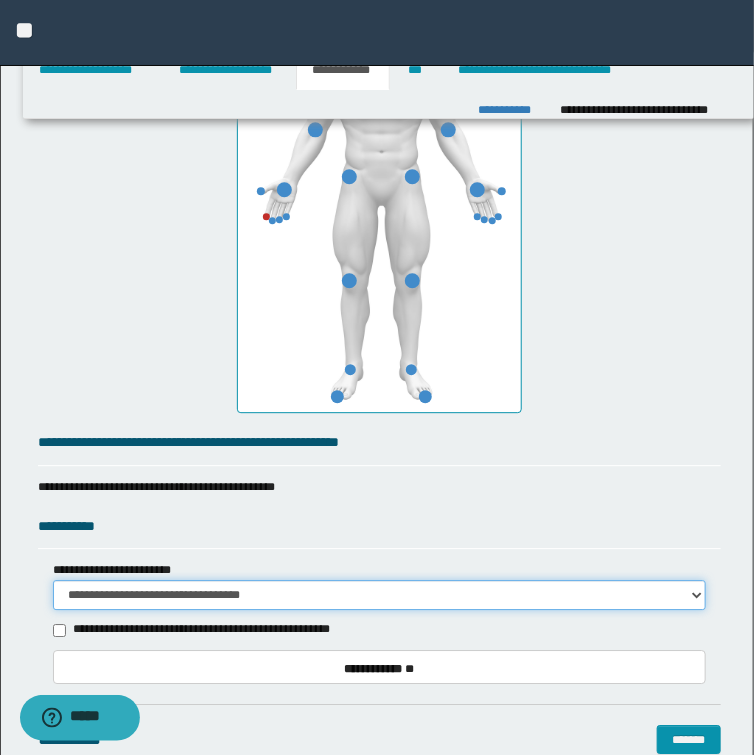 click on "**********" at bounding box center [379, 595] 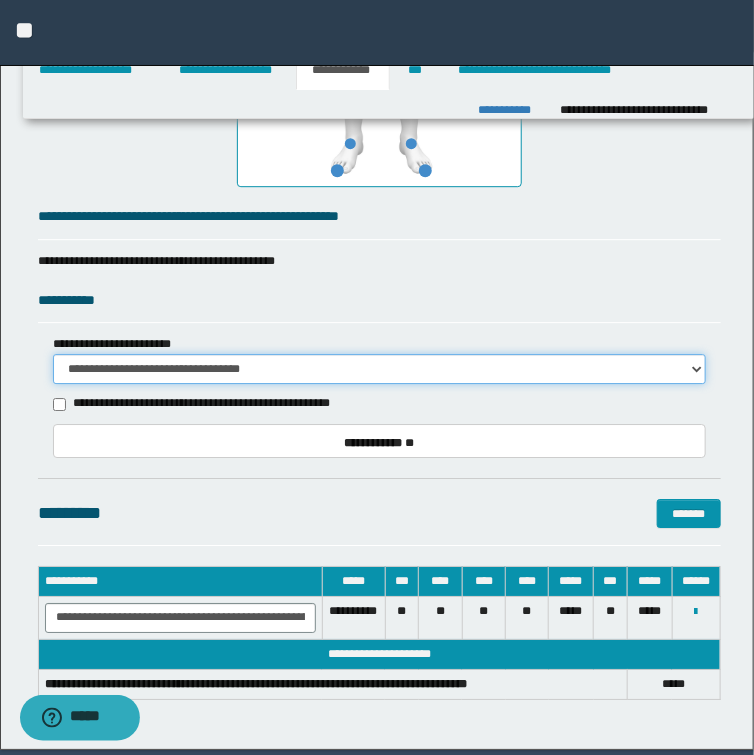 scroll, scrollTop: 1418, scrollLeft: 0, axis: vertical 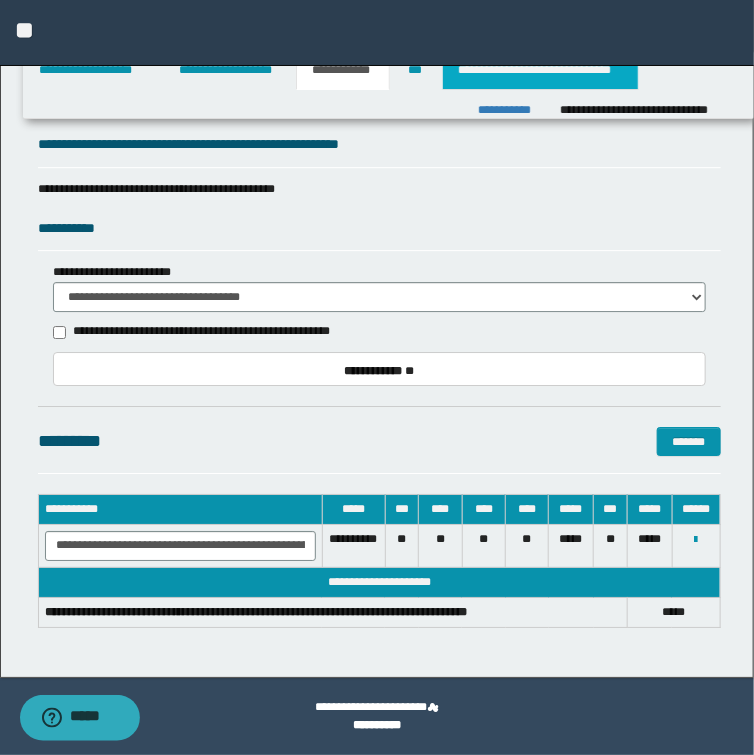 click on "**********" at bounding box center (540, 70) 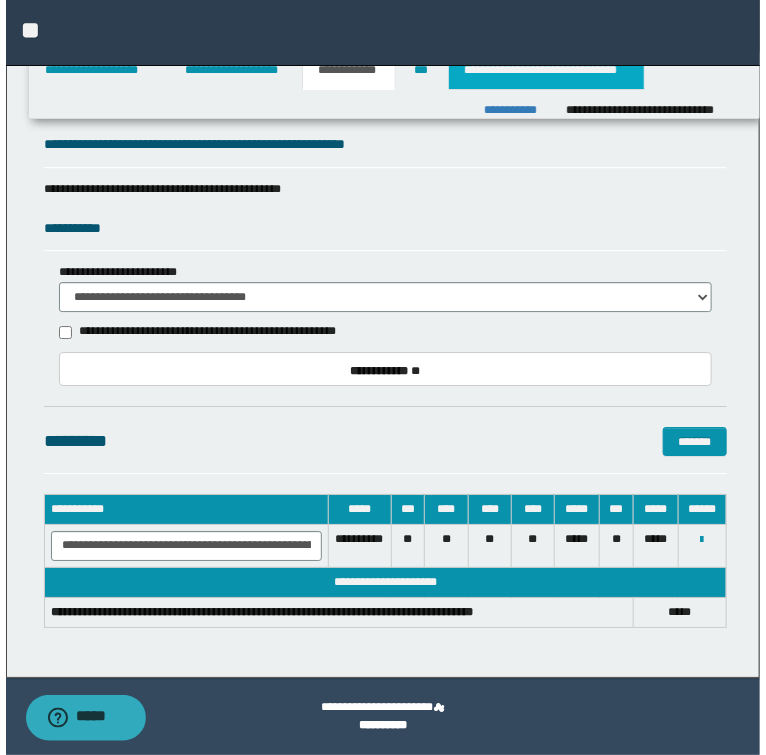 scroll, scrollTop: 0, scrollLeft: 0, axis: both 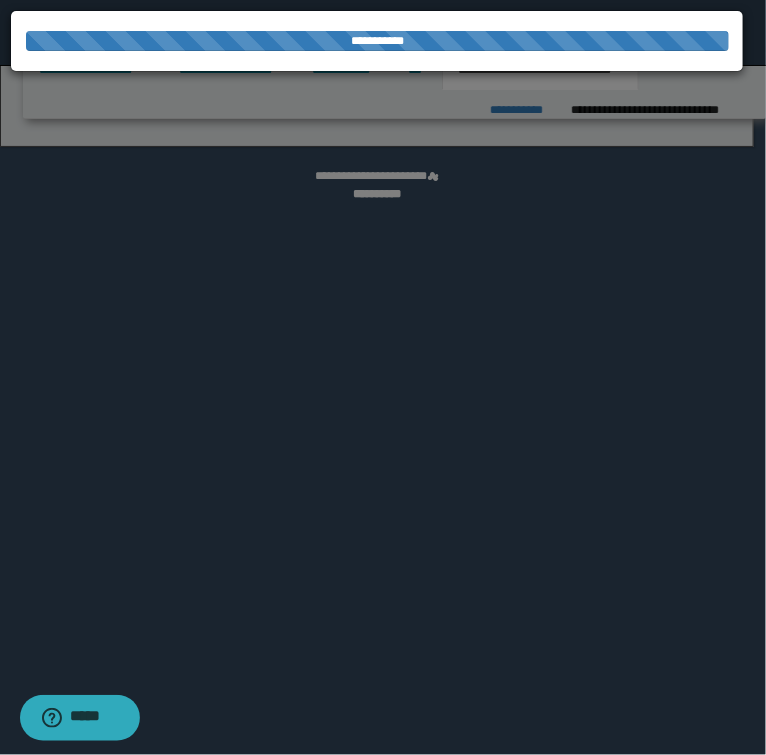 select on "*" 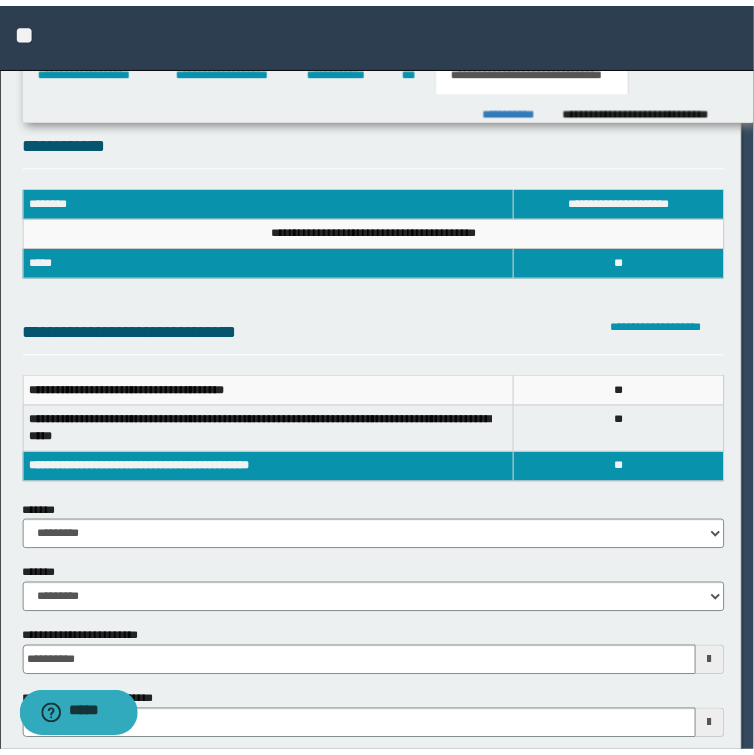 scroll, scrollTop: 0, scrollLeft: 0, axis: both 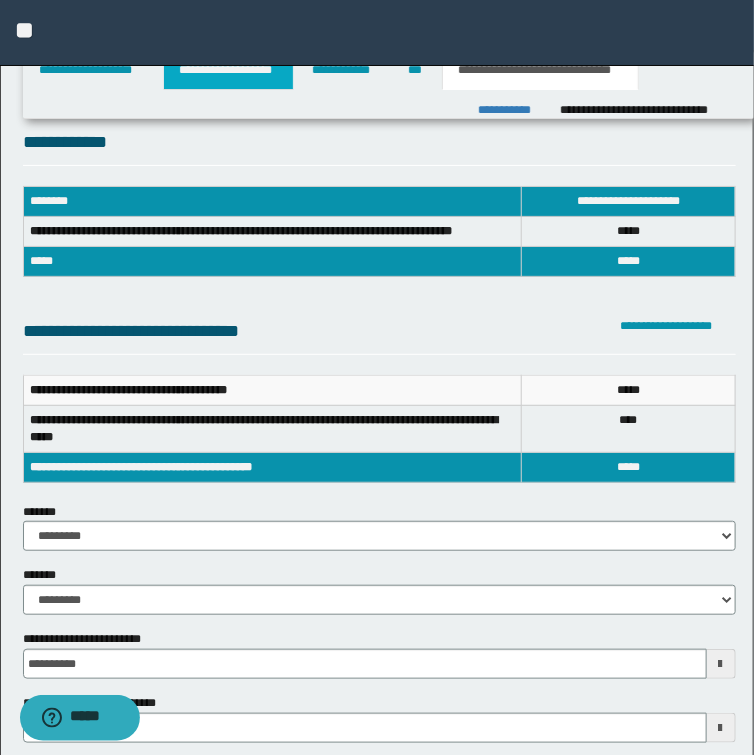 click on "**********" at bounding box center [228, 70] 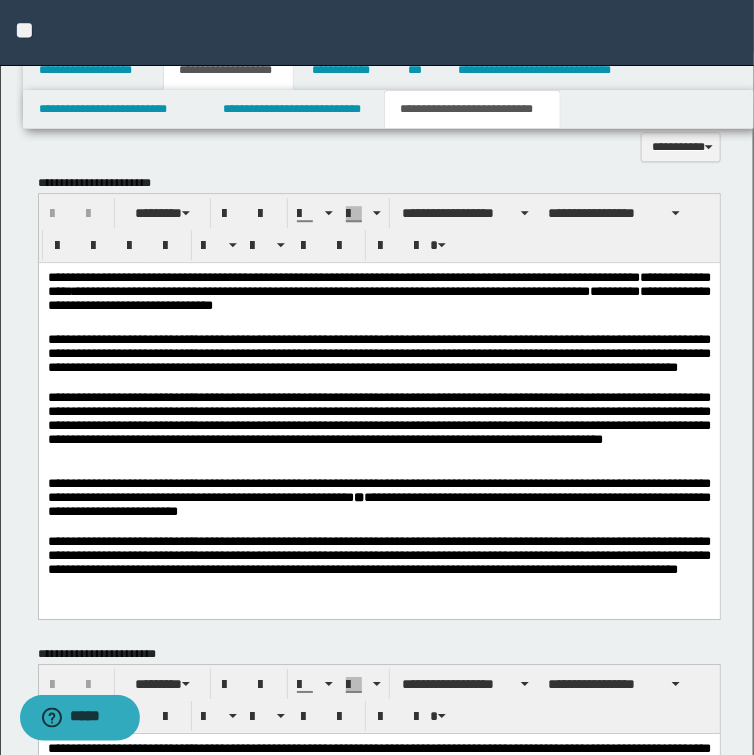 scroll, scrollTop: 1360, scrollLeft: 0, axis: vertical 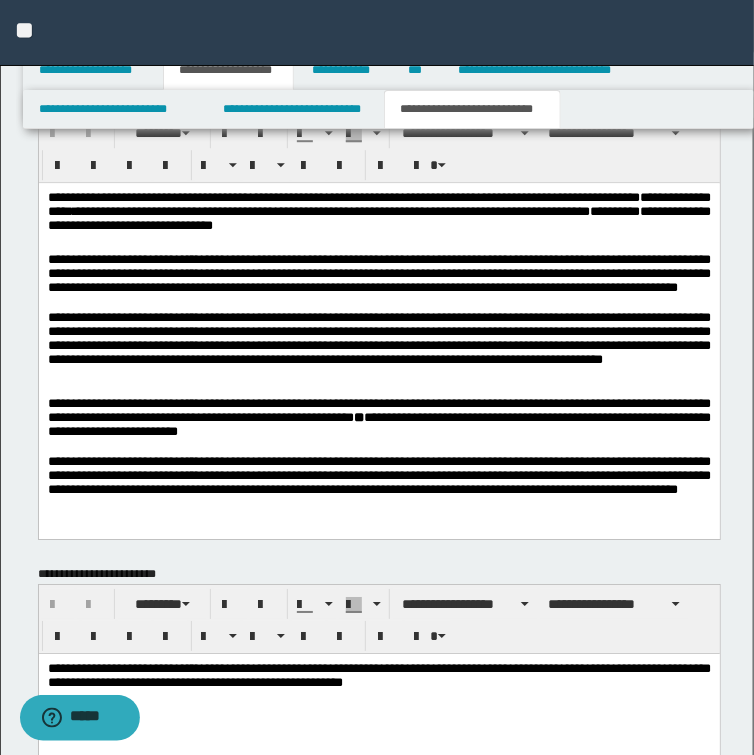 click on "**********" at bounding box center [378, 368] 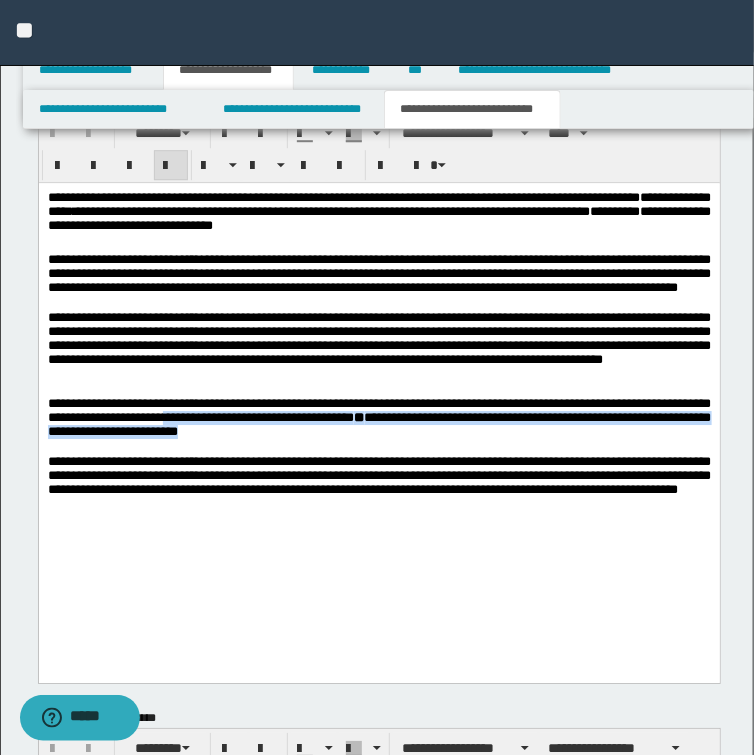 drag, startPoint x: 188, startPoint y: 470, endPoint x: 257, endPoint y: 488, distance: 71.30919 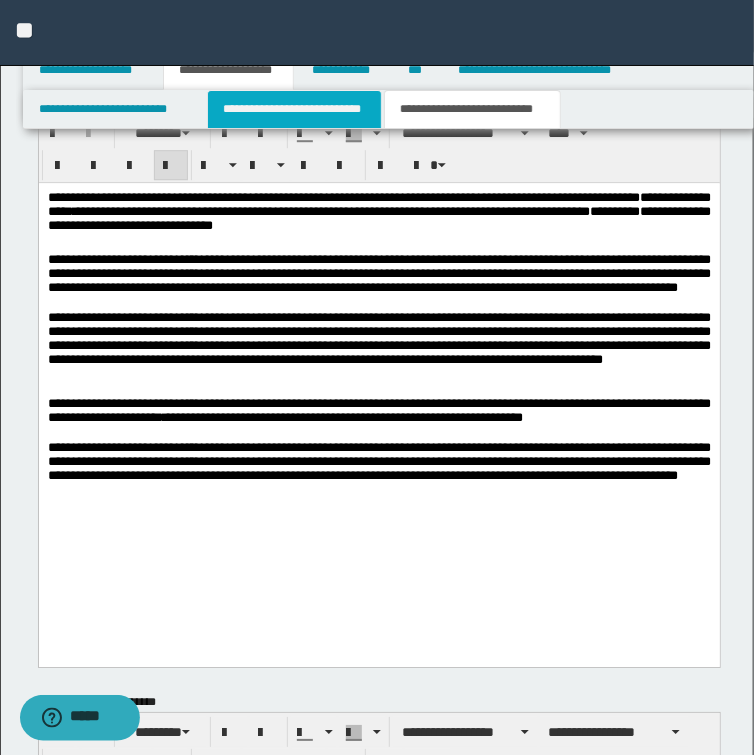 click on "**********" at bounding box center [294, 109] 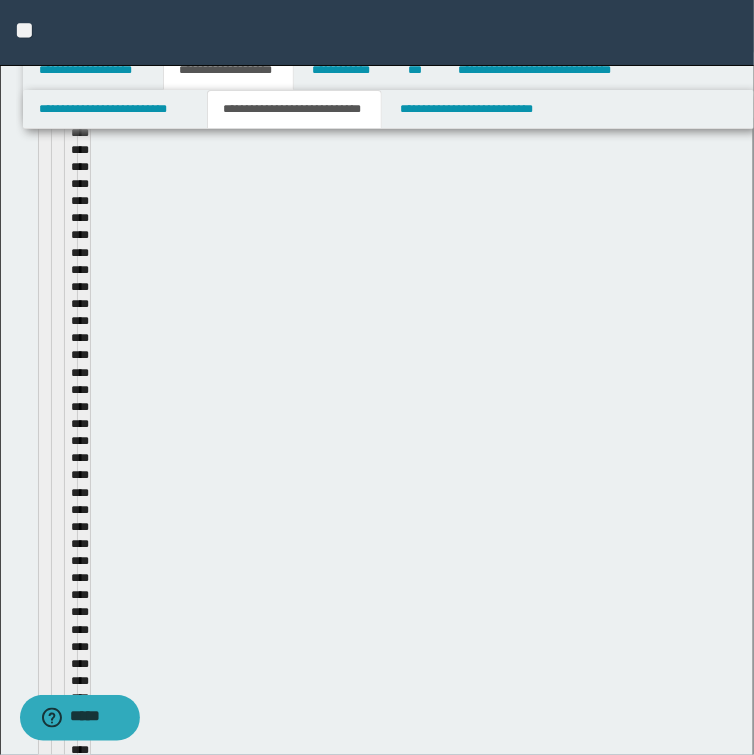 type 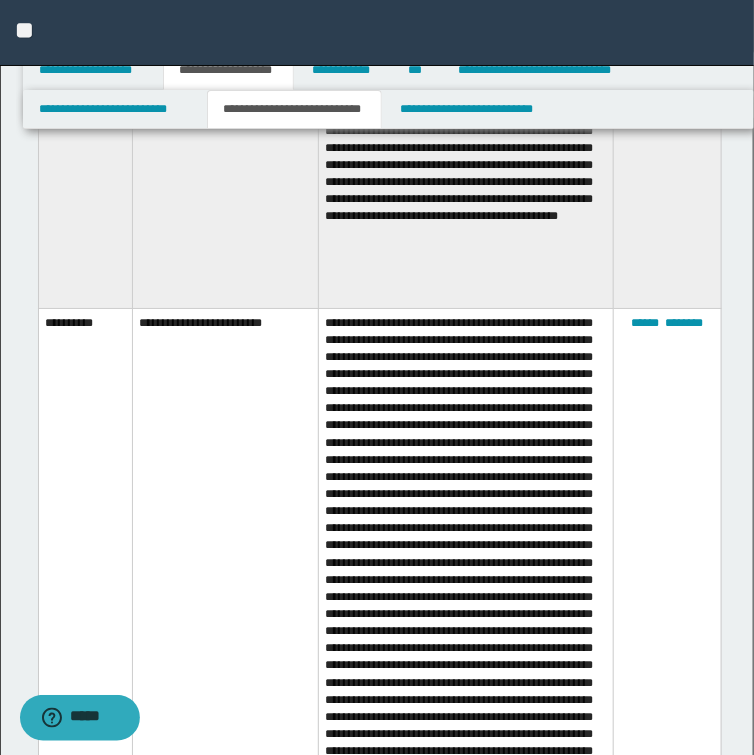 scroll, scrollTop: 1760, scrollLeft: 0, axis: vertical 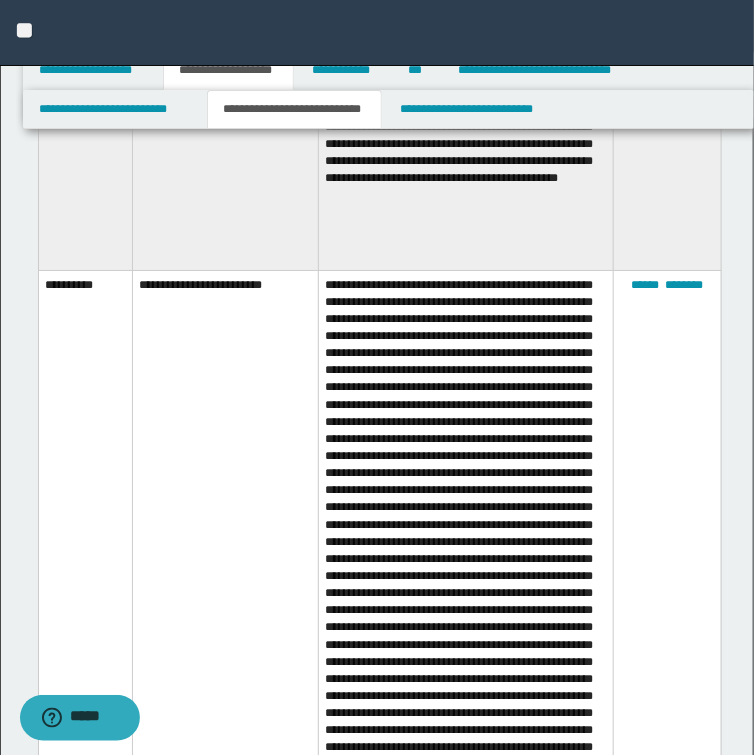 click at bounding box center (465, 704) 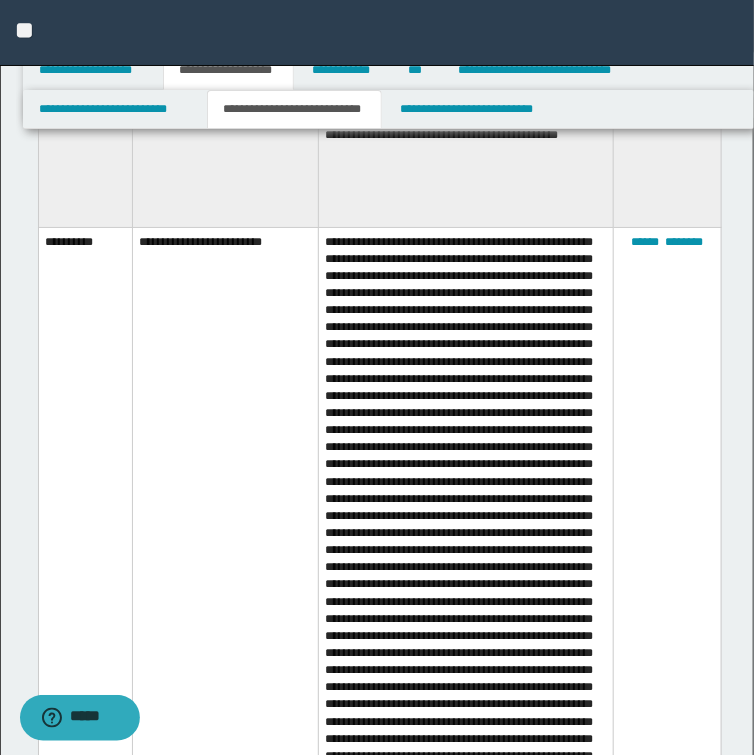 scroll, scrollTop: 1840, scrollLeft: 0, axis: vertical 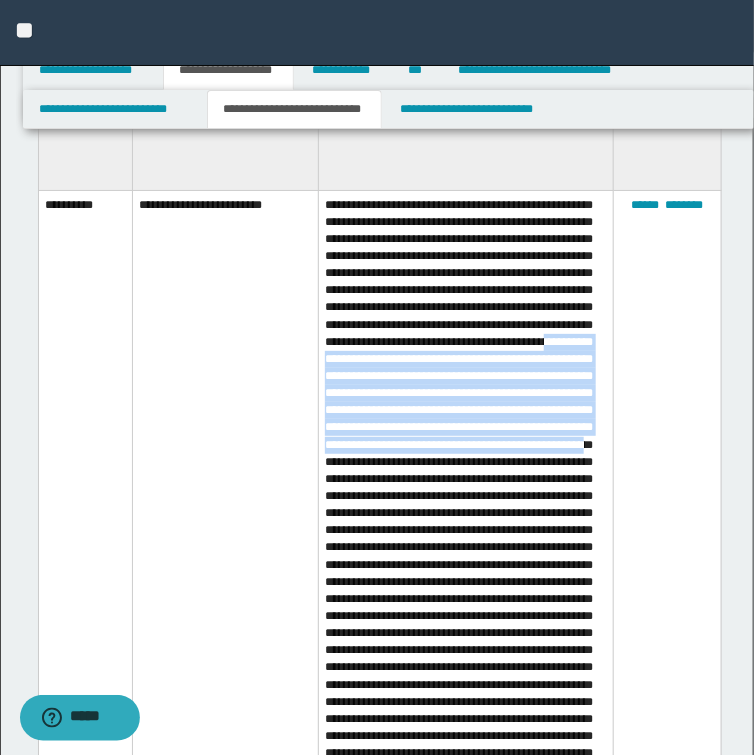 drag, startPoint x: 360, startPoint y: 375, endPoint x: 368, endPoint y: 495, distance: 120.26637 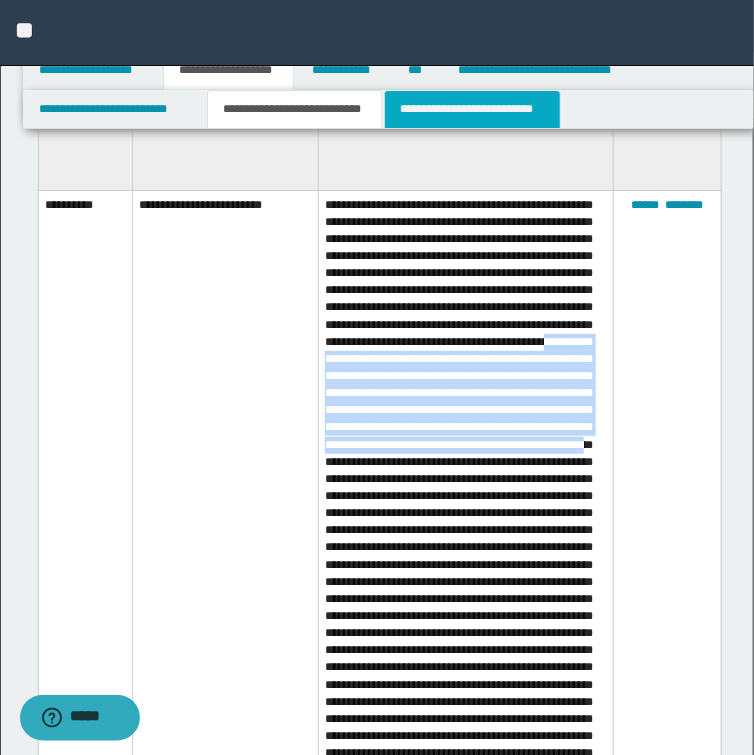 click on "**********" at bounding box center (472, 109) 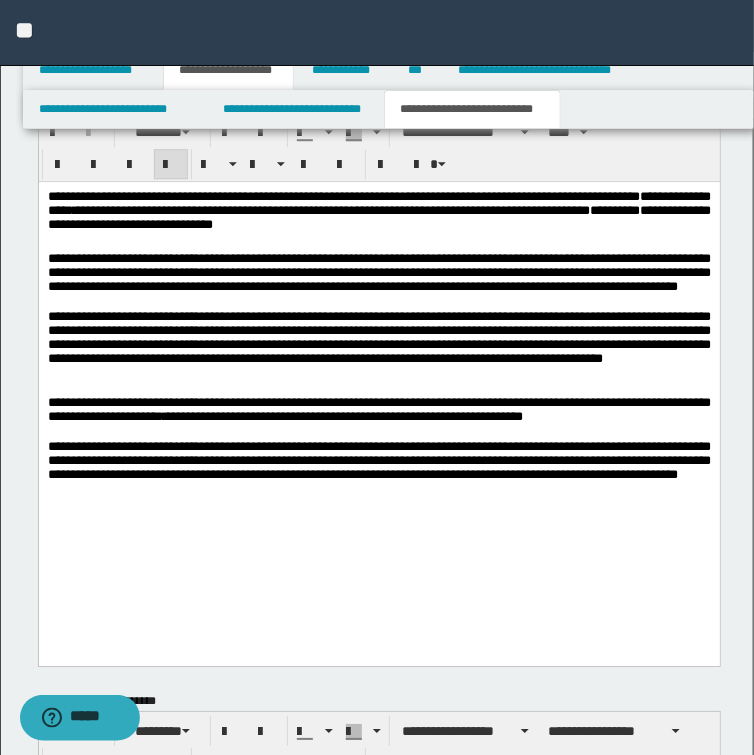 scroll, scrollTop: 1360, scrollLeft: 0, axis: vertical 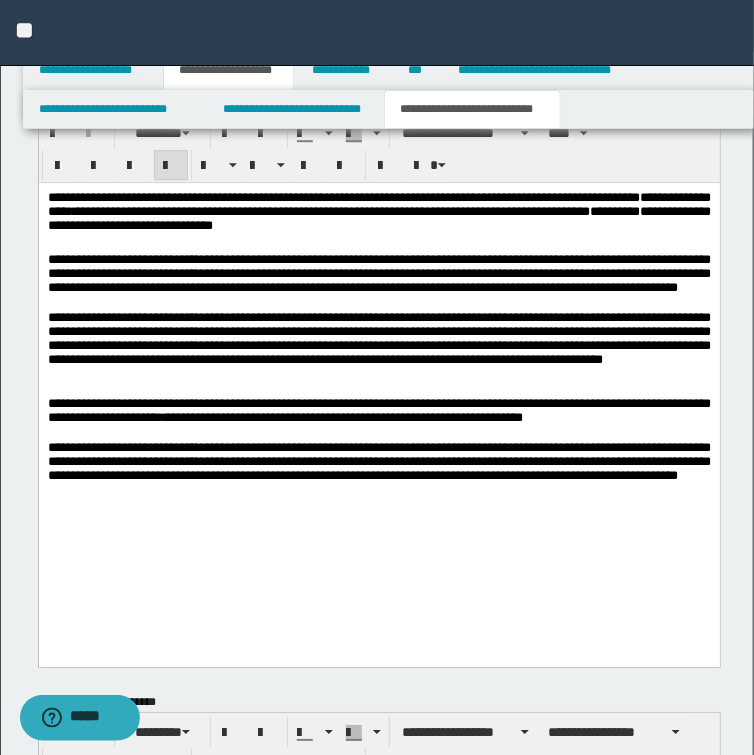 click on "**********" at bounding box center [378, 273] 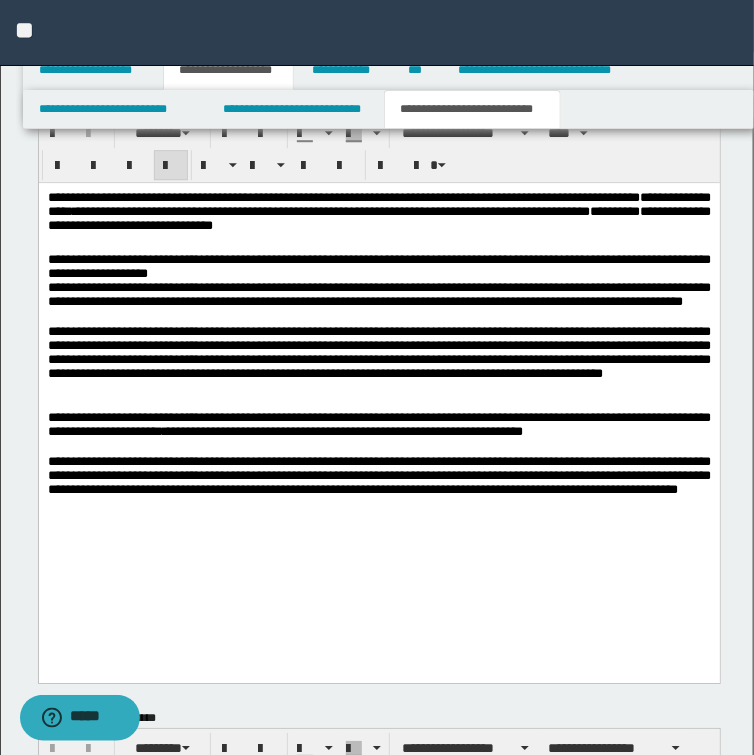 click on "**********" at bounding box center [378, 266] 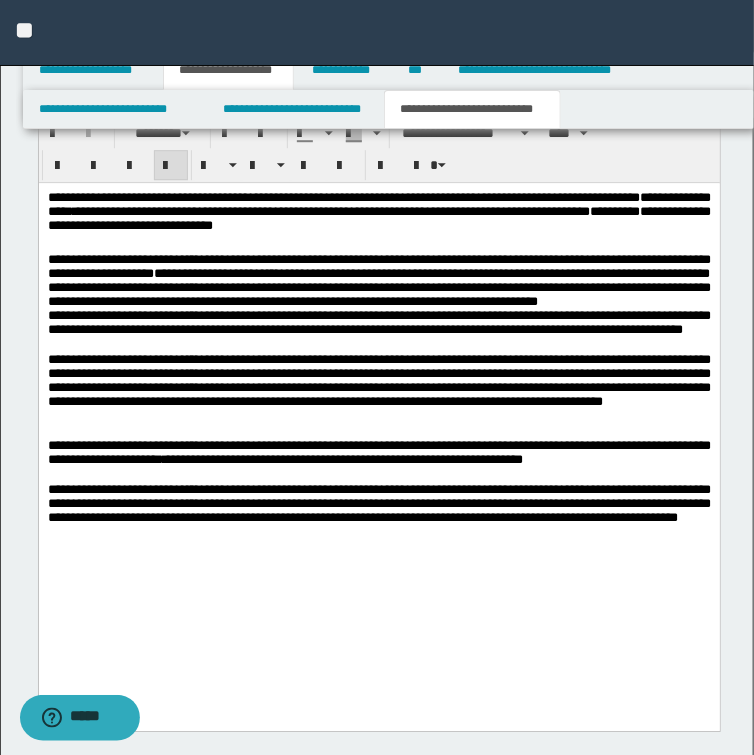 click on "**********" at bounding box center [378, 279] 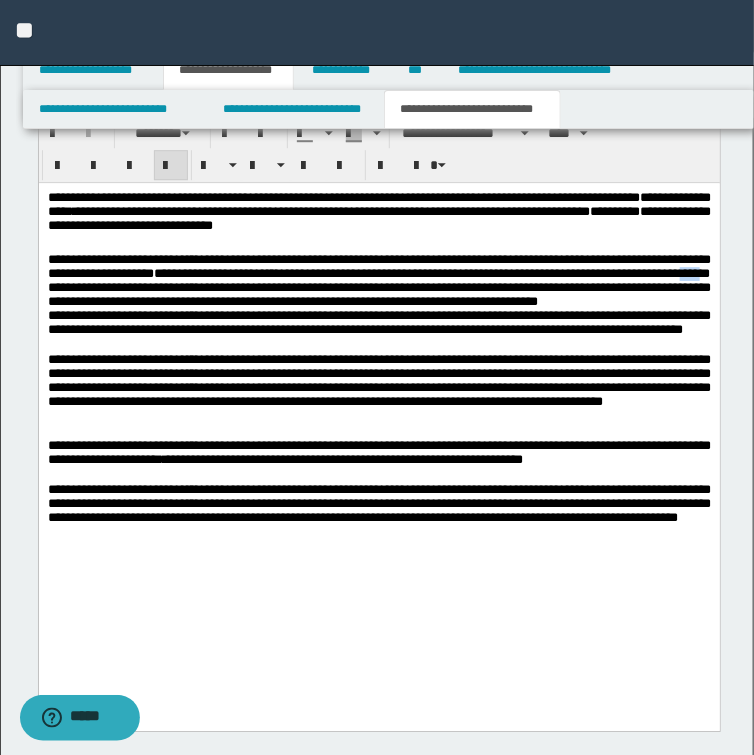 drag, startPoint x: 155, startPoint y: 292, endPoint x: 171, endPoint y: 292, distance: 16 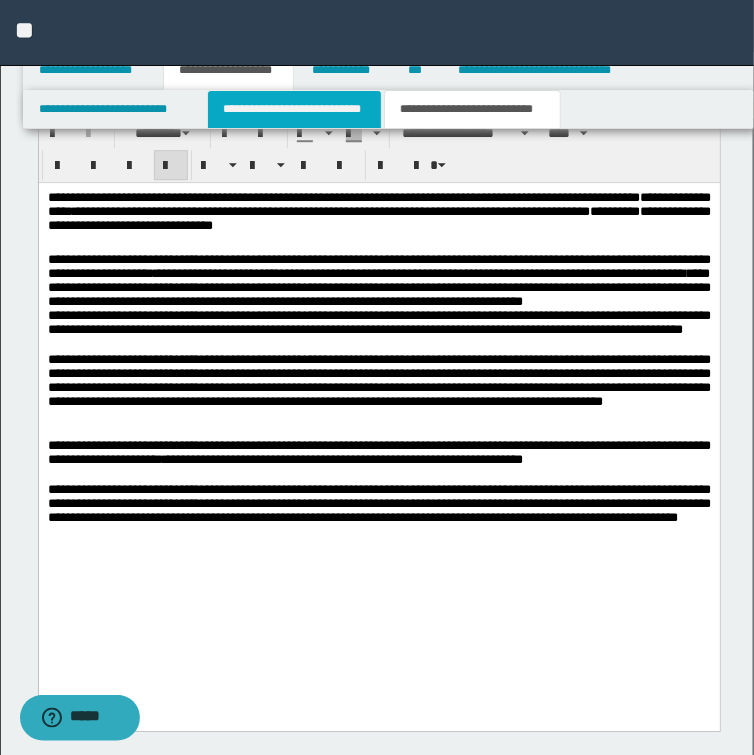 click on "**********" at bounding box center (294, 109) 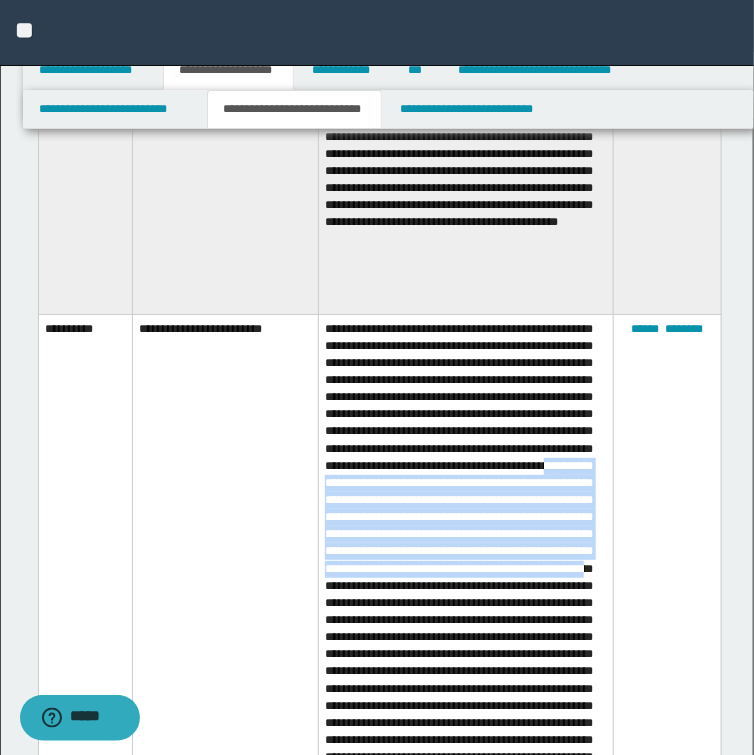 scroll, scrollTop: 1760, scrollLeft: 0, axis: vertical 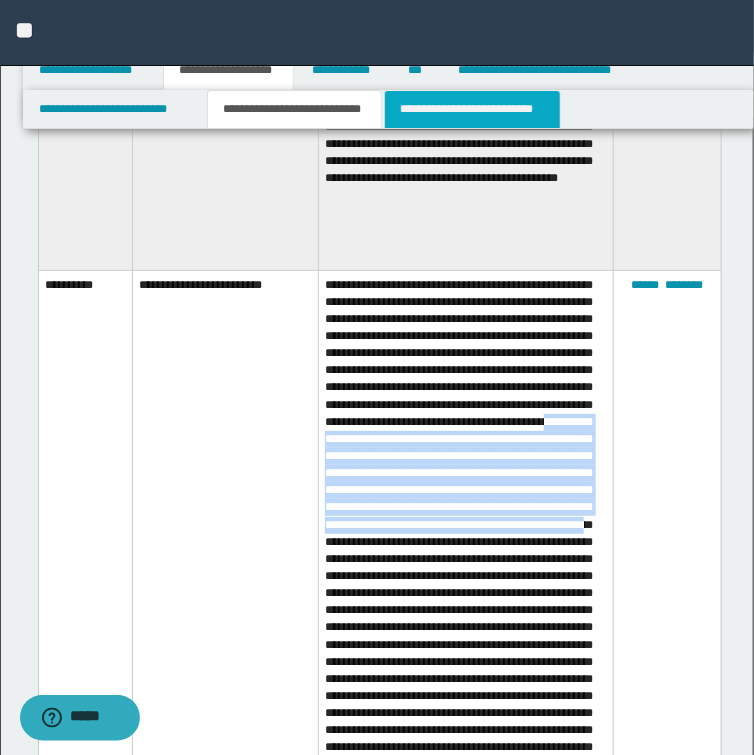 click on "**********" at bounding box center [472, 109] 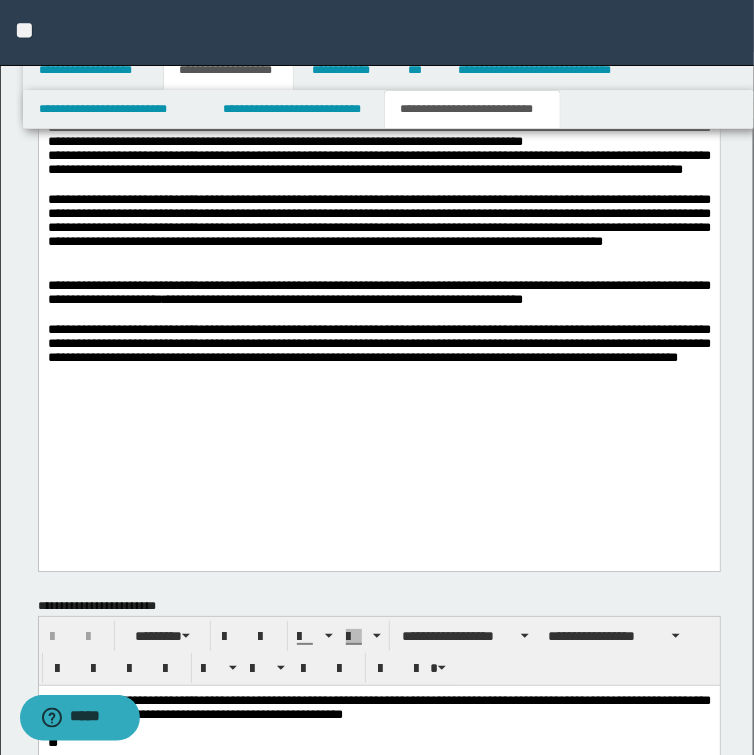 scroll, scrollTop: 1440, scrollLeft: 0, axis: vertical 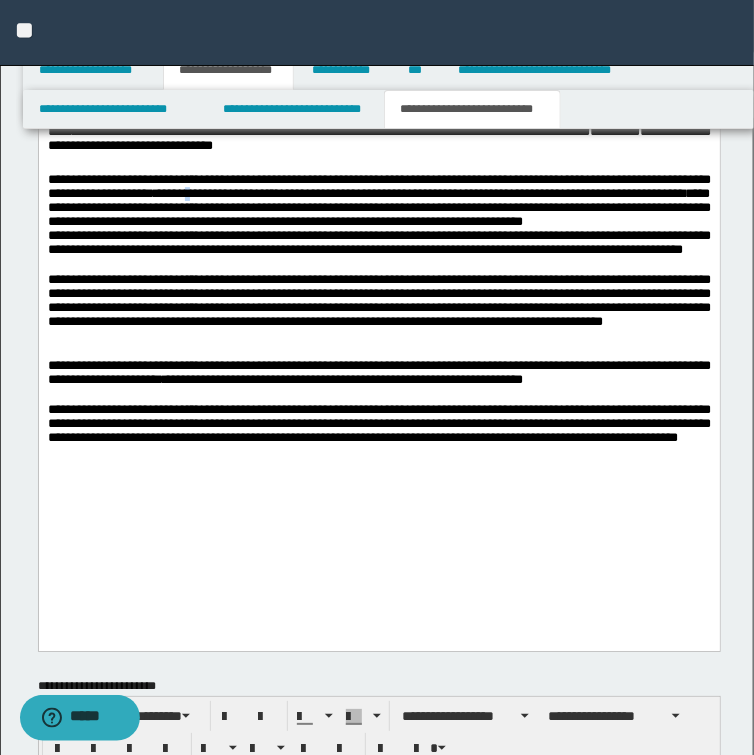 click on "**********" at bounding box center (378, 199) 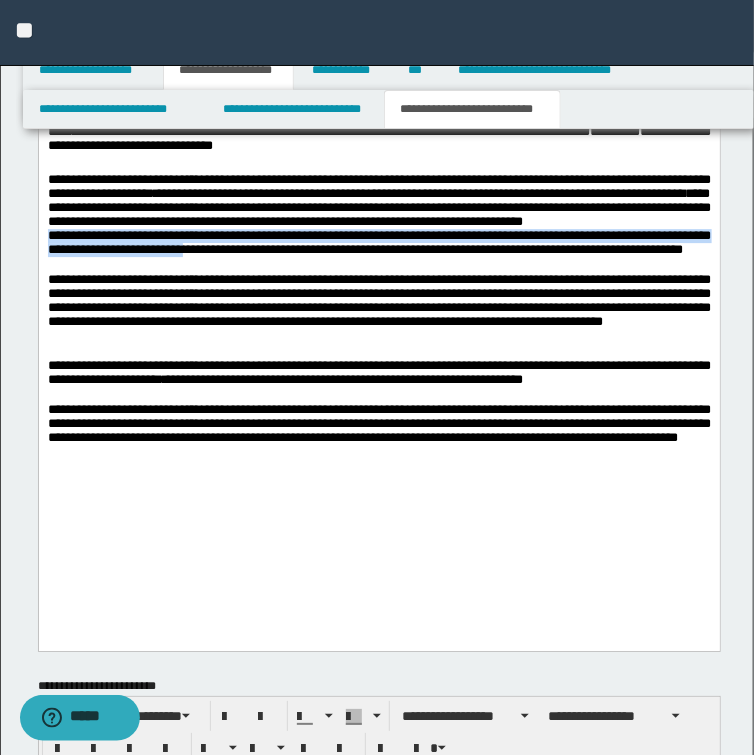 drag, startPoint x: 49, startPoint y: 260, endPoint x: 282, endPoint y: 283, distance: 234.13245 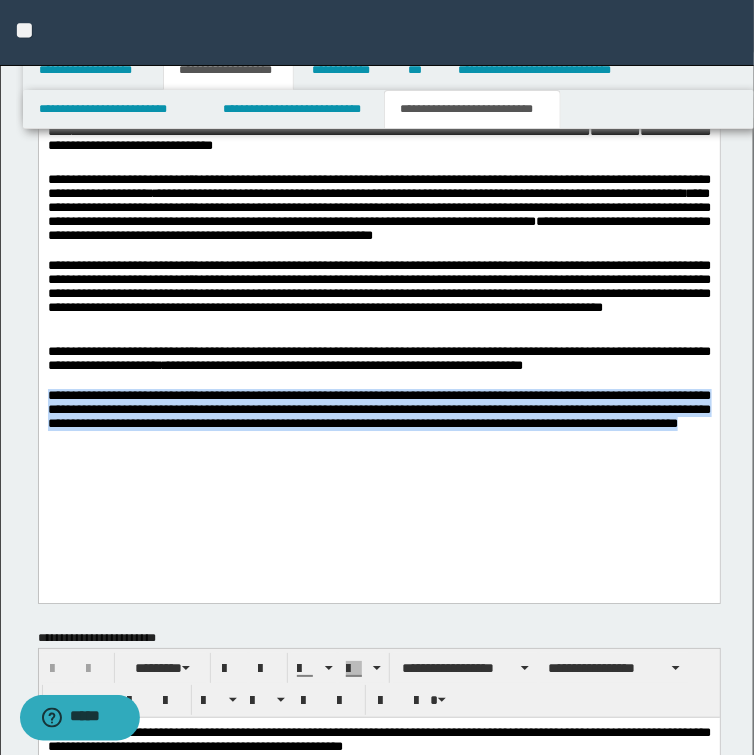 drag, startPoint x: 48, startPoint y: 434, endPoint x: 171, endPoint y: 498, distance: 138.65425 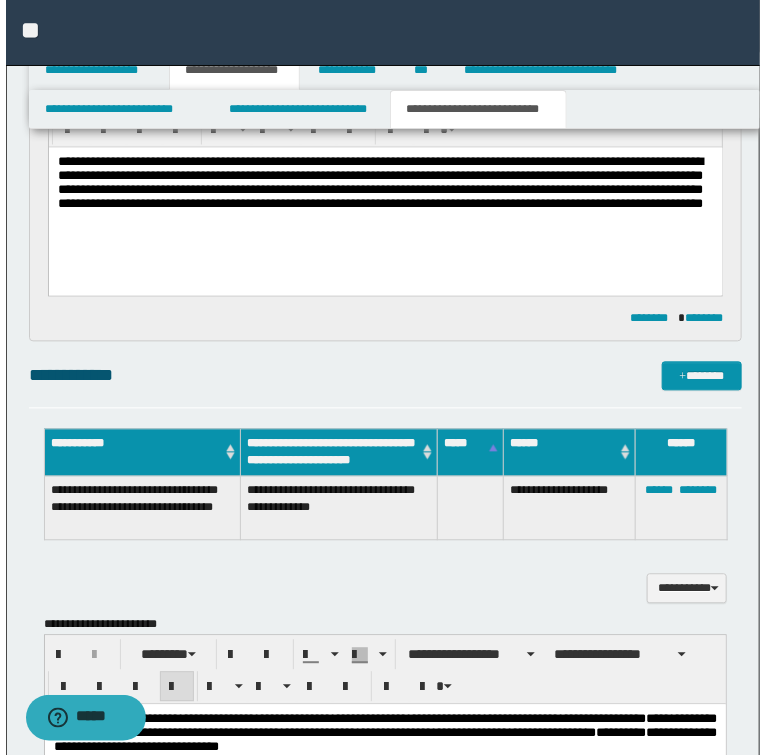 scroll, scrollTop: 560, scrollLeft: 0, axis: vertical 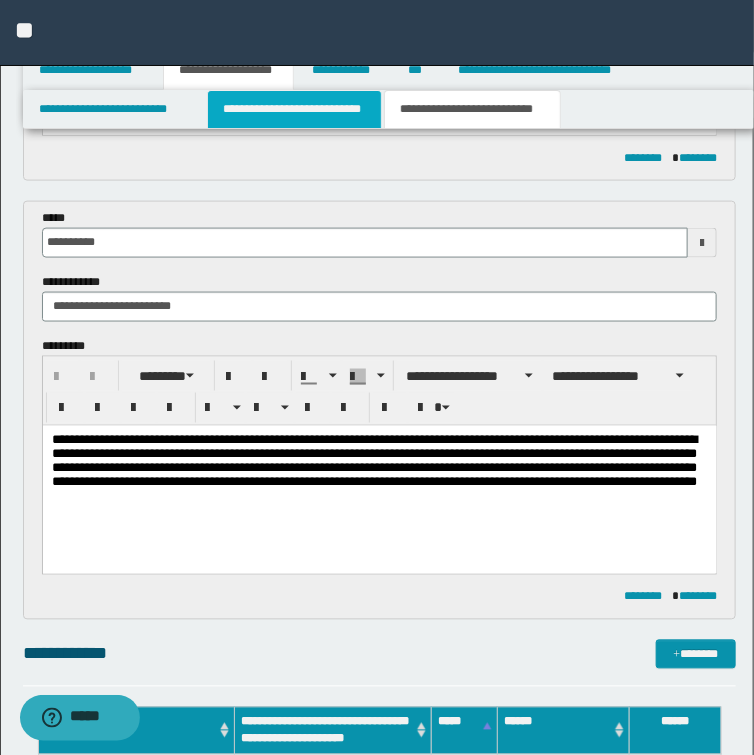 click on "**********" at bounding box center (294, 109) 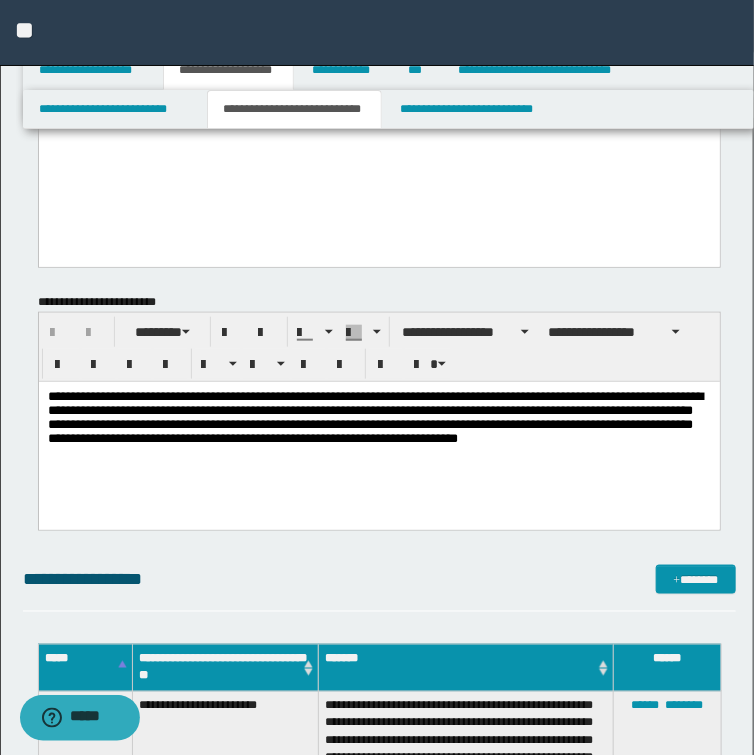 scroll, scrollTop: 0, scrollLeft: 0, axis: both 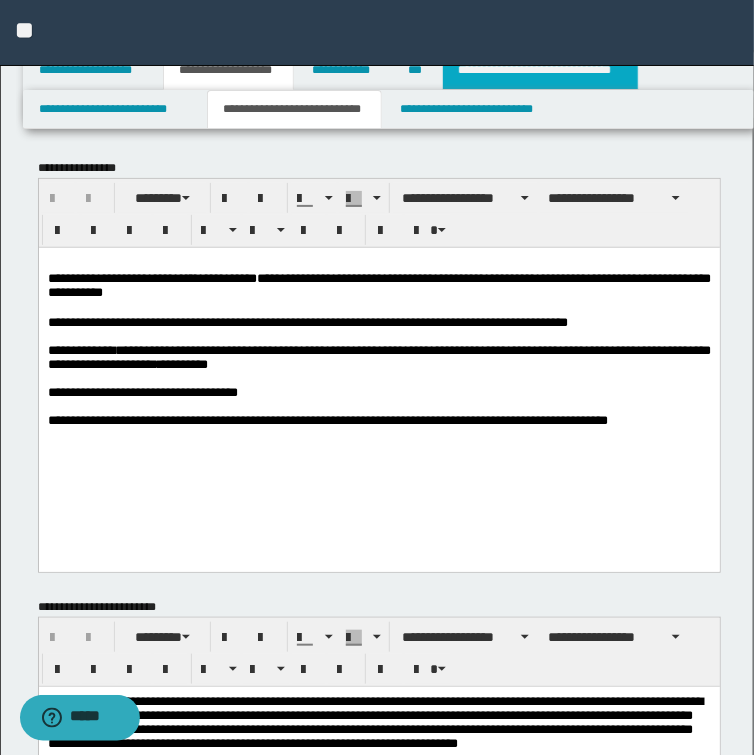 click on "**********" at bounding box center [540, 70] 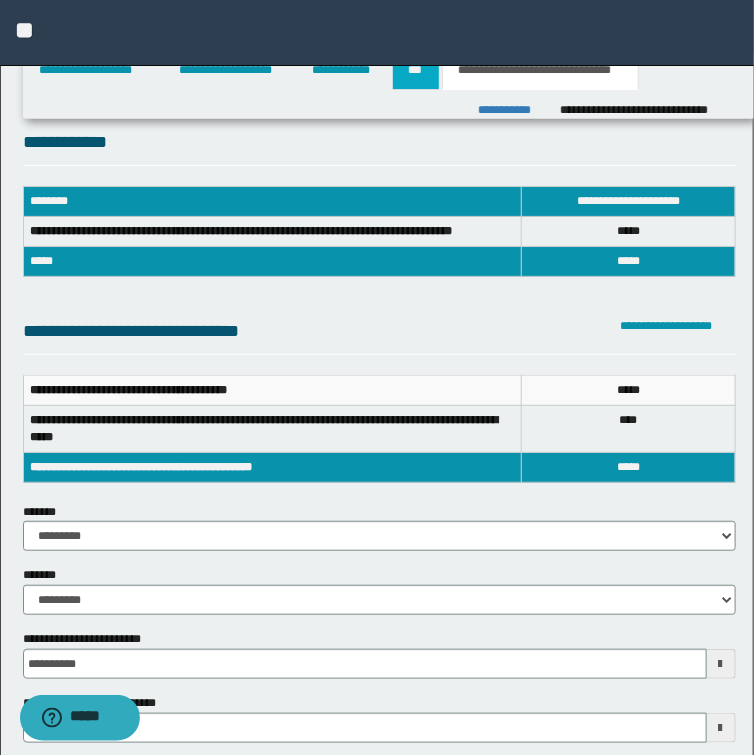 click on "***" at bounding box center (416, 70) 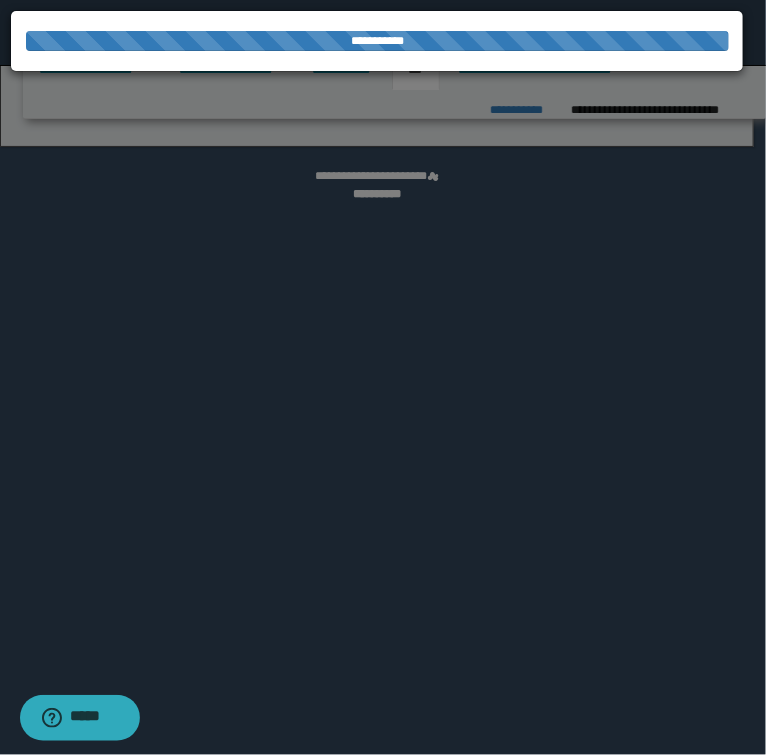 select on "*" 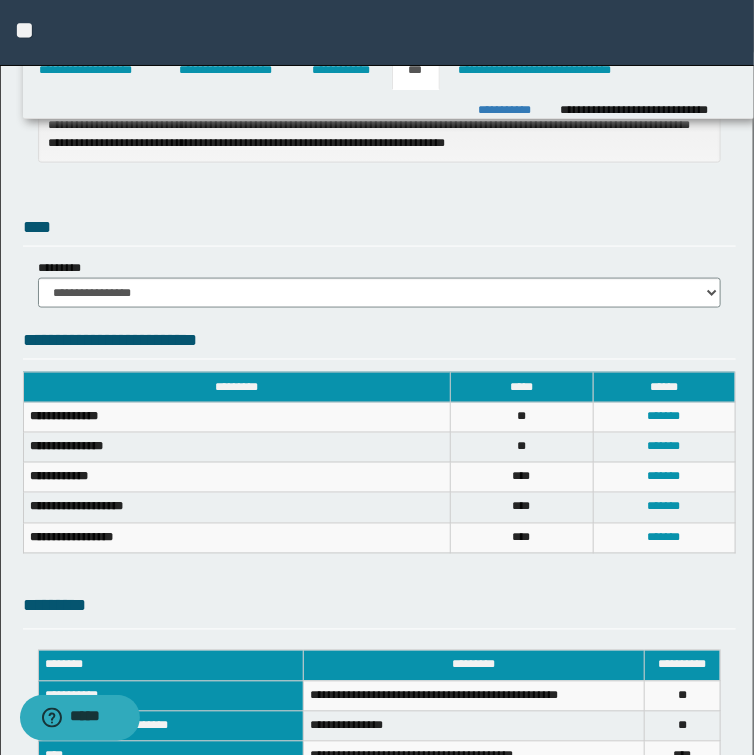 scroll, scrollTop: 640, scrollLeft: 0, axis: vertical 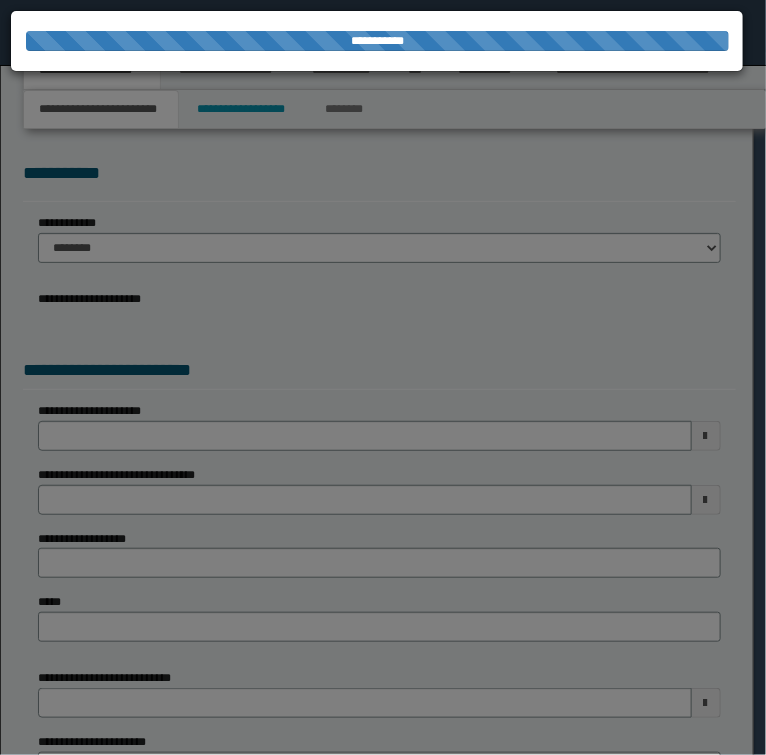 select on "*" 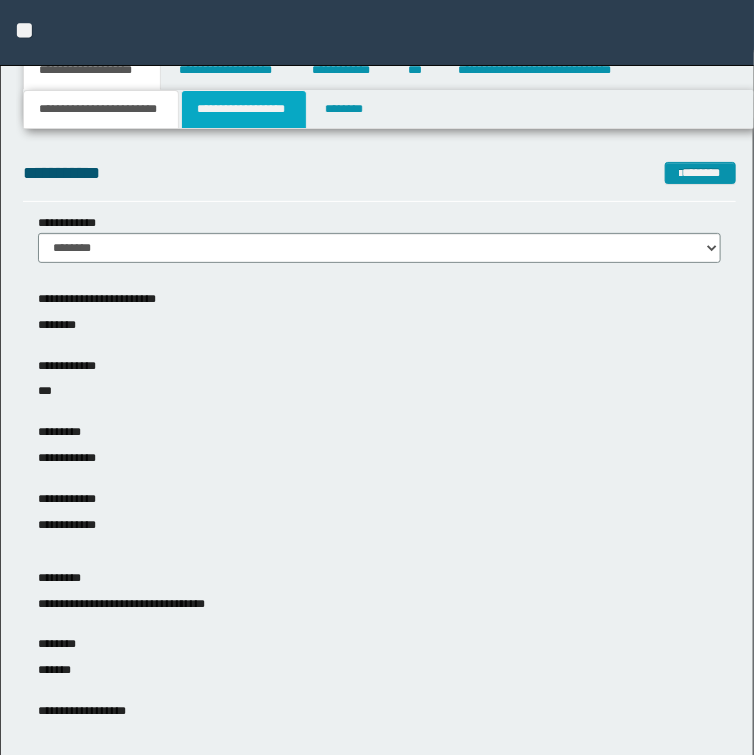 scroll, scrollTop: 0, scrollLeft: 0, axis: both 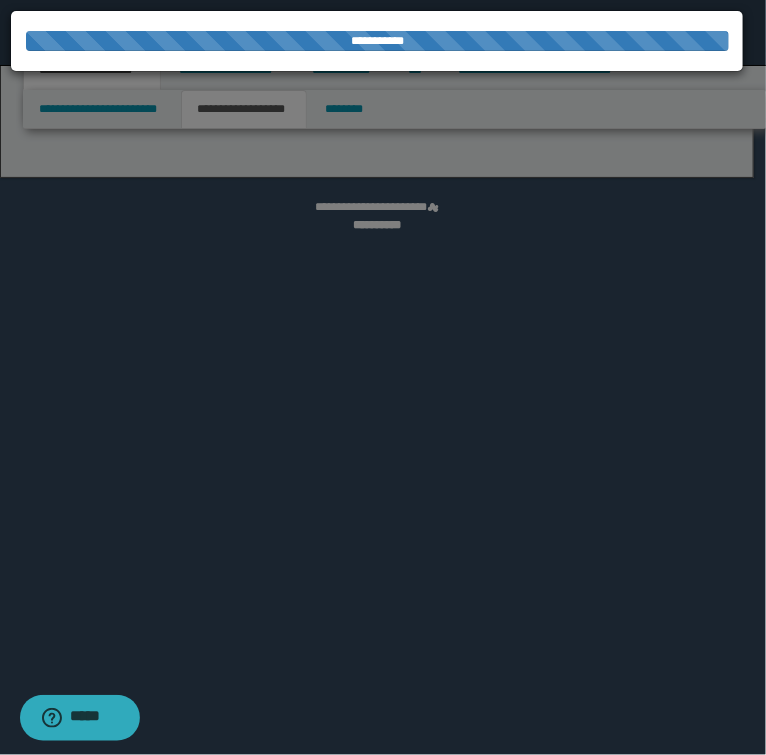 select on "*" 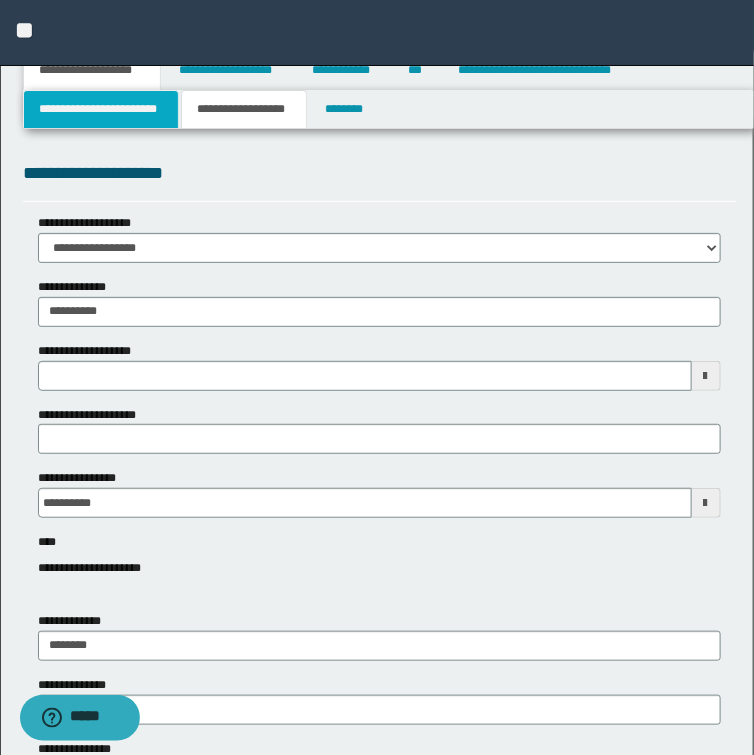 click on "**********" at bounding box center [101, 109] 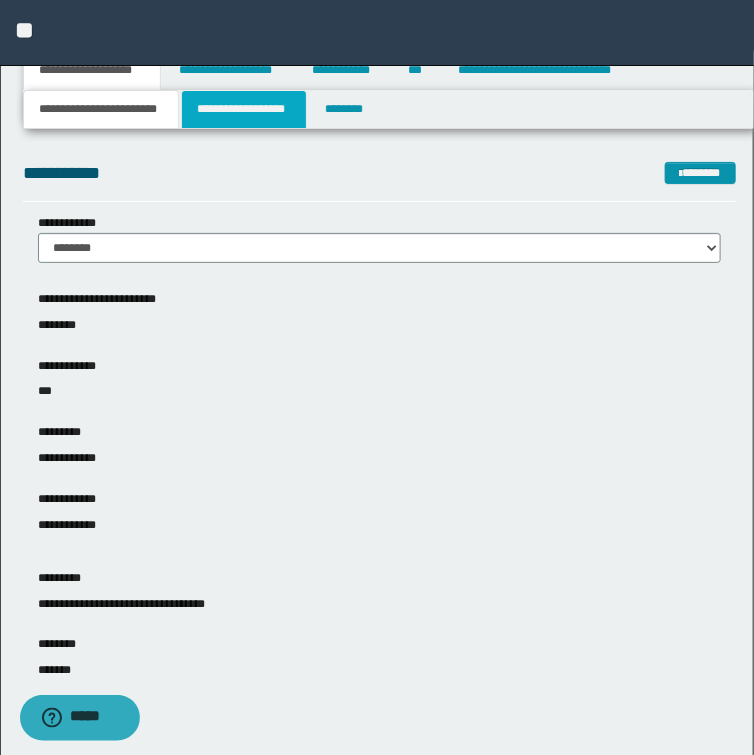 click on "**********" at bounding box center (244, 109) 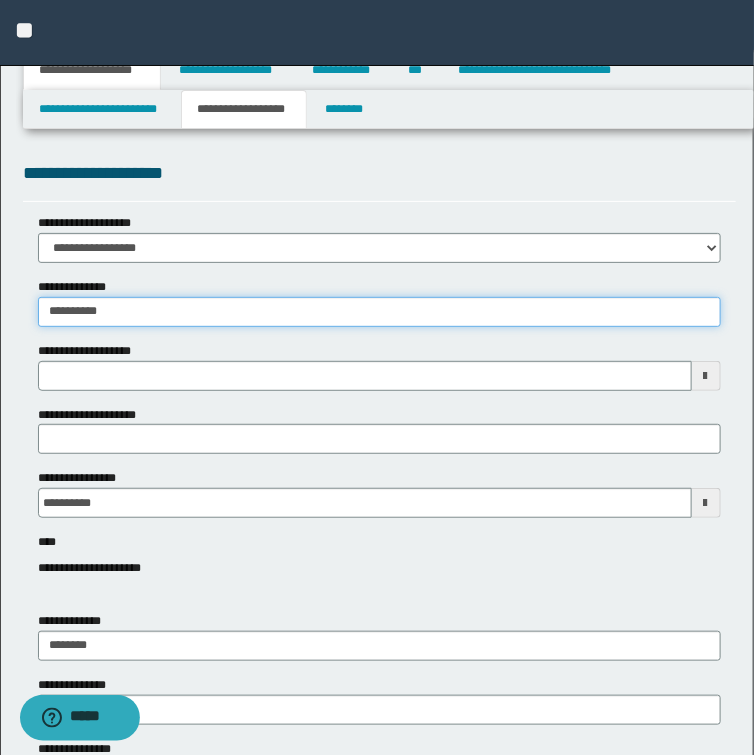 drag, startPoint x: 136, startPoint y: 318, endPoint x: -153, endPoint y: 317, distance: 289.00174 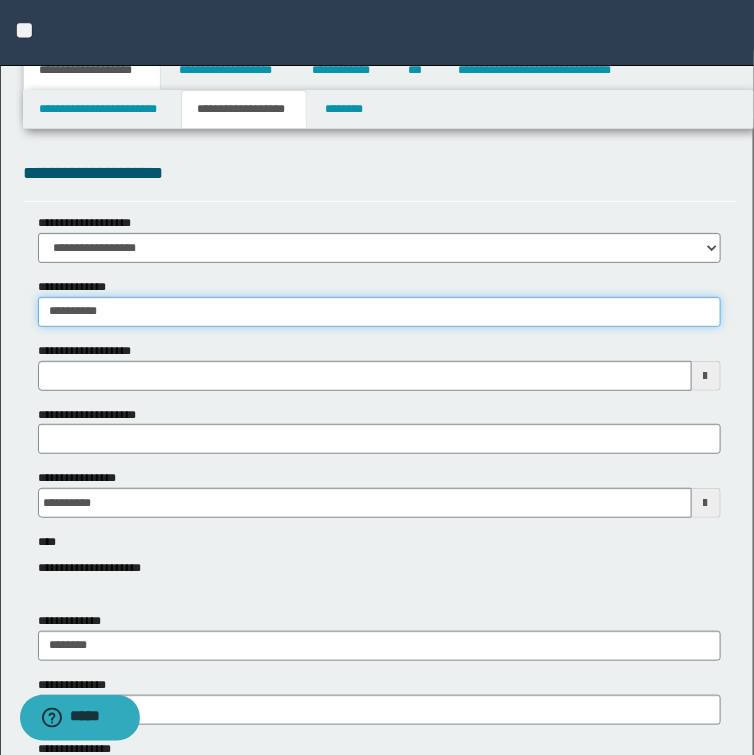 click on "**********" at bounding box center (377, 377) 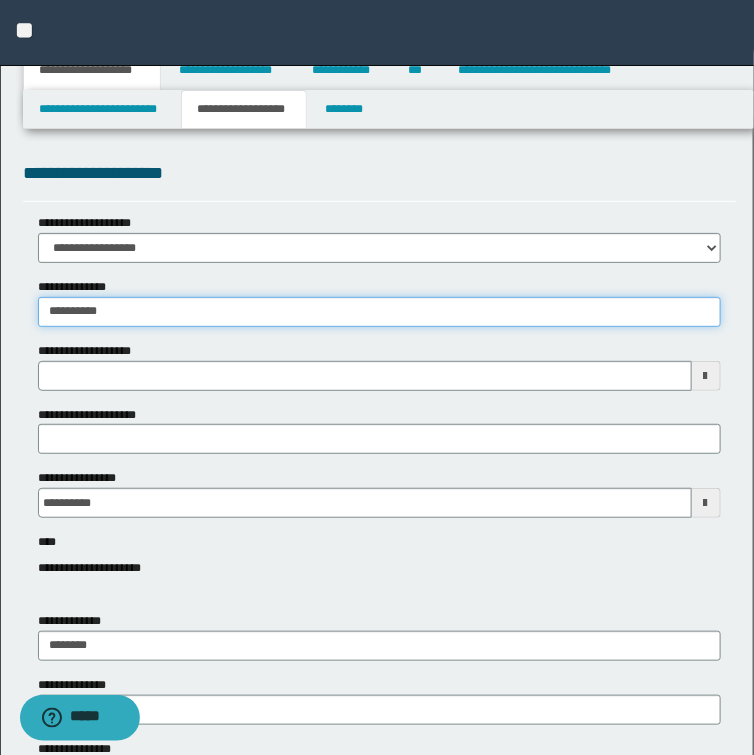 click on "**********" at bounding box center [379, 312] 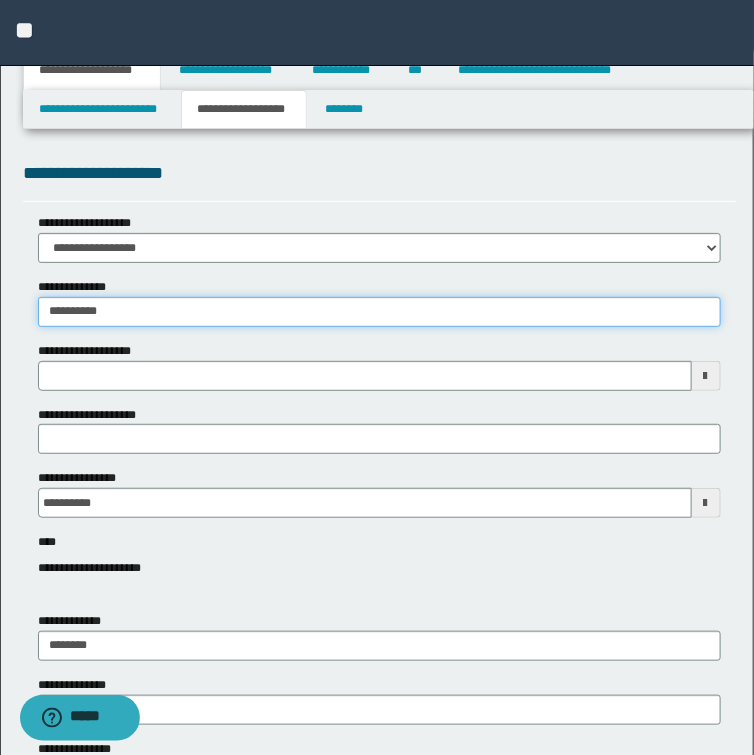 drag, startPoint x: 123, startPoint y: 314, endPoint x: -40, endPoint y: 312, distance: 163.01227 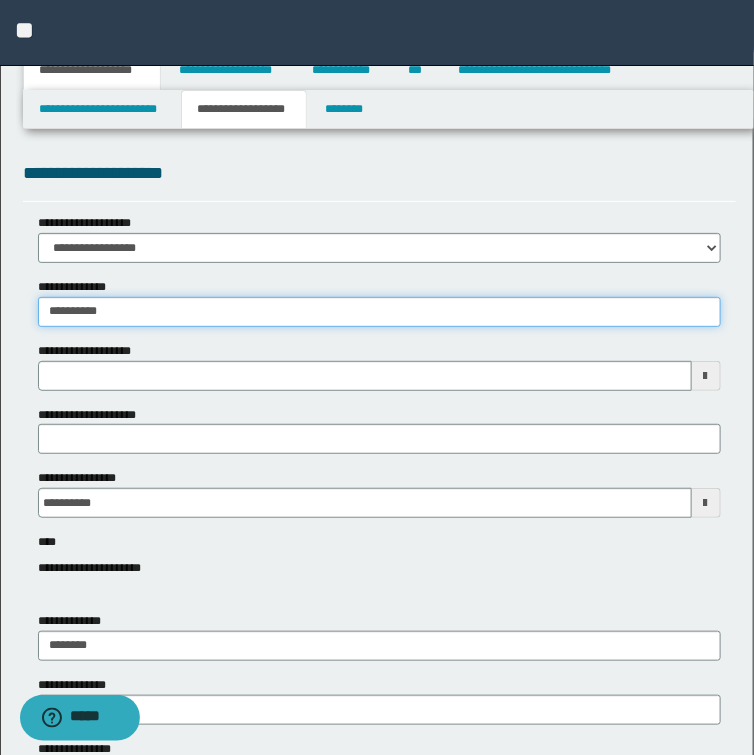 click on "**********" at bounding box center (377, 377) 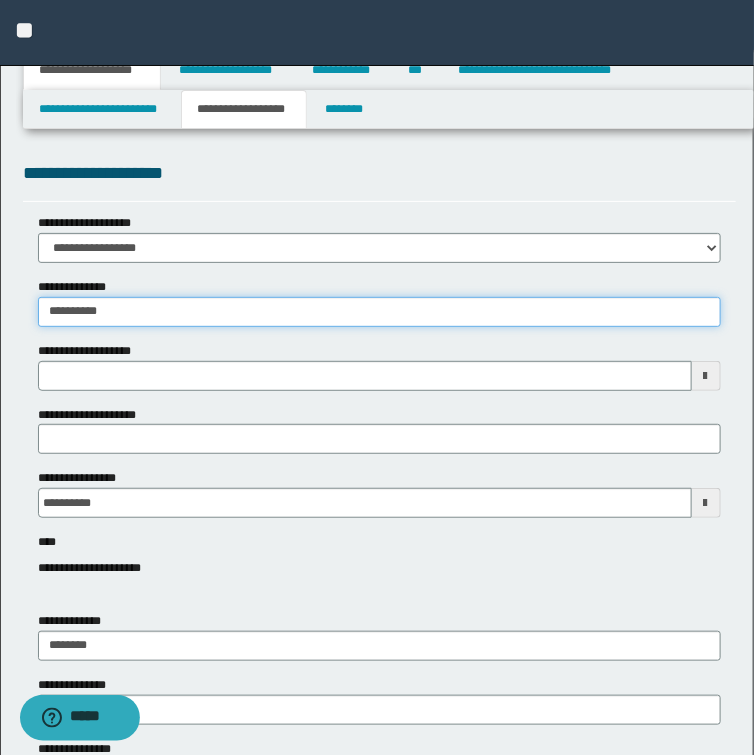 type 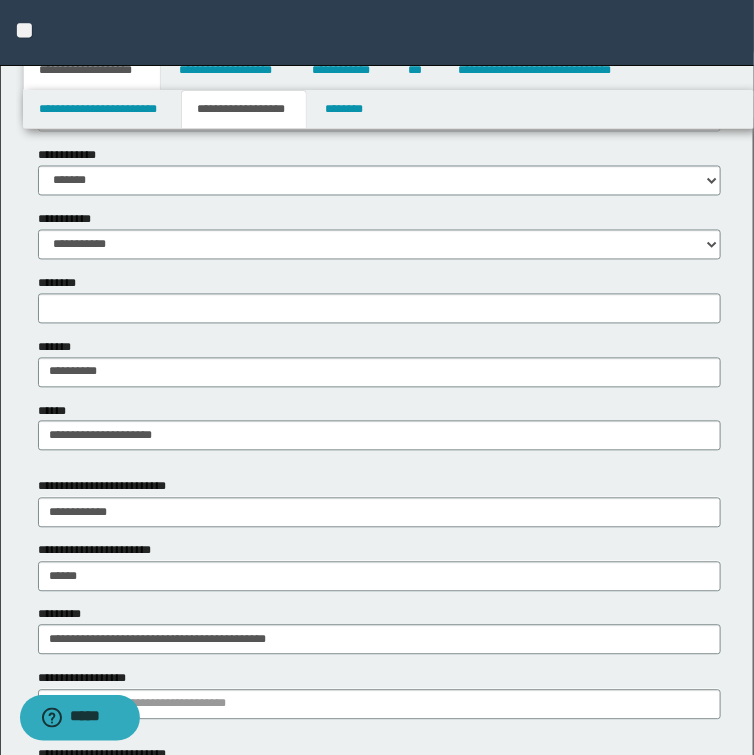 scroll, scrollTop: 800, scrollLeft: 0, axis: vertical 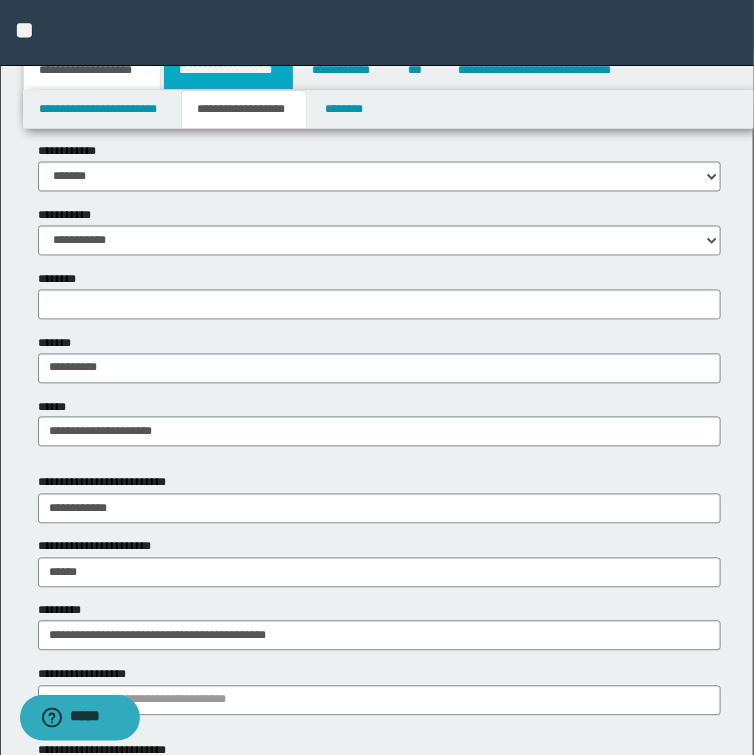 click on "**********" at bounding box center [228, 70] 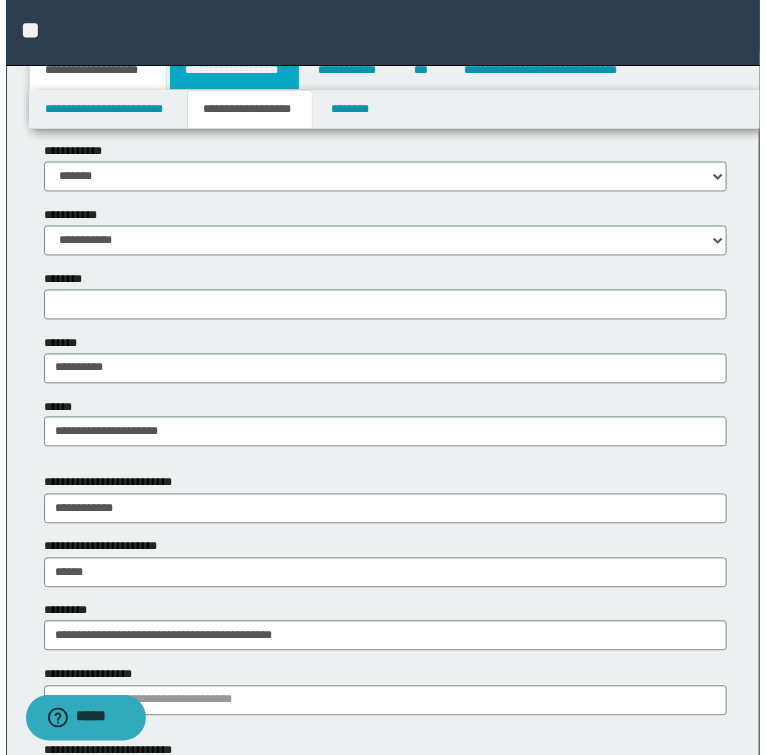 scroll, scrollTop: 0, scrollLeft: 0, axis: both 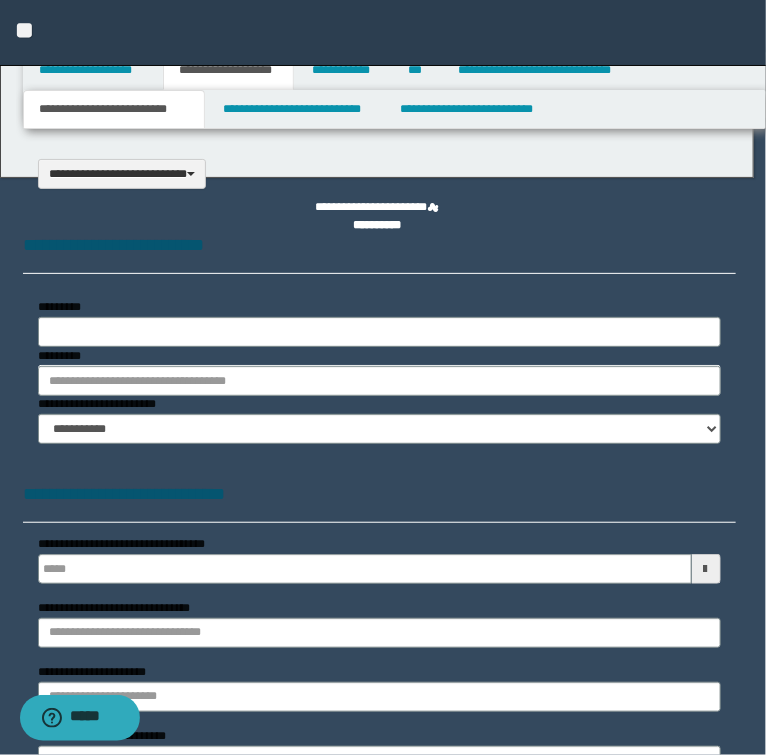 select on "*" 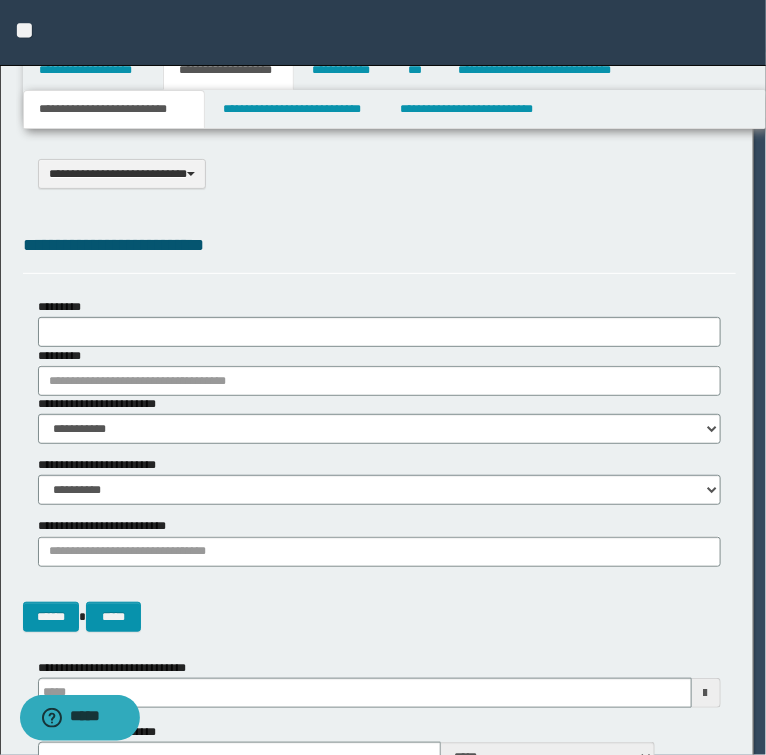 scroll, scrollTop: 0, scrollLeft: 0, axis: both 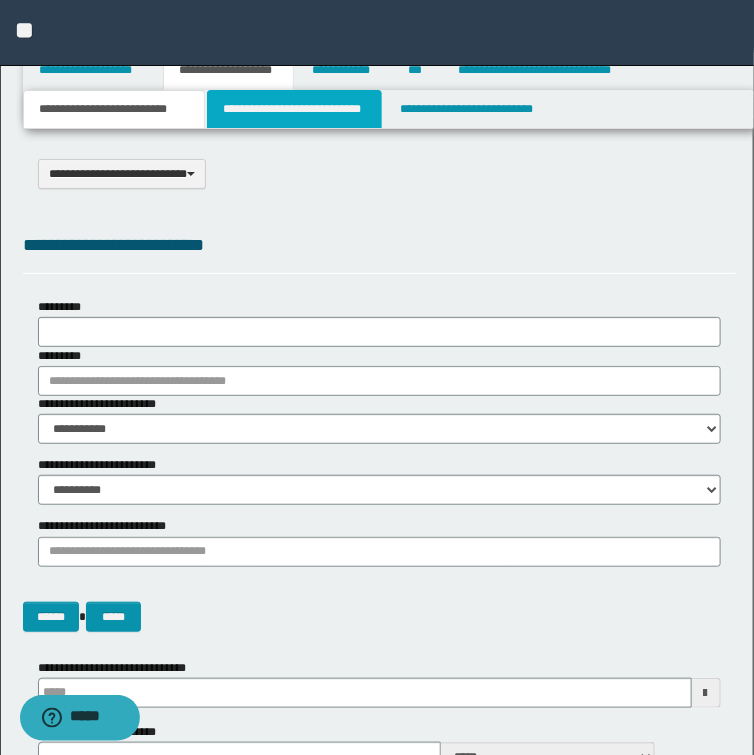 click on "**********" at bounding box center [294, 109] 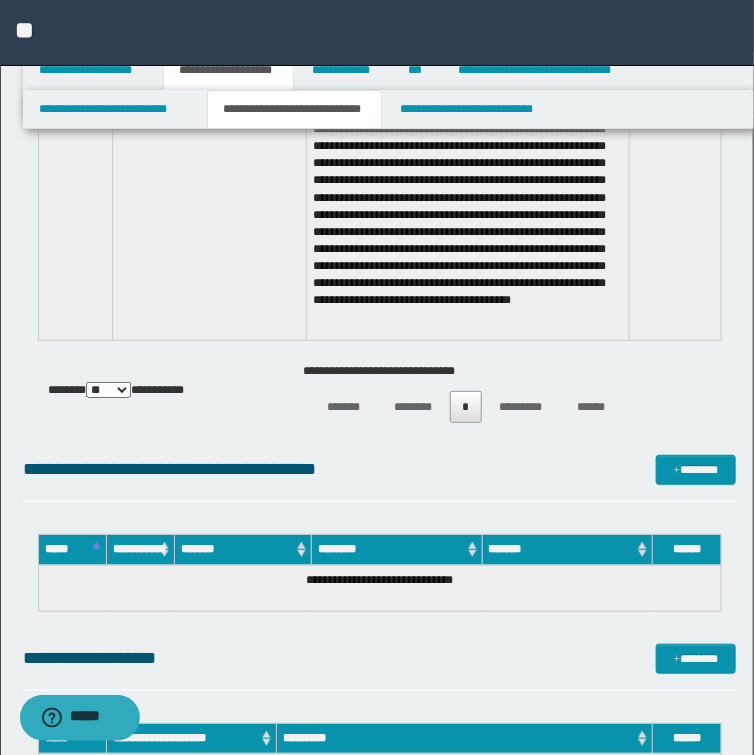 scroll, scrollTop: 1920, scrollLeft: 0, axis: vertical 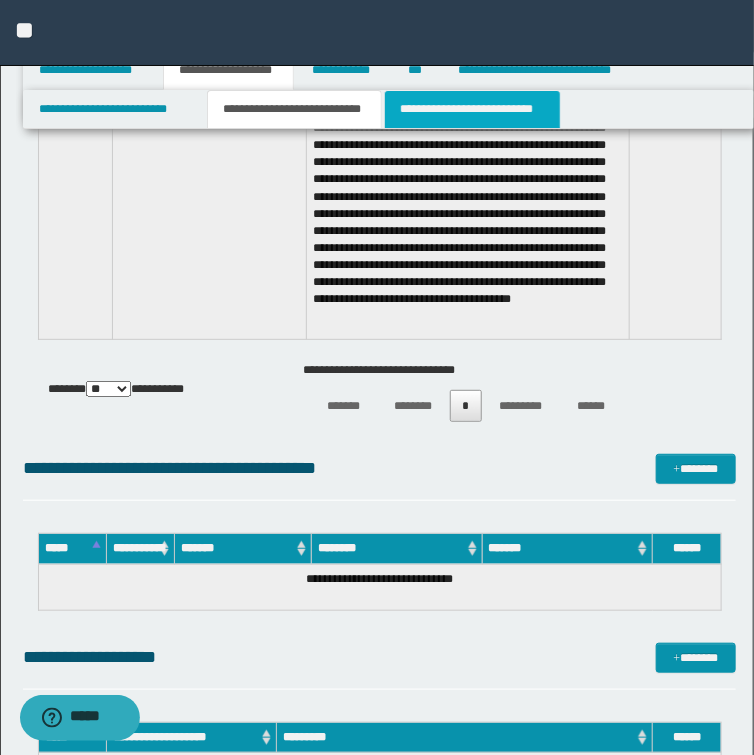 click on "**********" at bounding box center [472, 109] 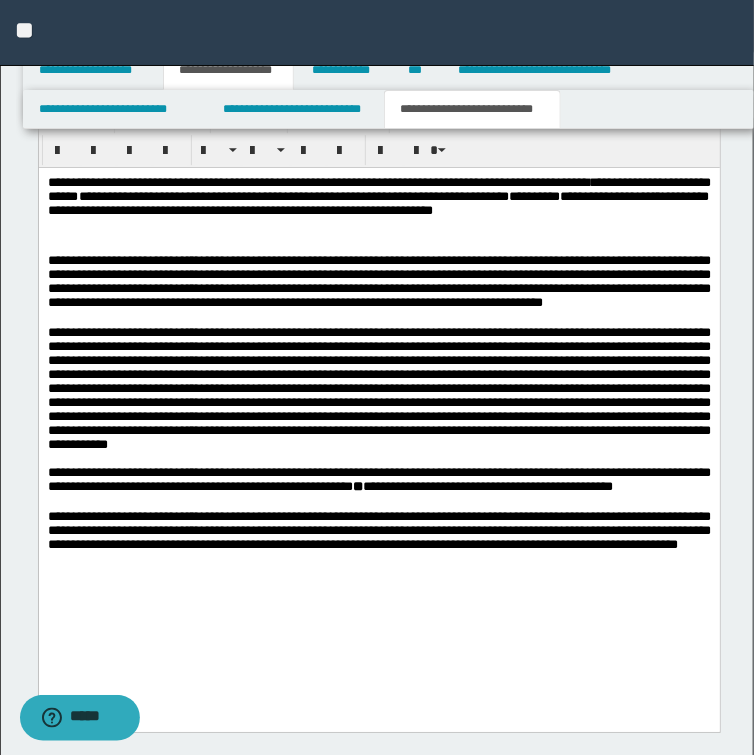 scroll, scrollTop: 1520, scrollLeft: 0, axis: vertical 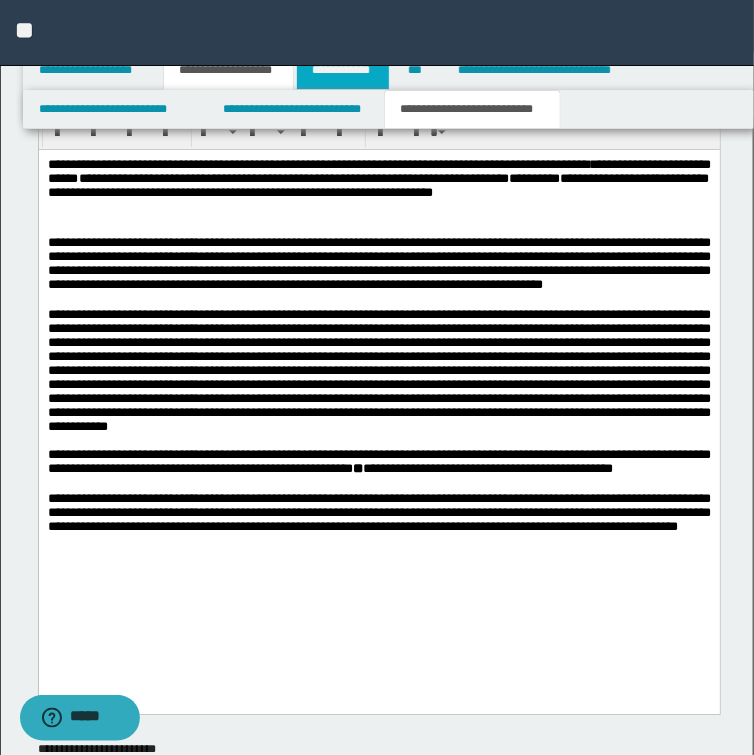 click on "**********" at bounding box center [343, 70] 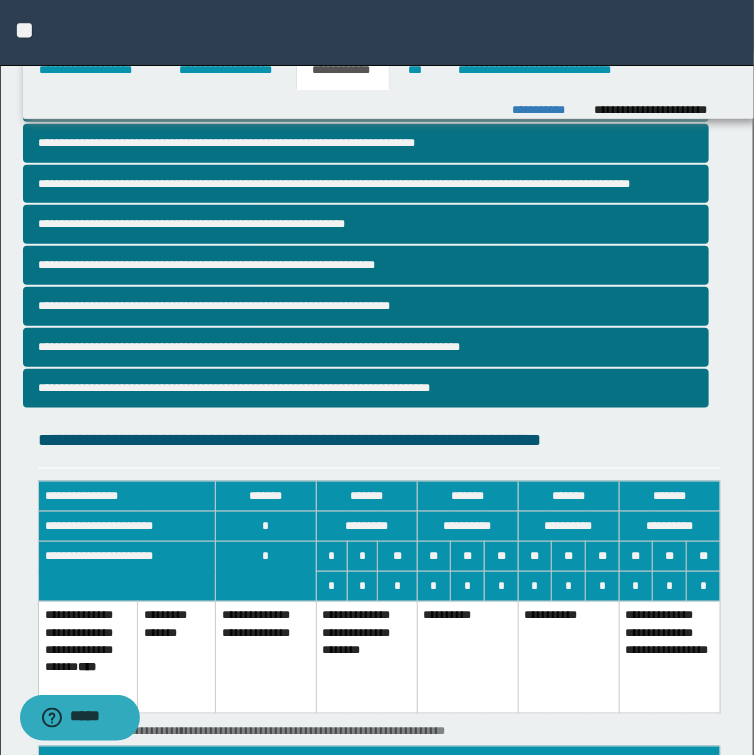 scroll, scrollTop: 251, scrollLeft: 0, axis: vertical 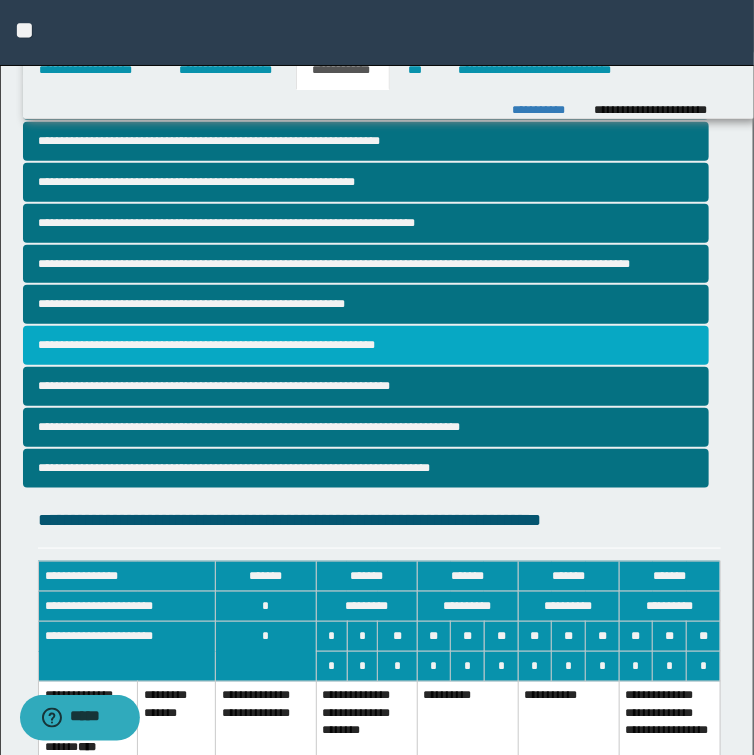 click on "**********" at bounding box center [366, 345] 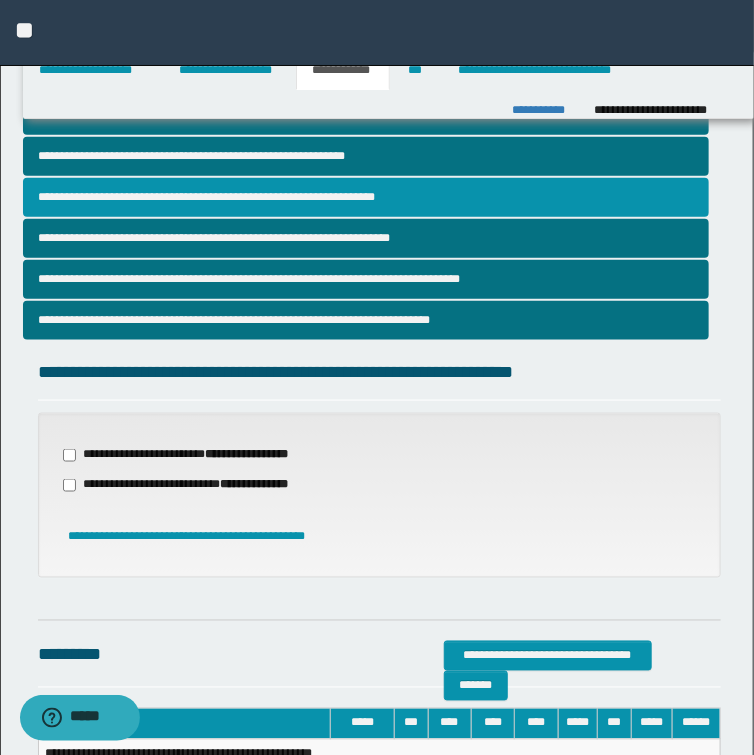 scroll, scrollTop: 600, scrollLeft: 0, axis: vertical 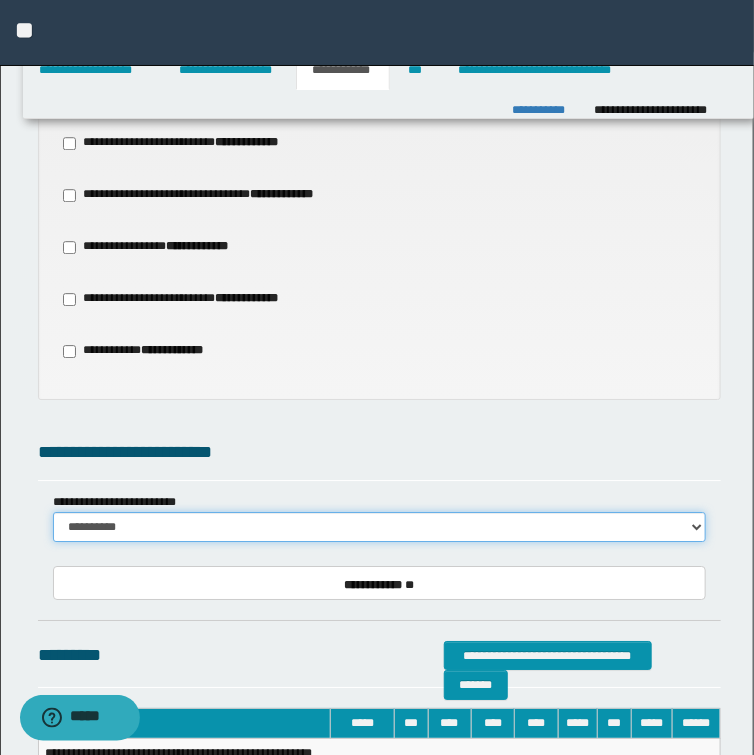 click on "**********" at bounding box center [379, 527] 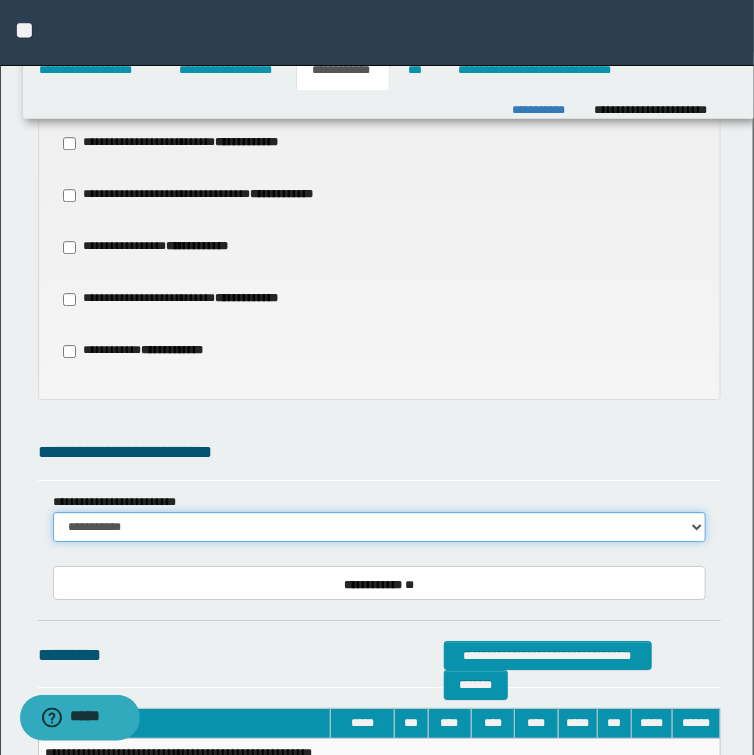 click on "**********" at bounding box center (379, 527) 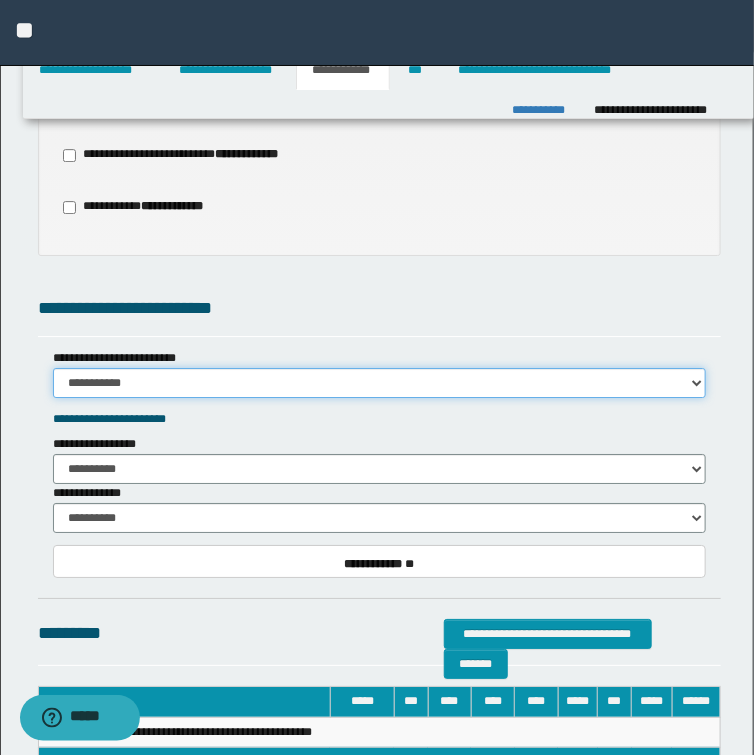 scroll, scrollTop: 1480, scrollLeft: 0, axis: vertical 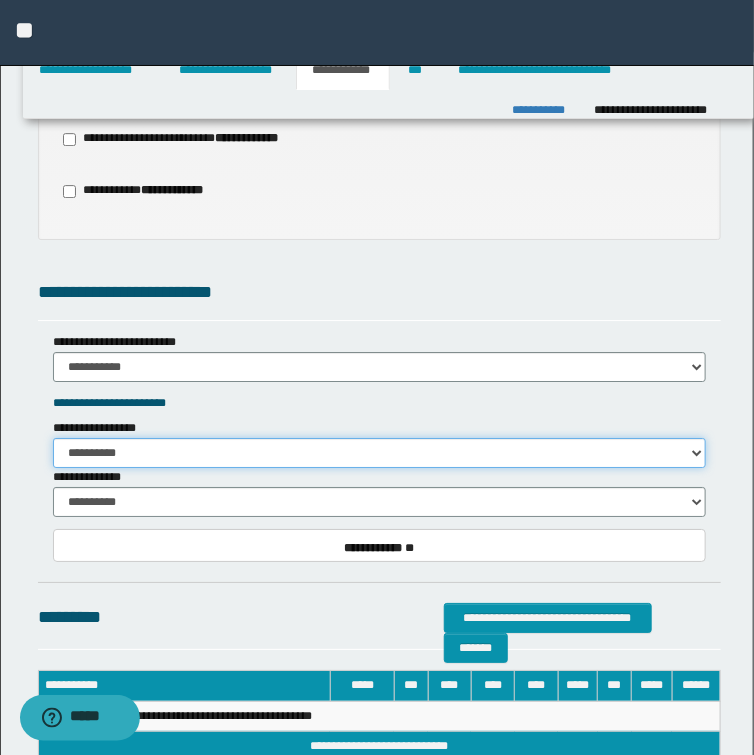 click on "**********" at bounding box center [379, 453] 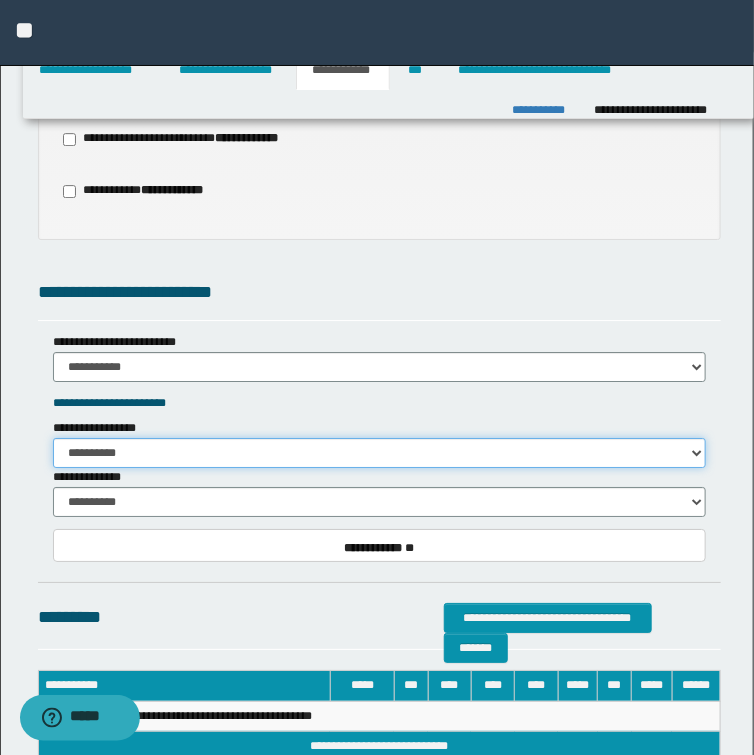 select on "*" 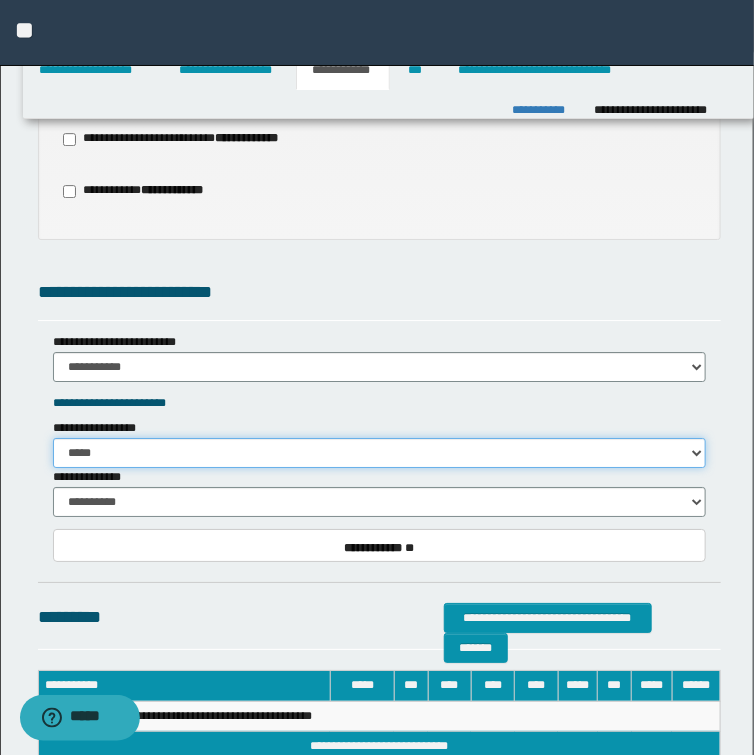 click on "**********" at bounding box center [379, 453] 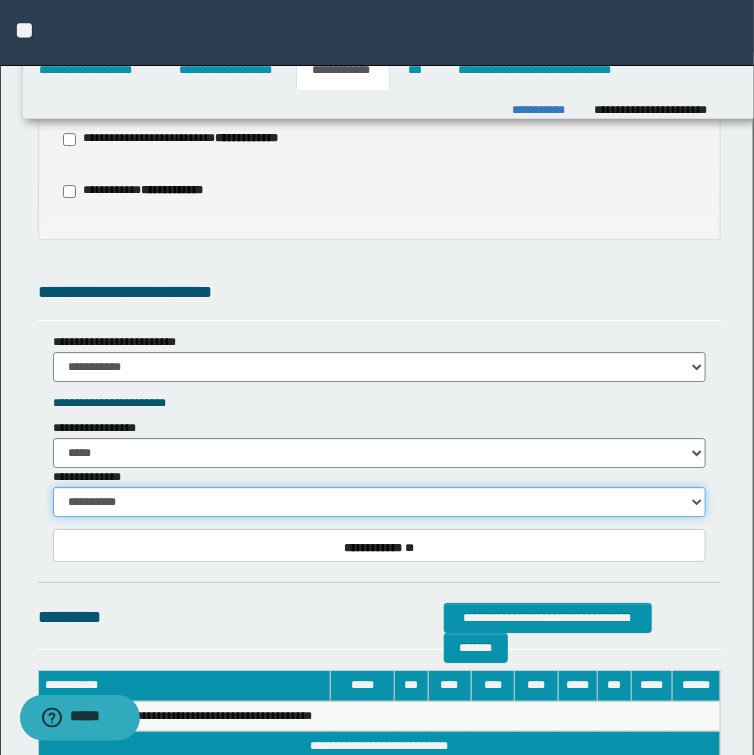 click on "**********" at bounding box center [379, 502] 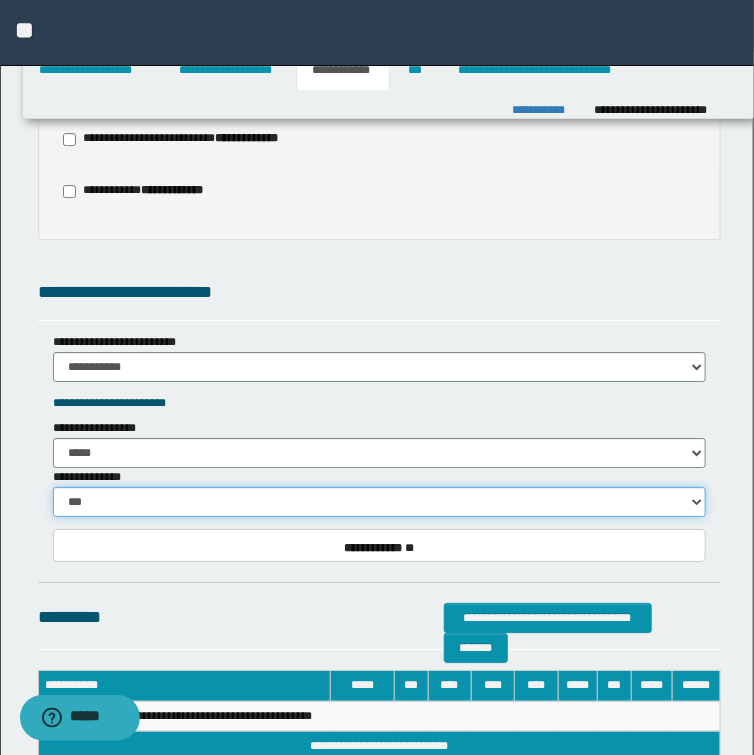 click on "**********" at bounding box center (379, 502) 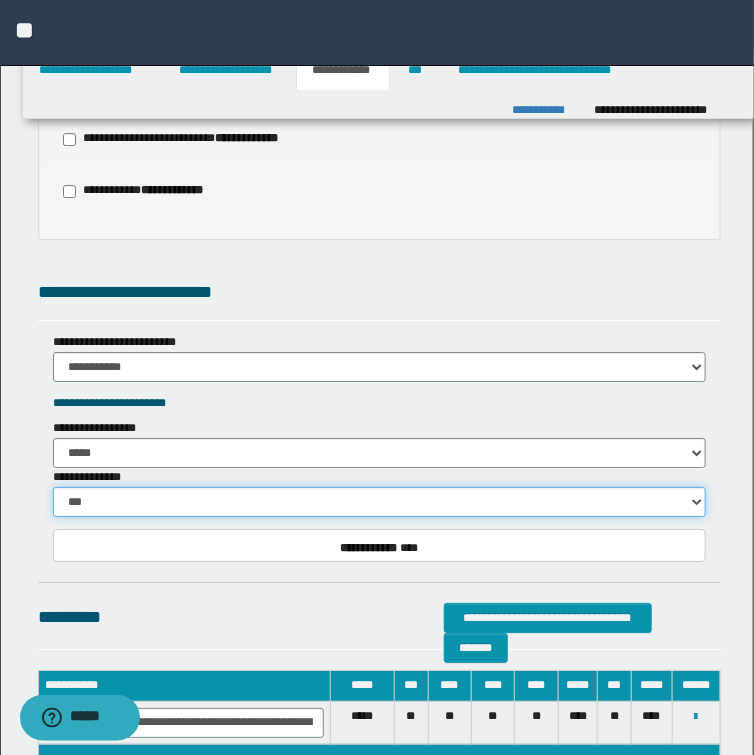 click on "**********" at bounding box center [379, 502] 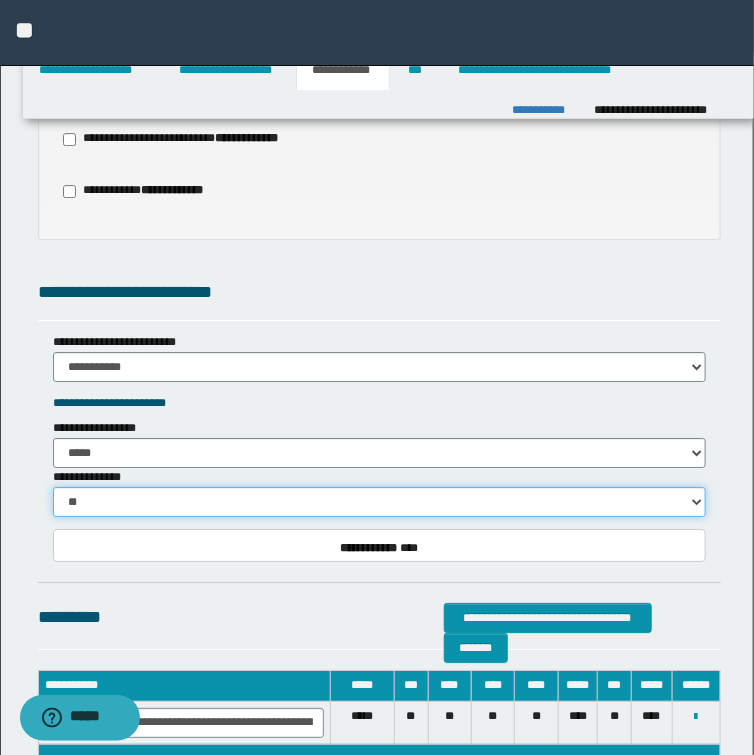 click on "**********" at bounding box center [379, 502] 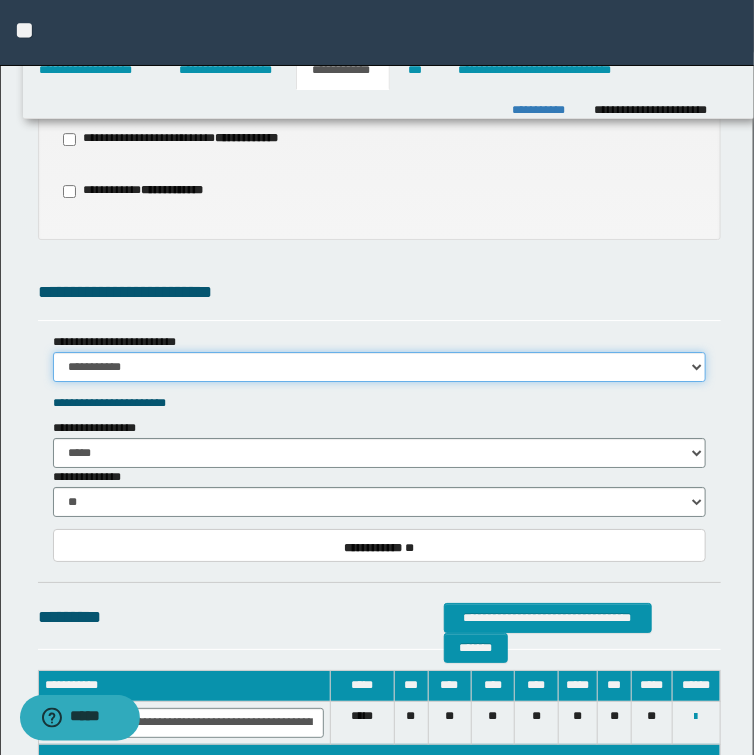 click on "**********" at bounding box center [379, 367] 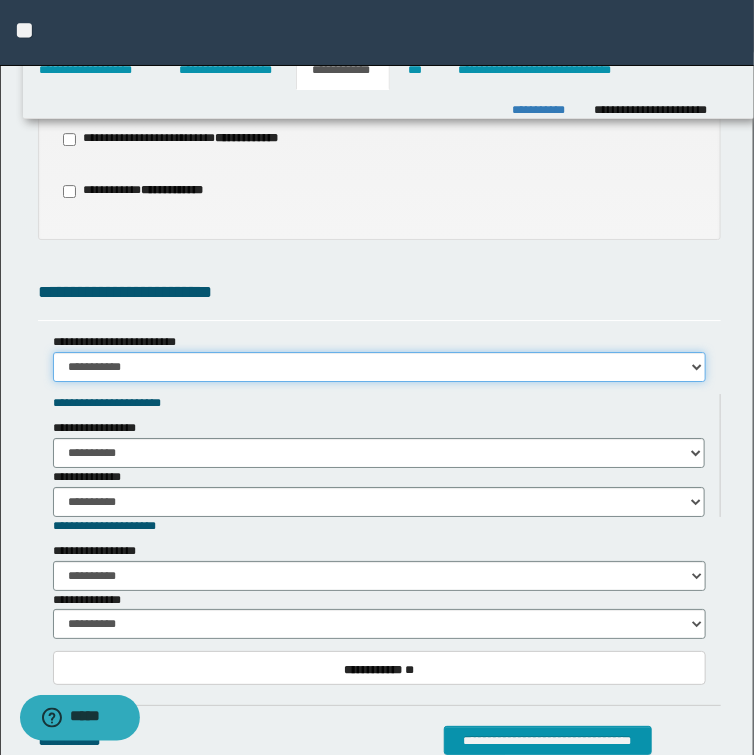 click on "**********" at bounding box center [379, 367] 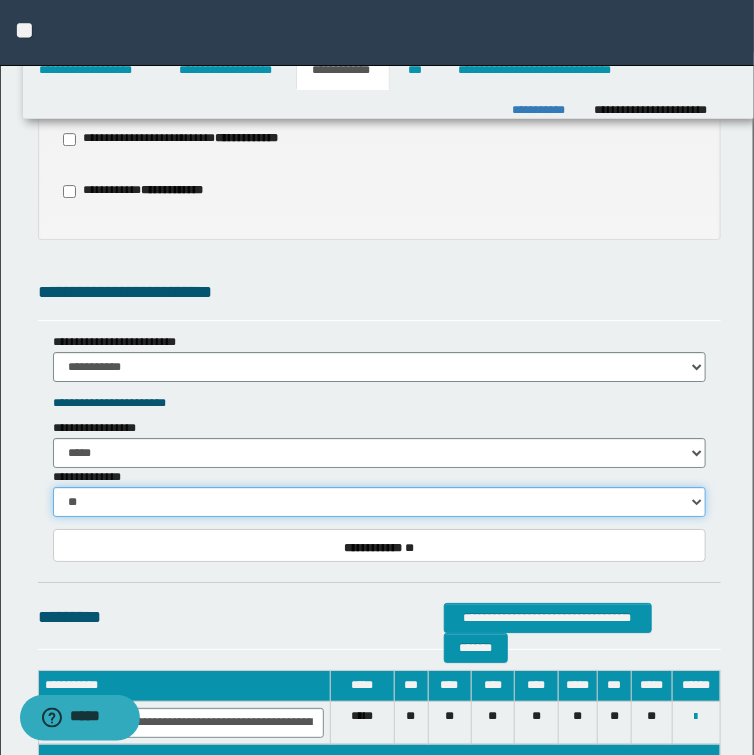 click on "**********" at bounding box center (379, 502) 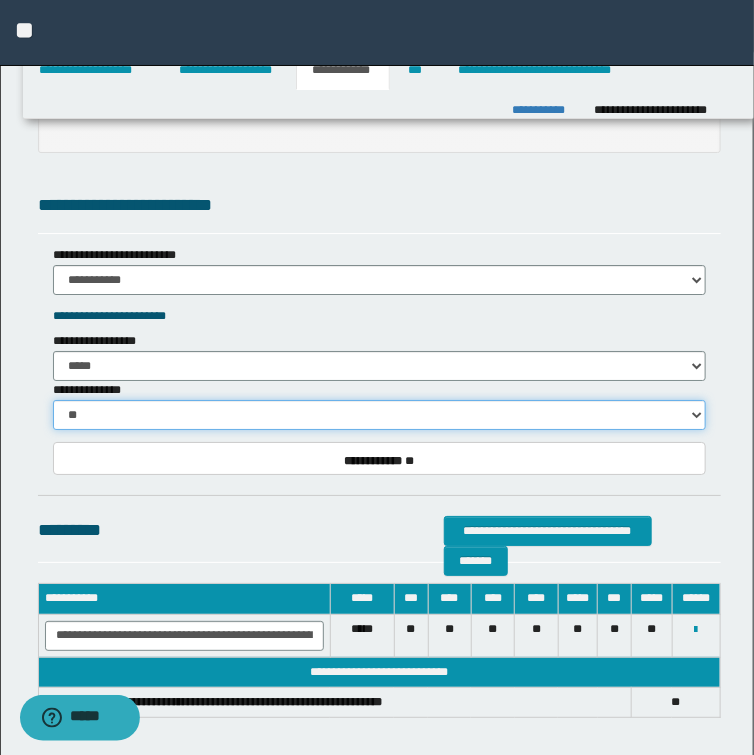 scroll, scrollTop: 1496, scrollLeft: 0, axis: vertical 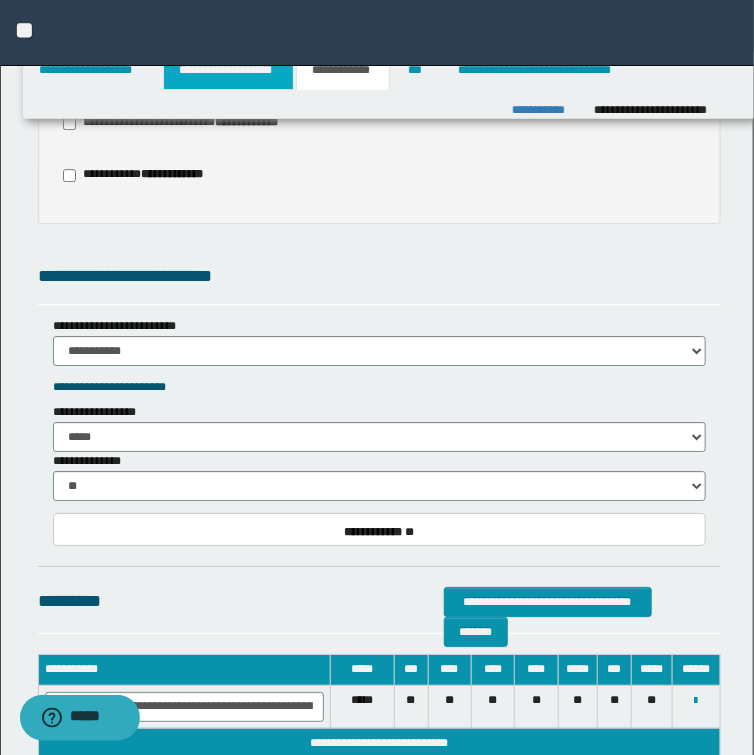 click on "**********" at bounding box center (228, 70) 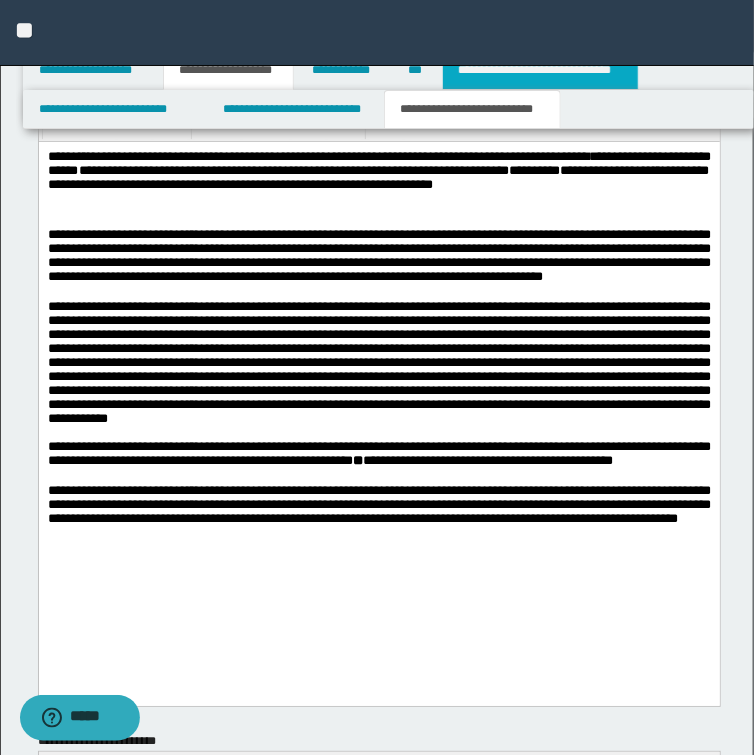 click on "**********" at bounding box center (540, 70) 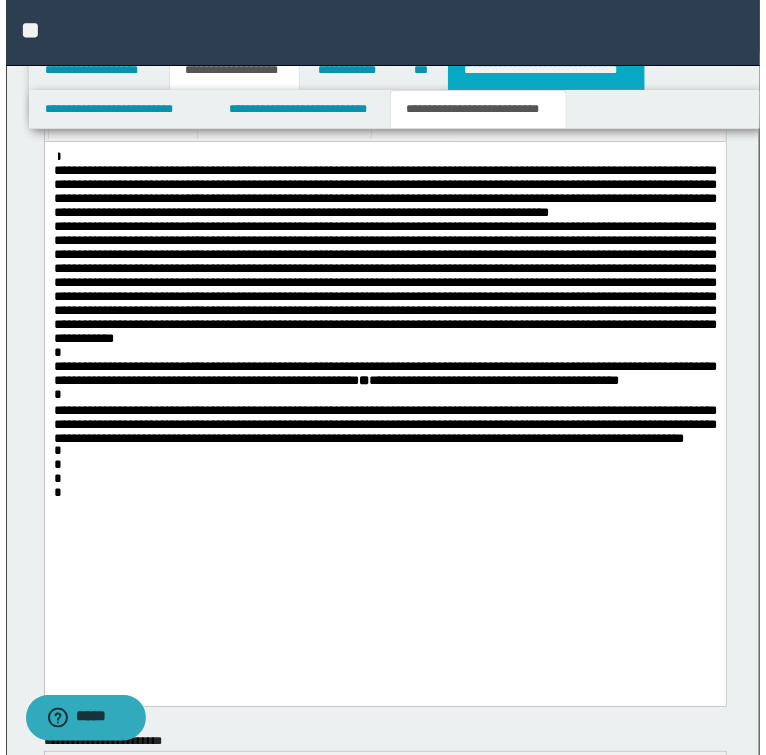 scroll, scrollTop: 0, scrollLeft: 0, axis: both 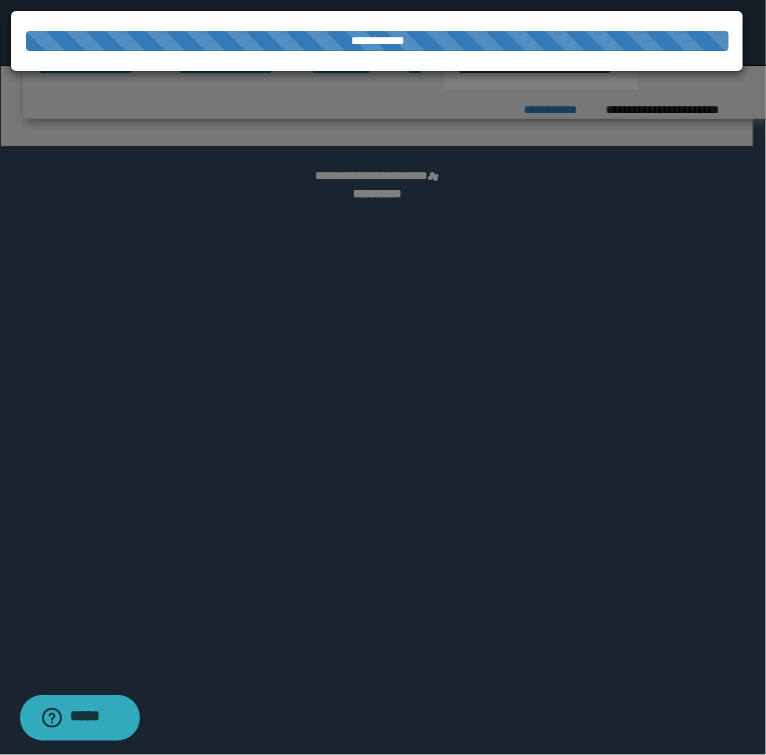 select on "*" 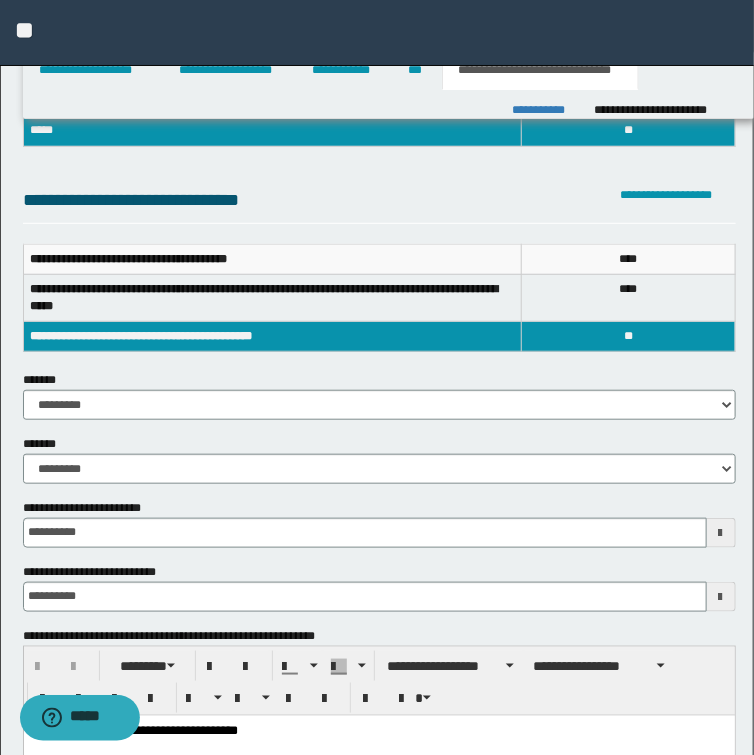 scroll, scrollTop: 240, scrollLeft: 0, axis: vertical 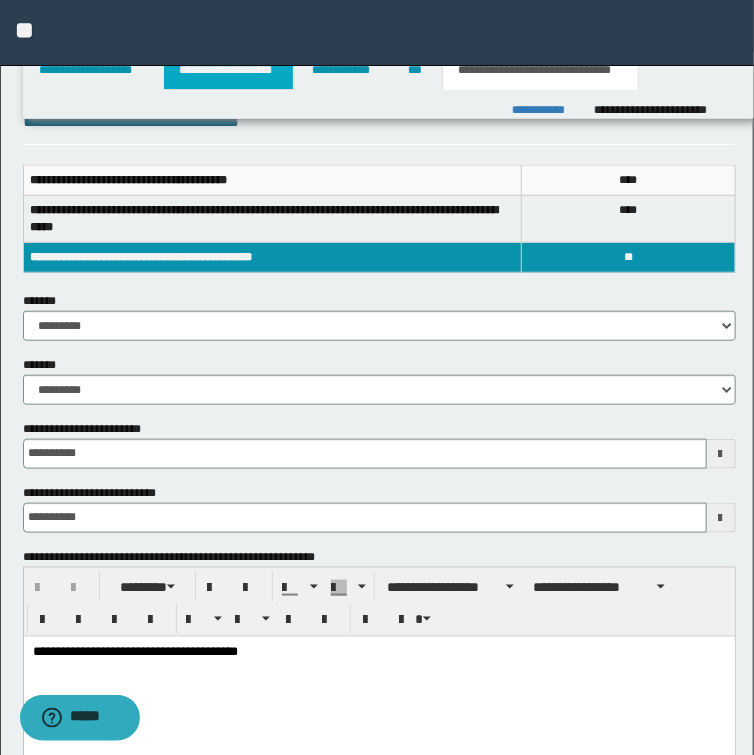 click on "**********" at bounding box center [228, 70] 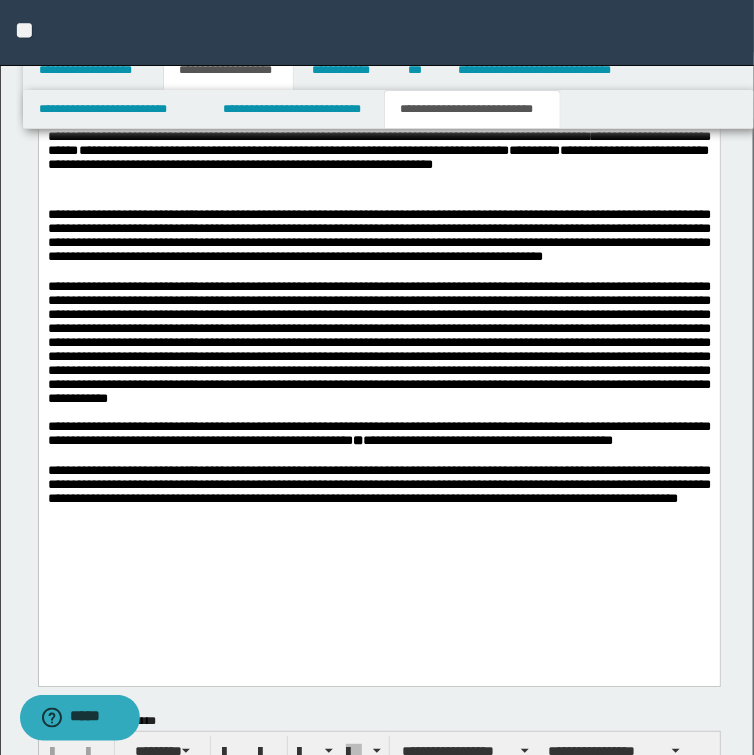 scroll, scrollTop: 1551, scrollLeft: 0, axis: vertical 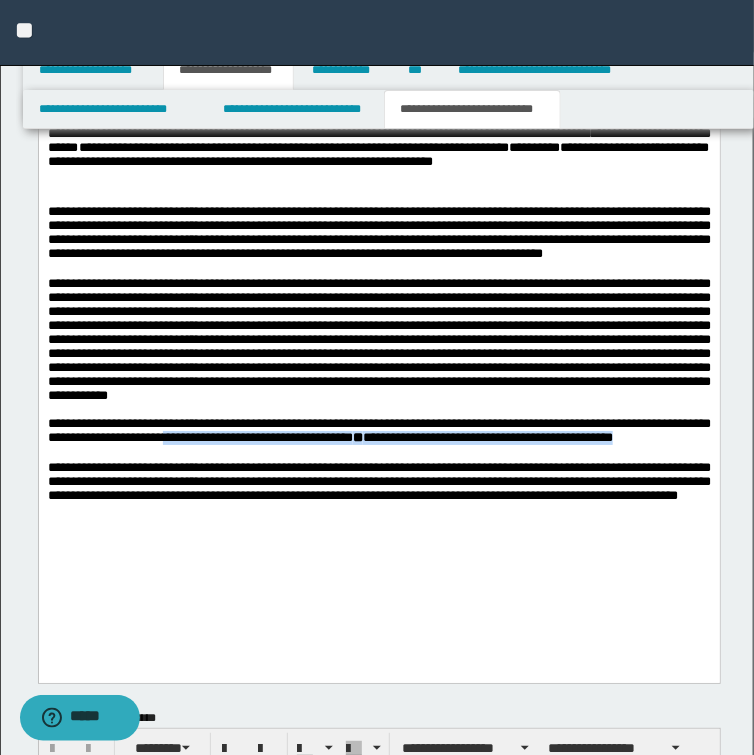 drag, startPoint x: 184, startPoint y: 484, endPoint x: 655, endPoint y: 486, distance: 471.00424 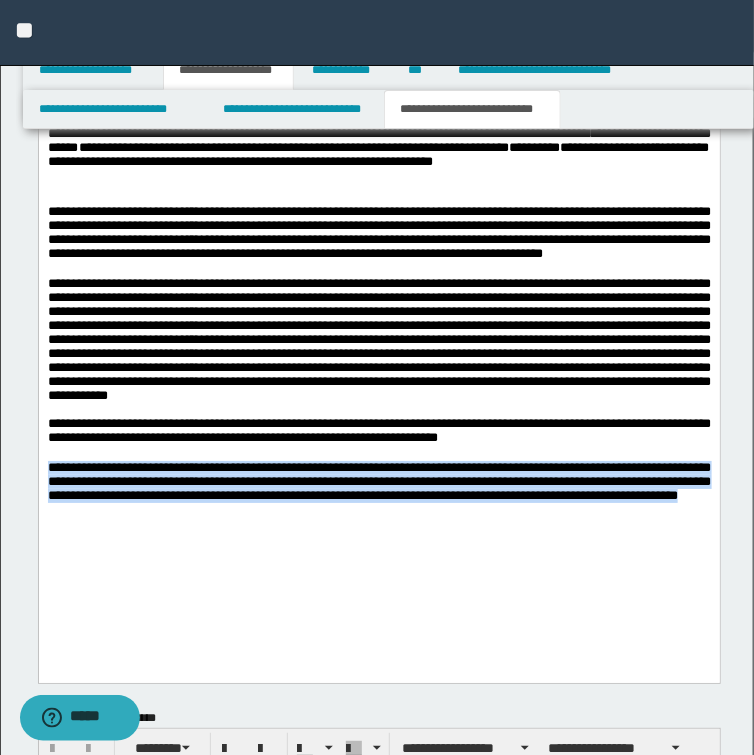 drag, startPoint x: 47, startPoint y: 516, endPoint x: 169, endPoint y: 568, distance: 132.61975 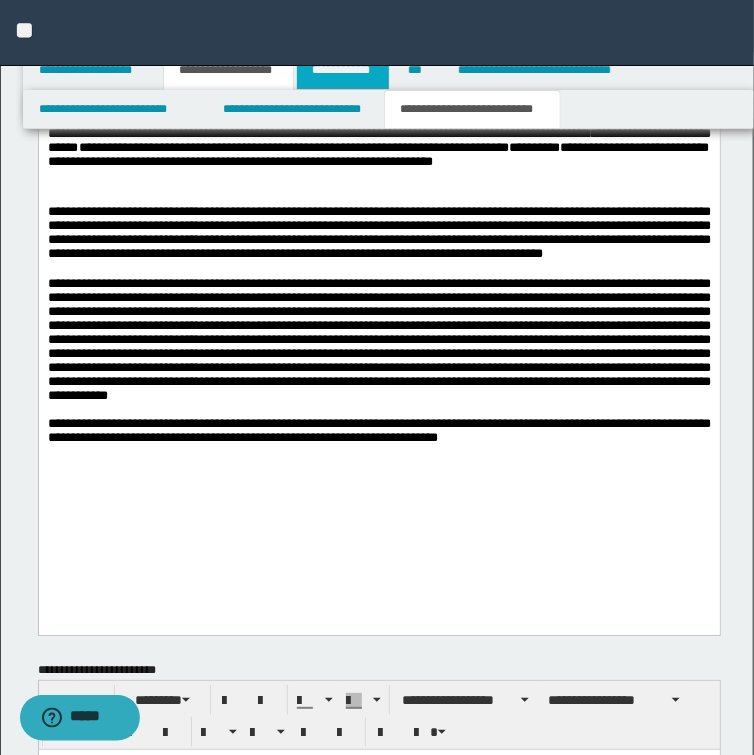 click on "**********" at bounding box center (343, 70) 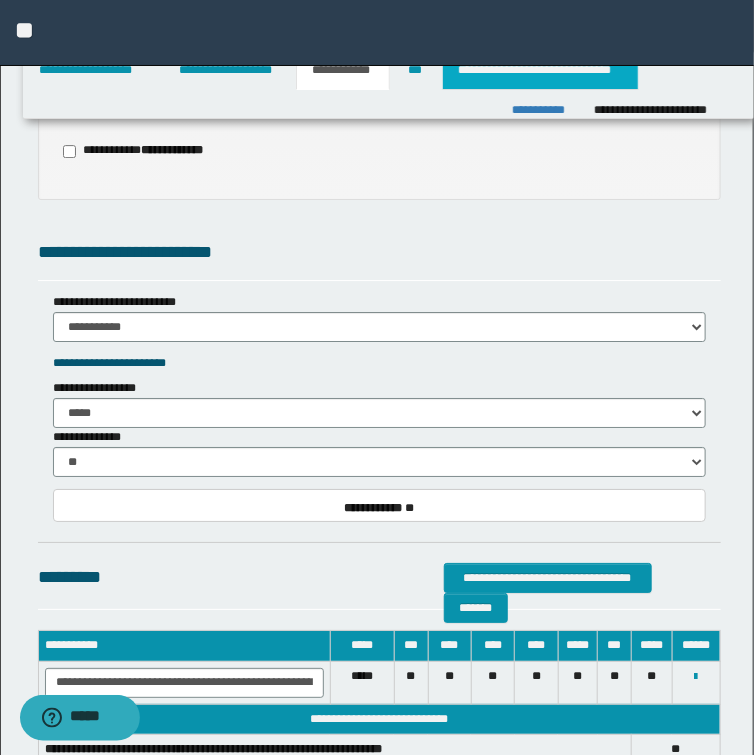 click on "**********" at bounding box center (540, 70) 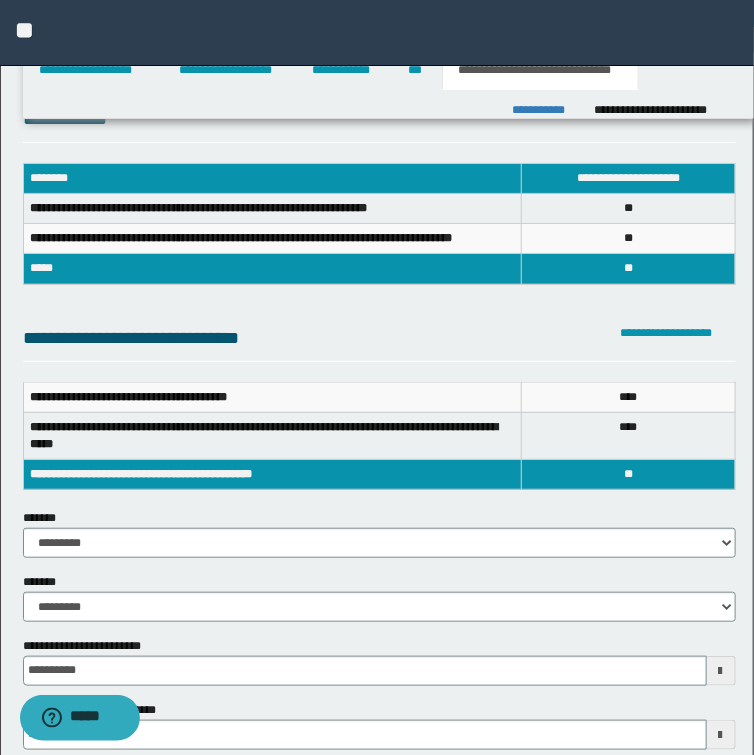 scroll, scrollTop: 0, scrollLeft: 0, axis: both 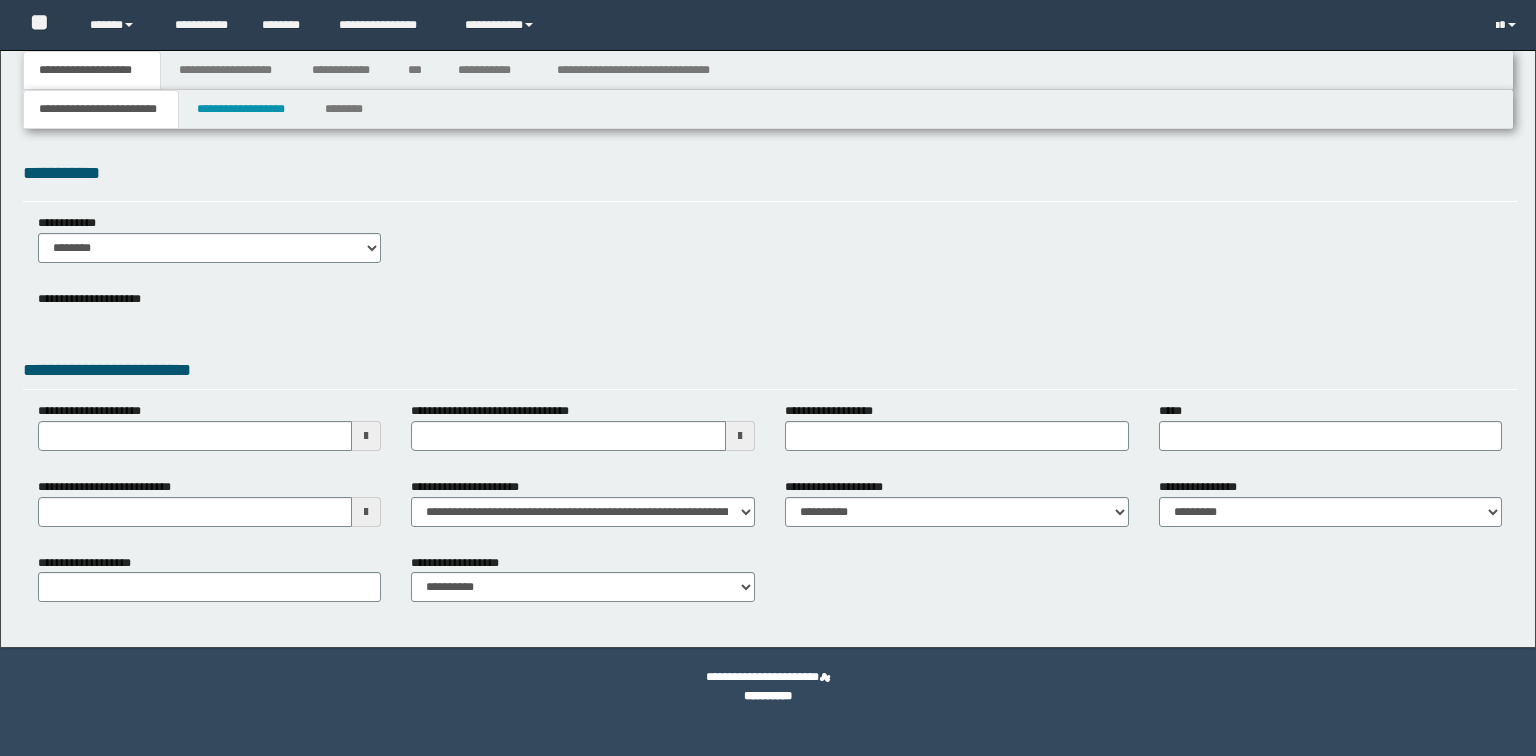 select on "*" 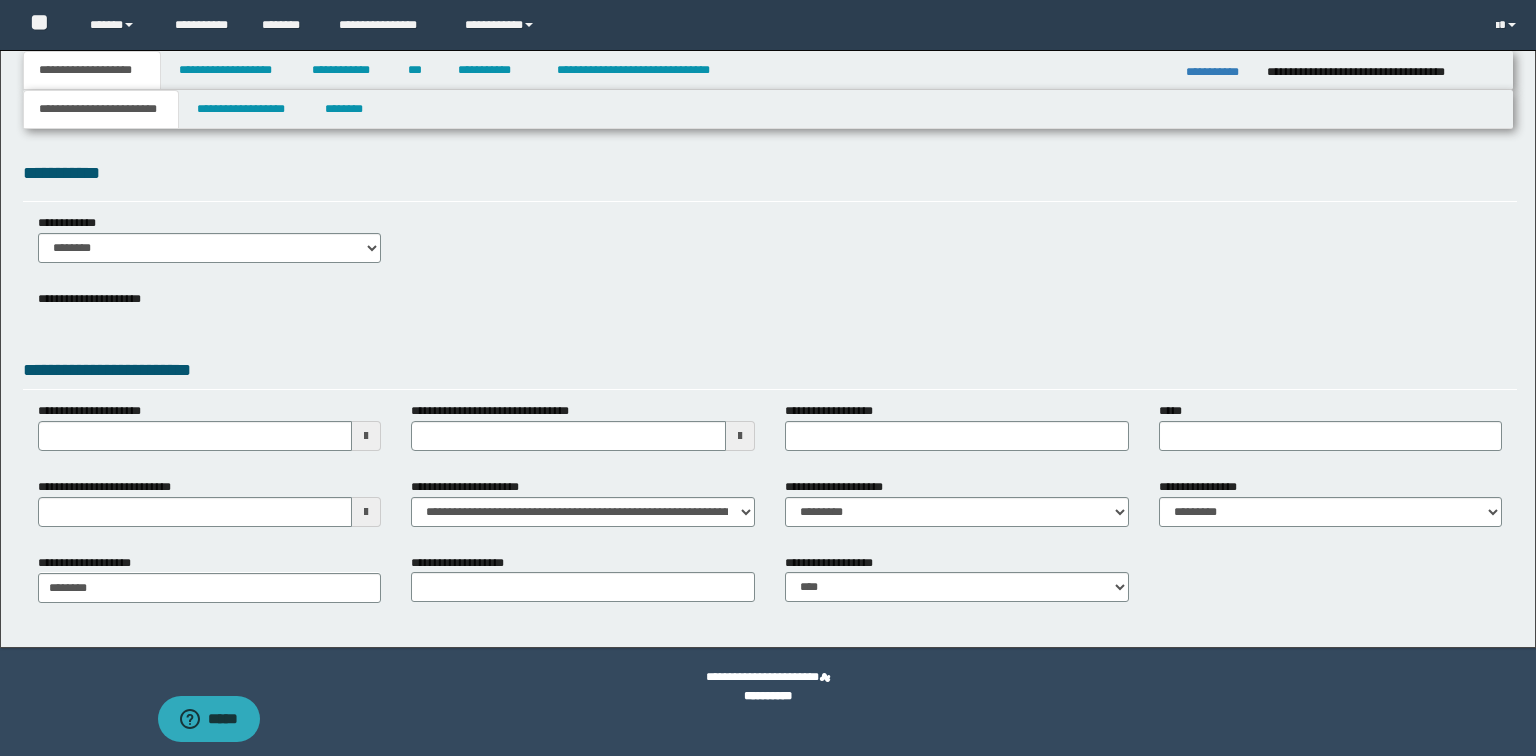 scroll, scrollTop: 0, scrollLeft: 0, axis: both 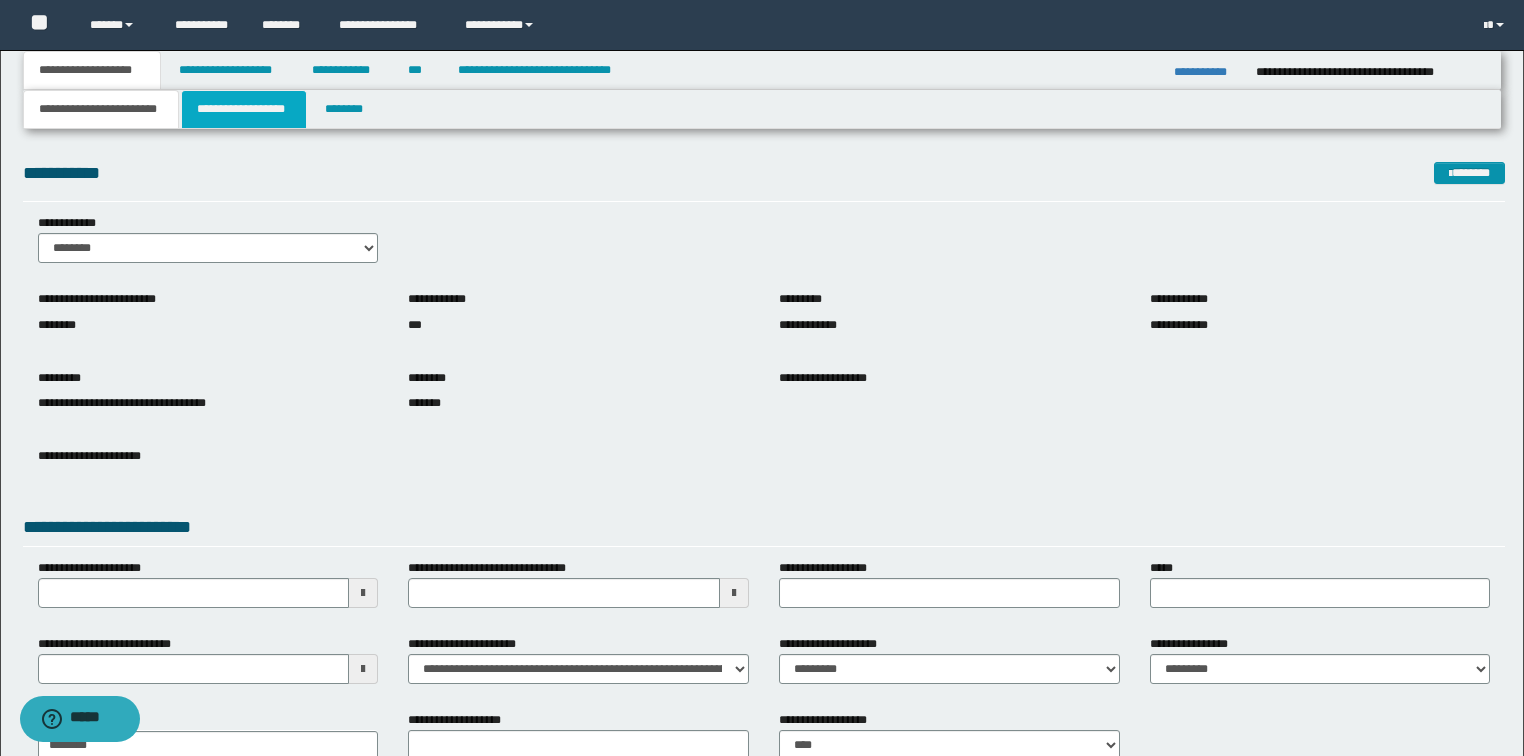click on "**********" at bounding box center (244, 109) 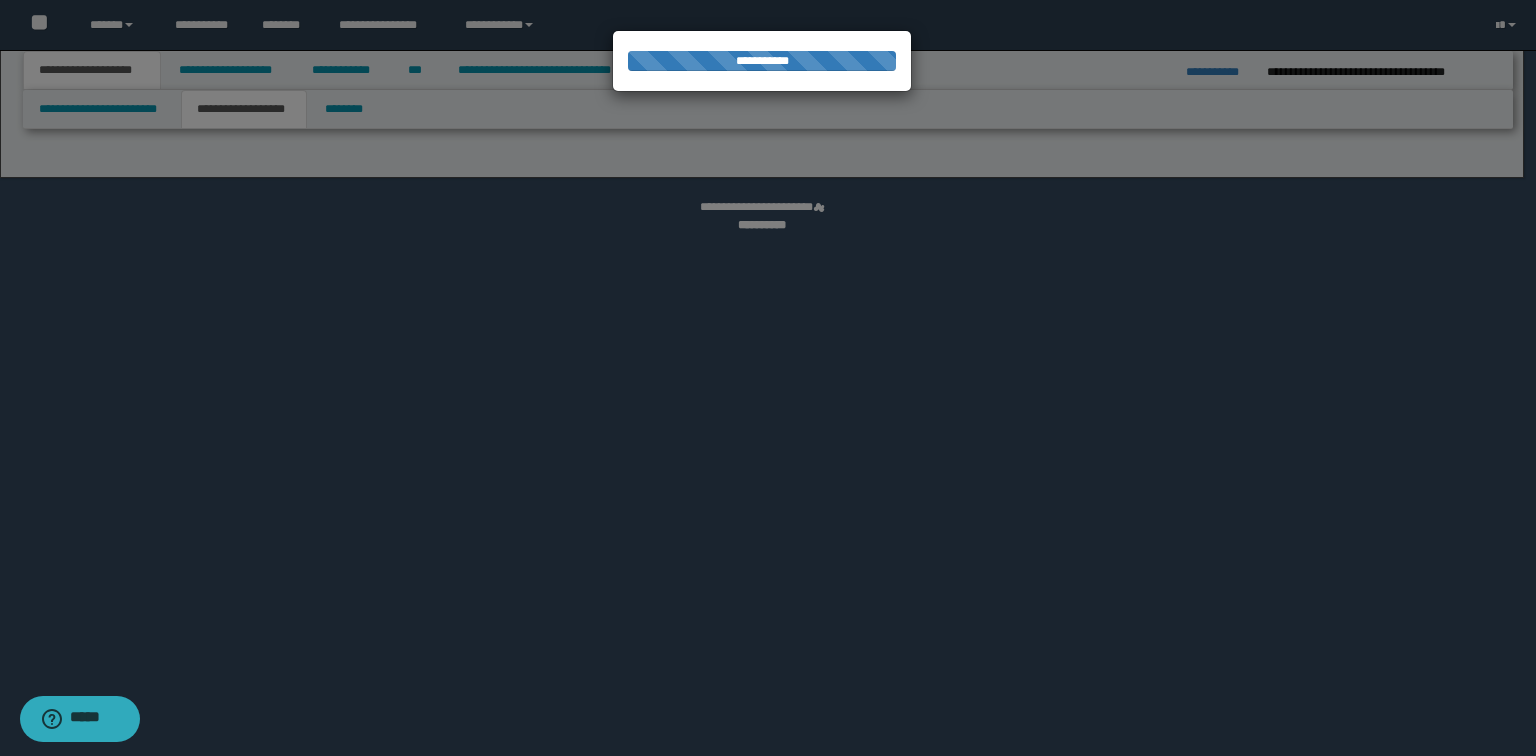 select on "*" 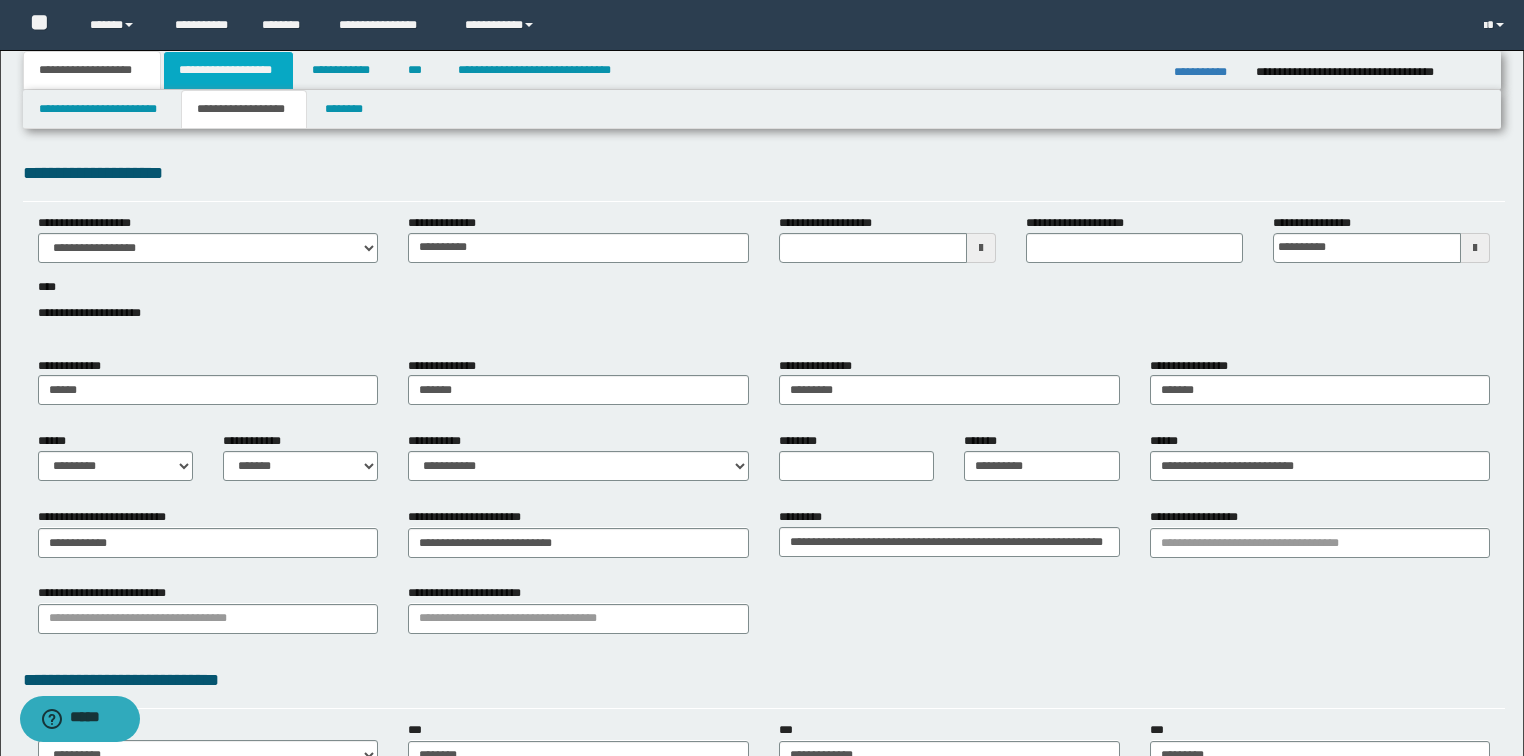click on "**********" at bounding box center [228, 70] 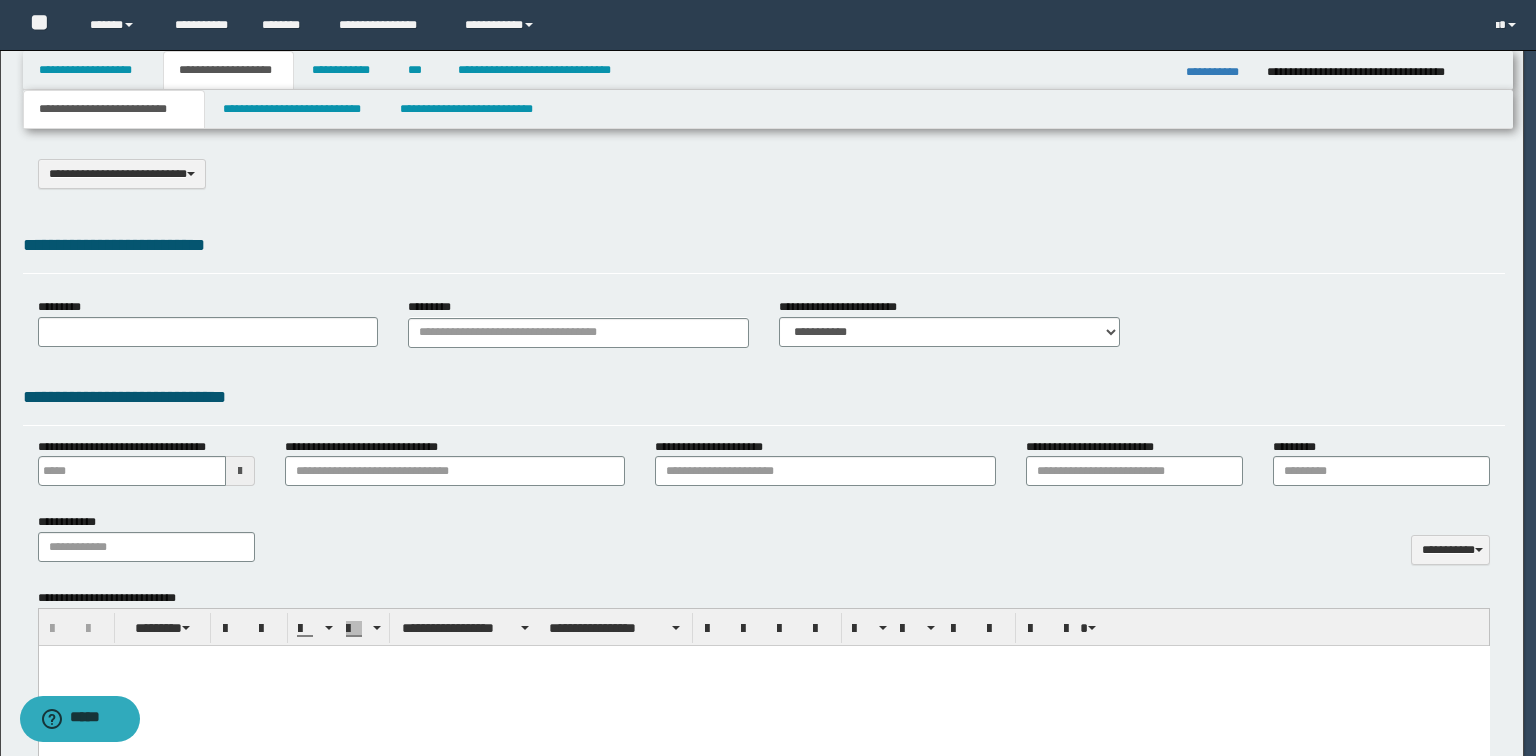 select on "*" 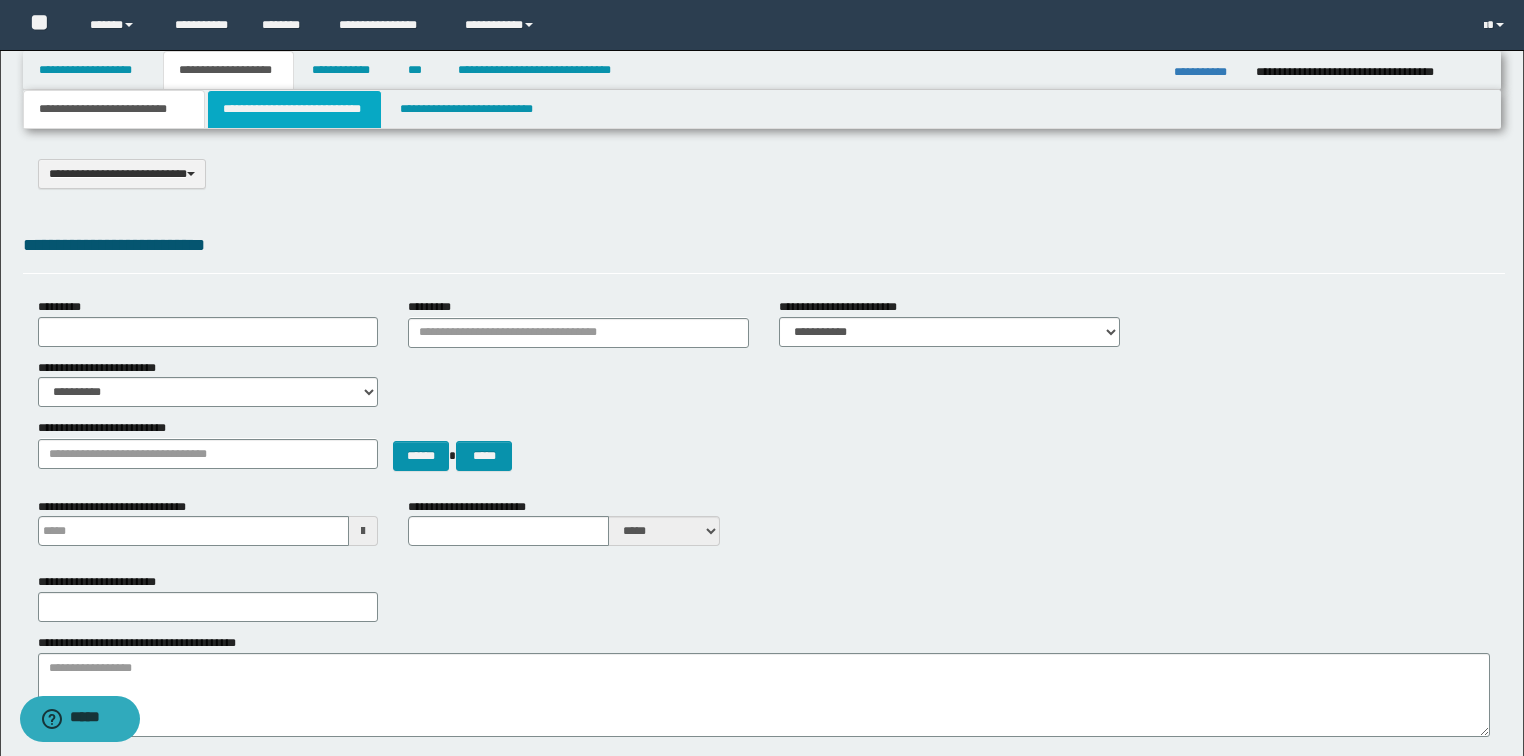click on "**********" at bounding box center [294, 109] 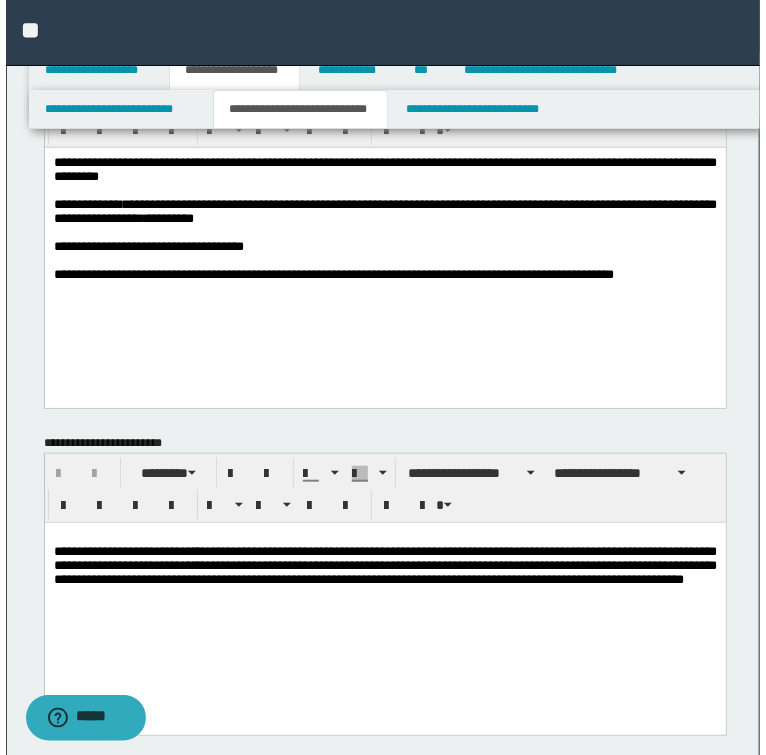 scroll, scrollTop: 0, scrollLeft: 0, axis: both 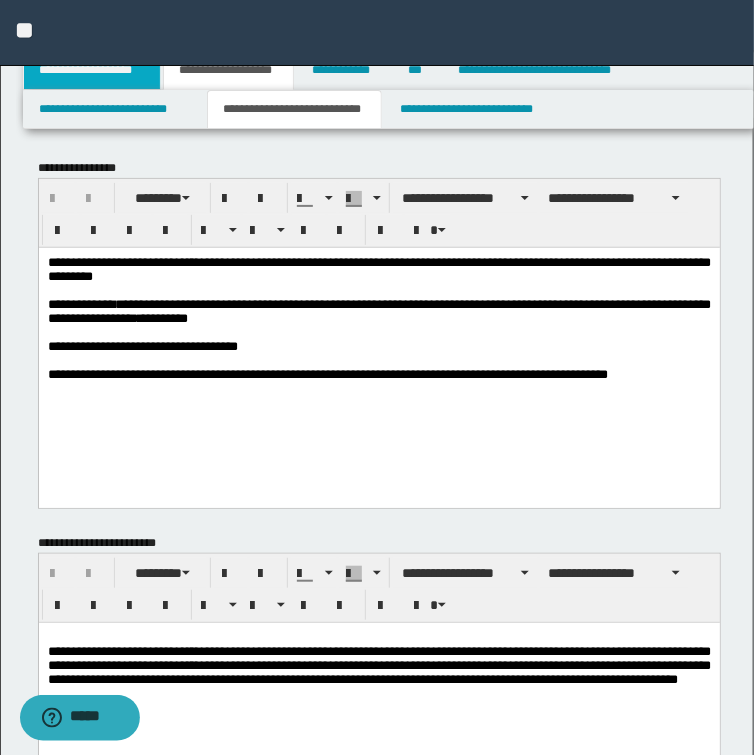 click on "**********" at bounding box center (92, 70) 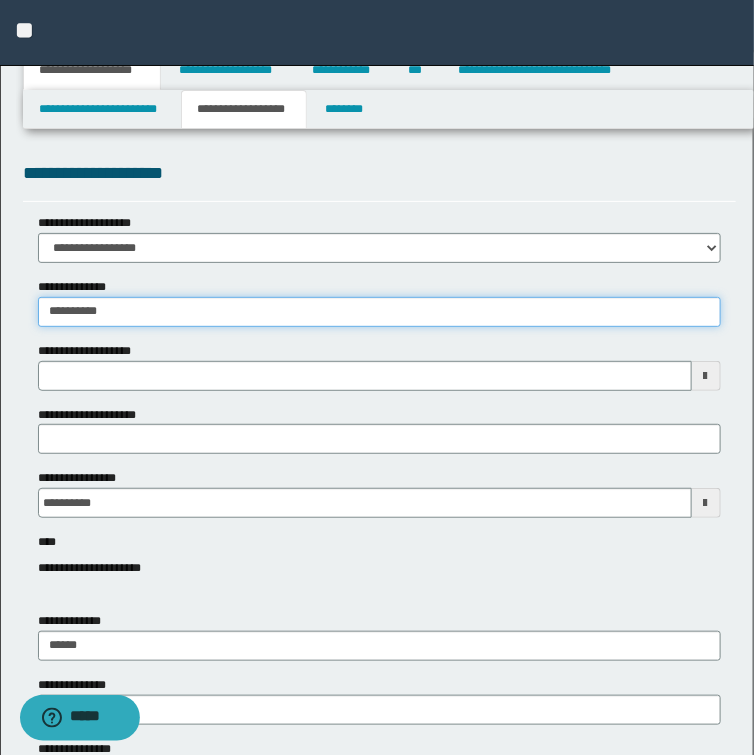 drag, startPoint x: 133, startPoint y: 308, endPoint x: -51, endPoint y: 307, distance: 184.00272 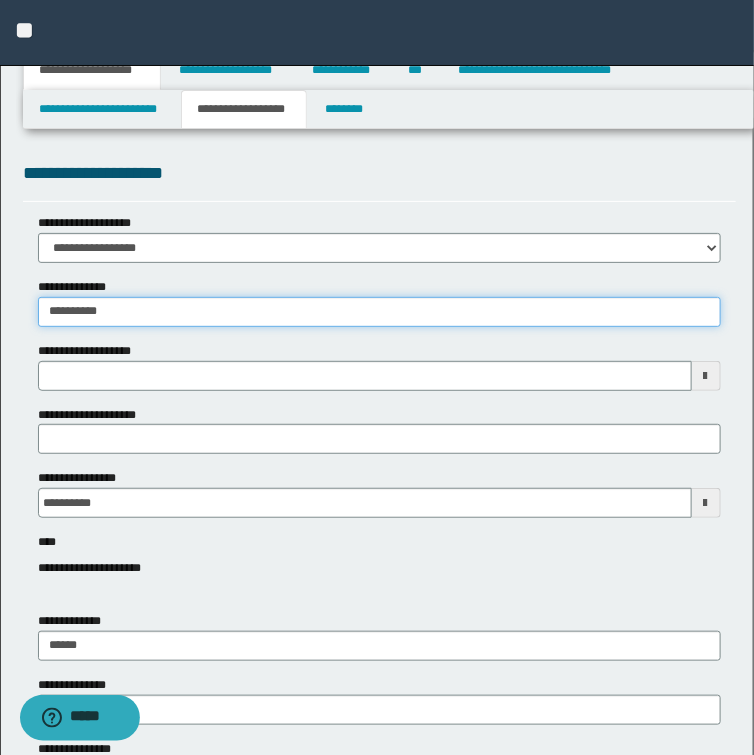 click on "**********" at bounding box center [377, 377] 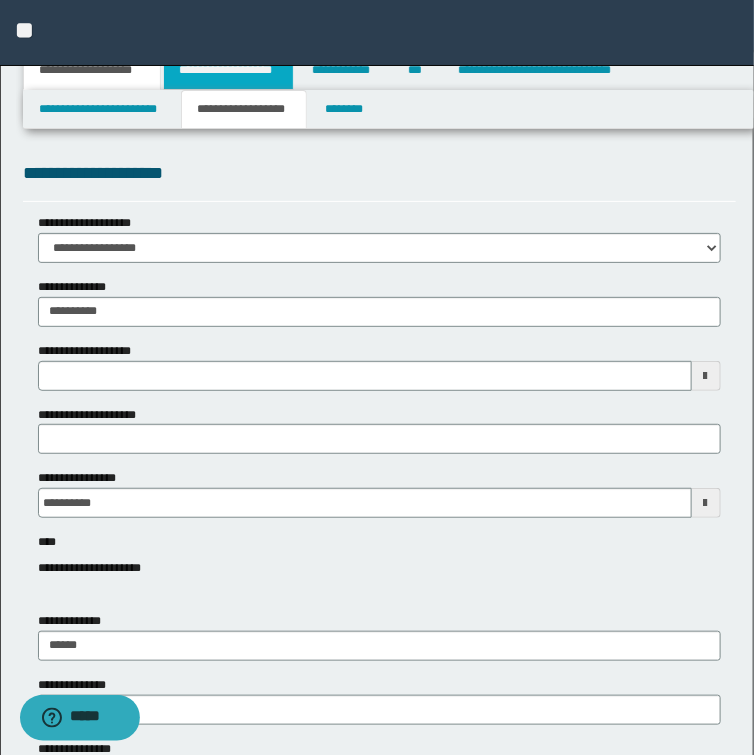 click on "**********" at bounding box center (228, 70) 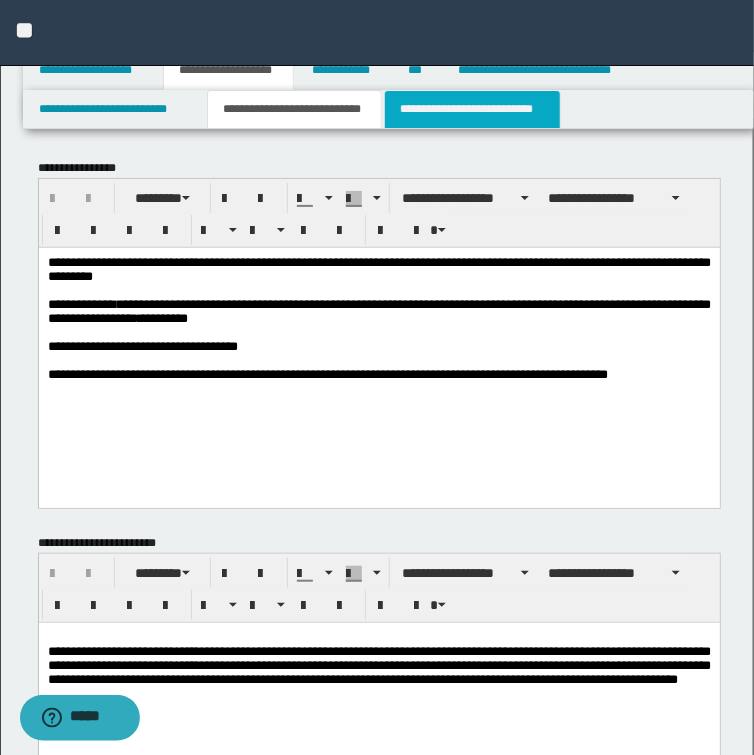 click on "**********" at bounding box center (472, 109) 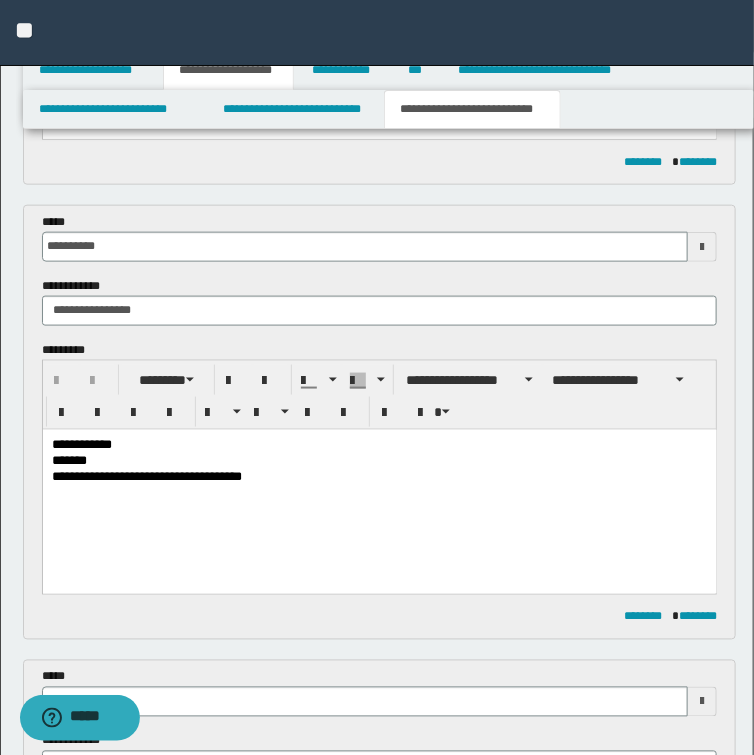 scroll, scrollTop: 480, scrollLeft: 0, axis: vertical 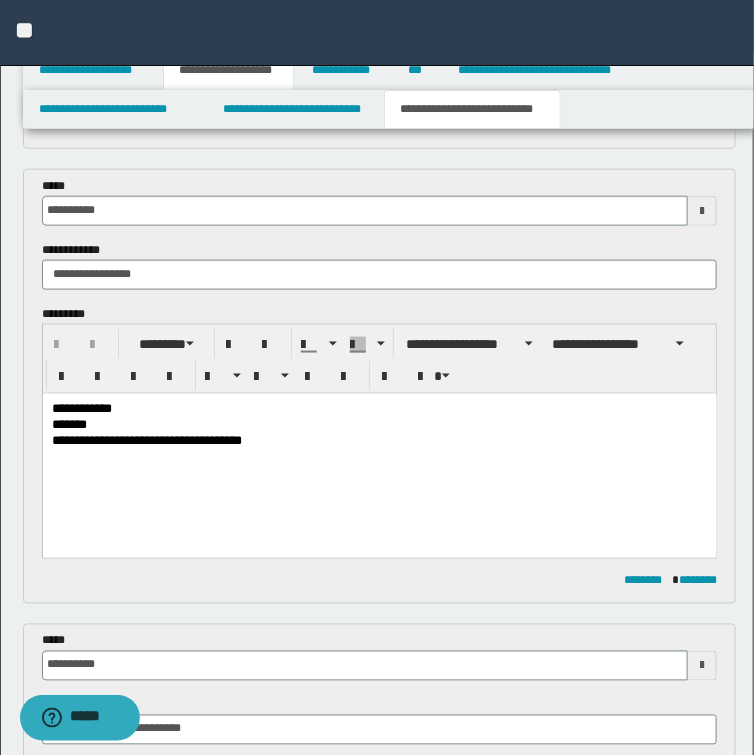 click on "**********" at bounding box center (379, 441) 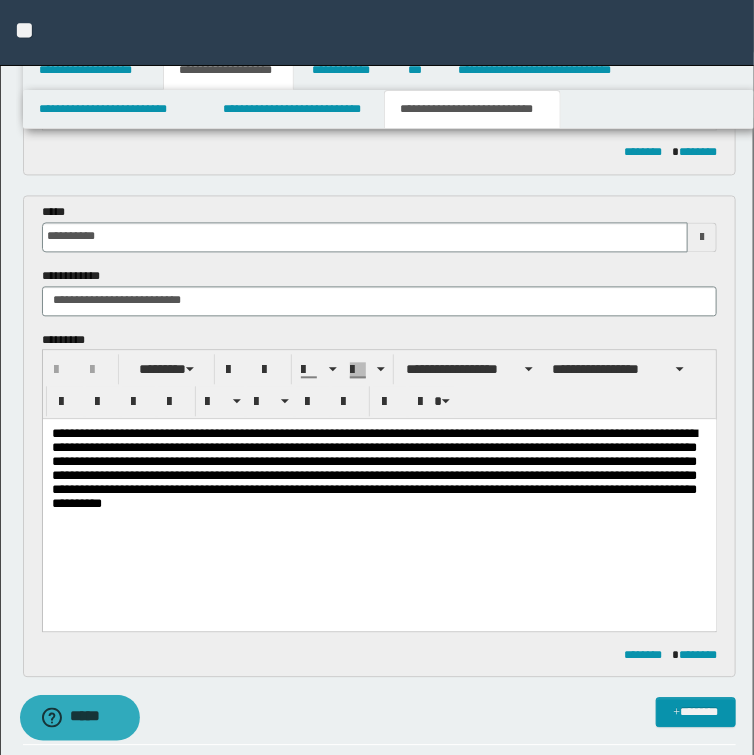scroll, scrollTop: 880, scrollLeft: 0, axis: vertical 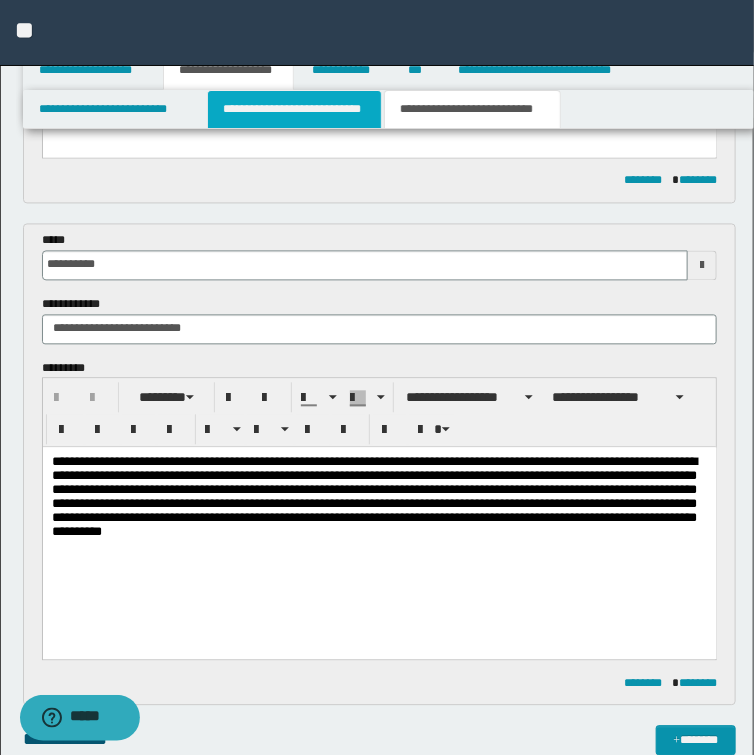 click on "**********" at bounding box center (294, 109) 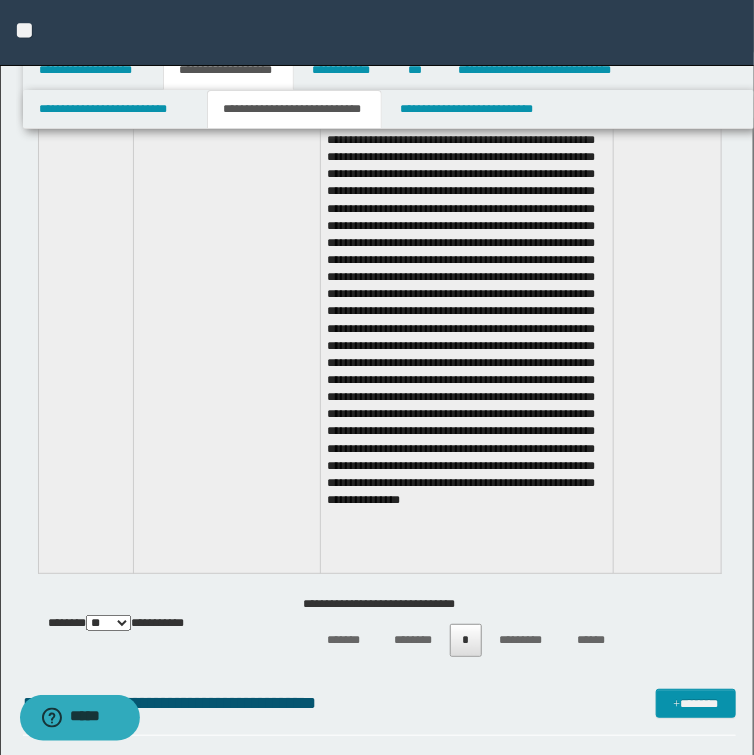 scroll, scrollTop: 1680, scrollLeft: 0, axis: vertical 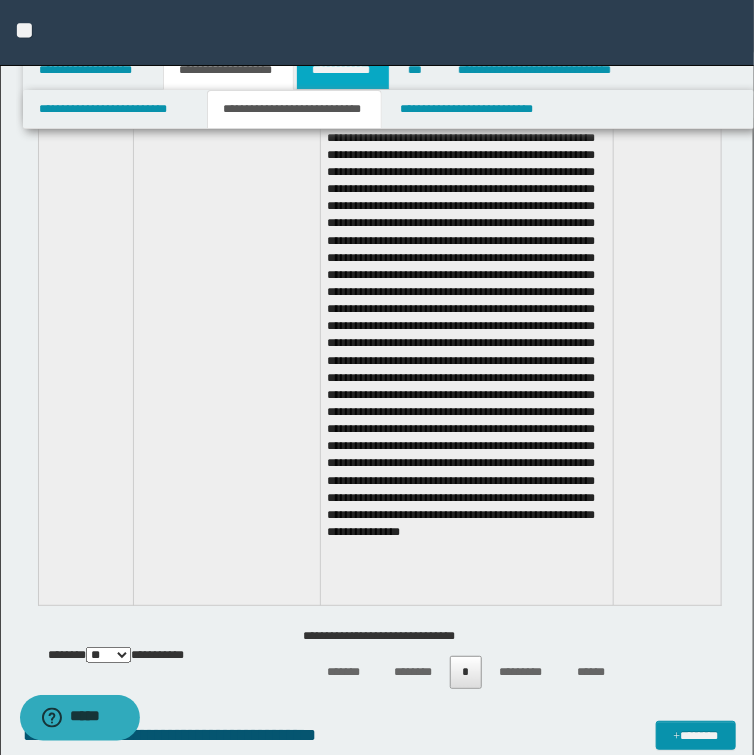 click on "**********" at bounding box center (343, 70) 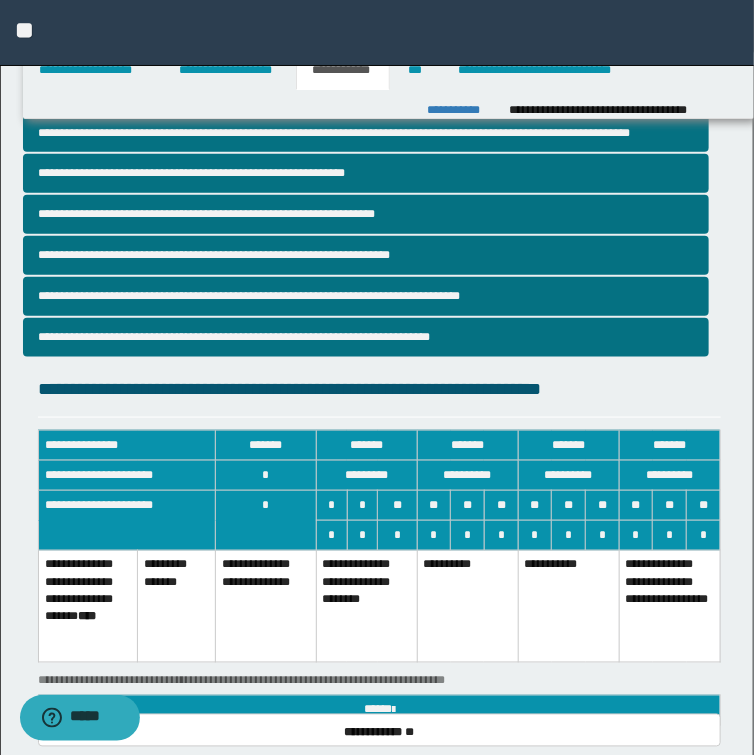 scroll, scrollTop: 331, scrollLeft: 0, axis: vertical 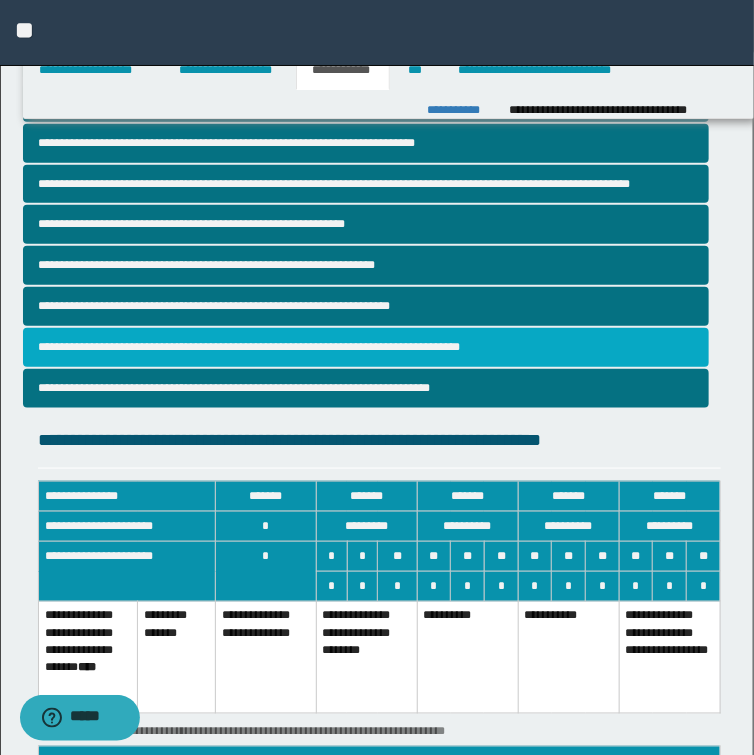 click on "**********" at bounding box center (366, 347) 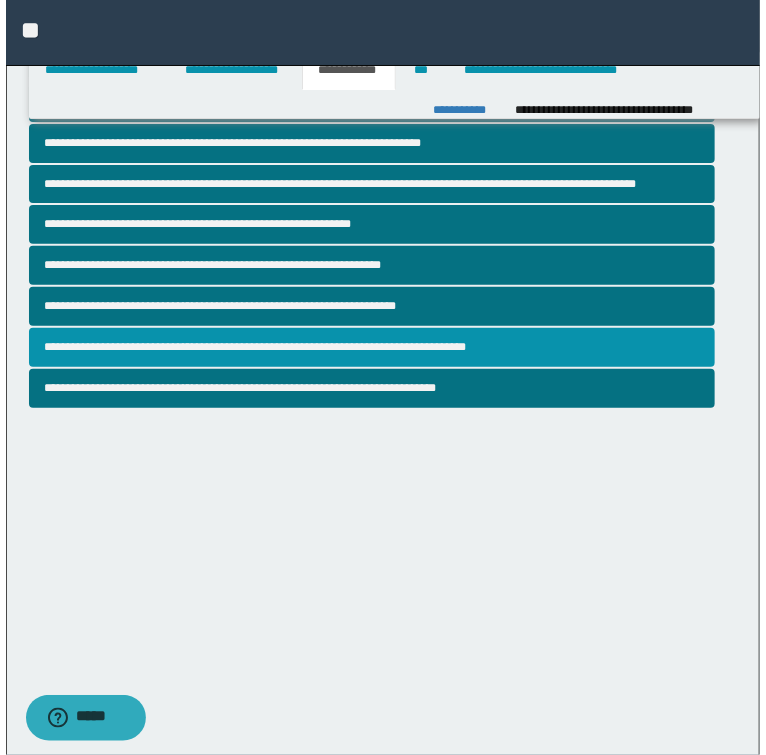 scroll, scrollTop: 0, scrollLeft: 0, axis: both 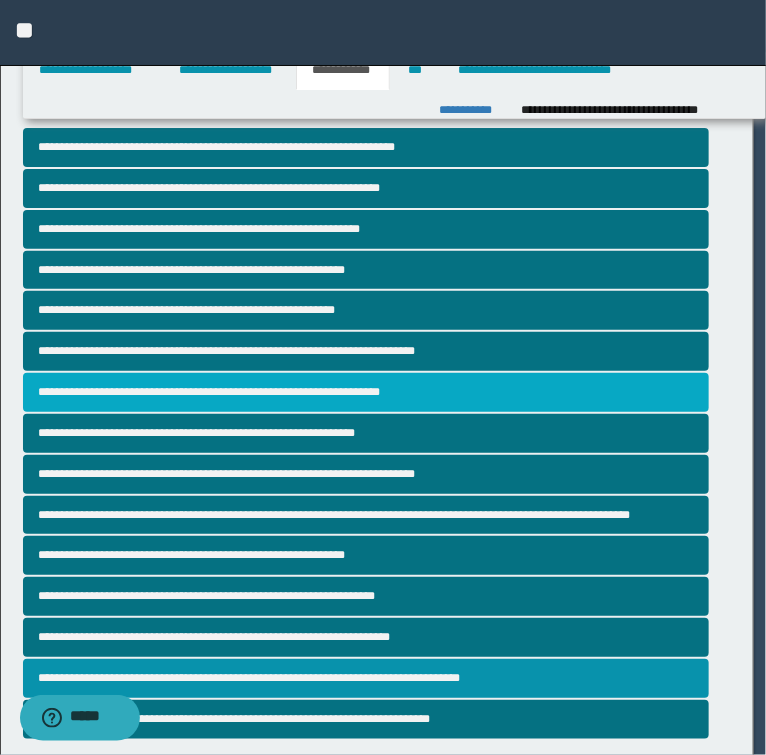 type on "**" 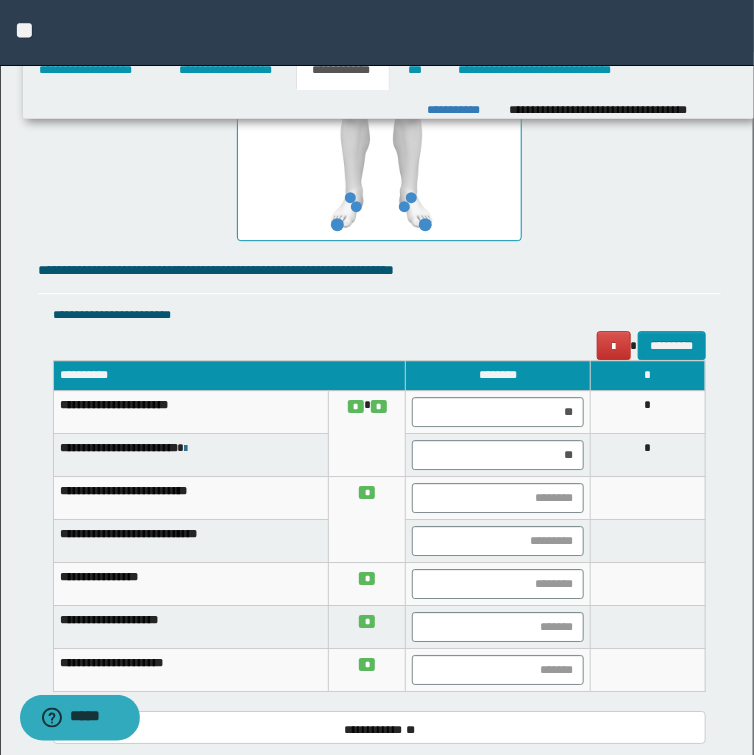 scroll, scrollTop: 1360, scrollLeft: 0, axis: vertical 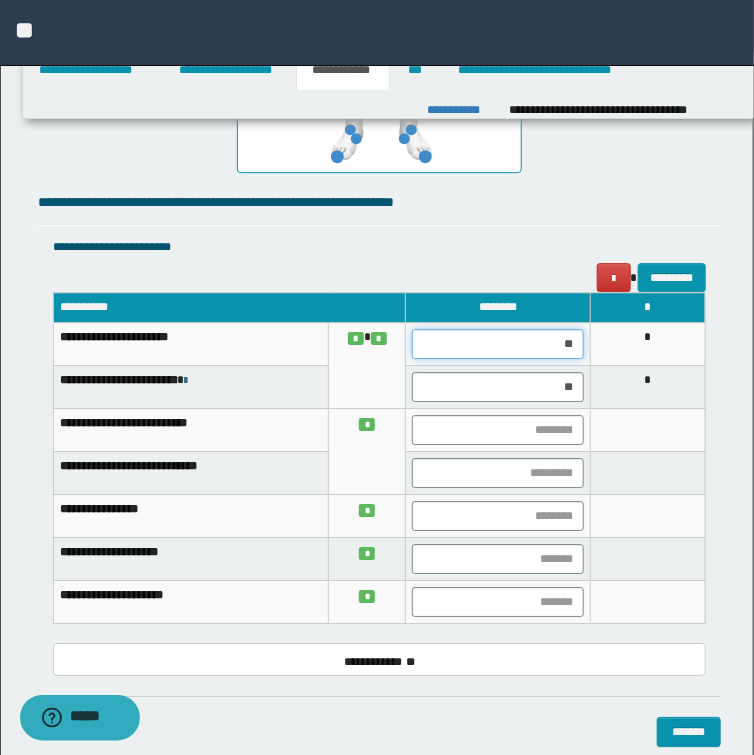 drag, startPoint x: 557, startPoint y: 342, endPoint x: 581, endPoint y: 343, distance: 24.020824 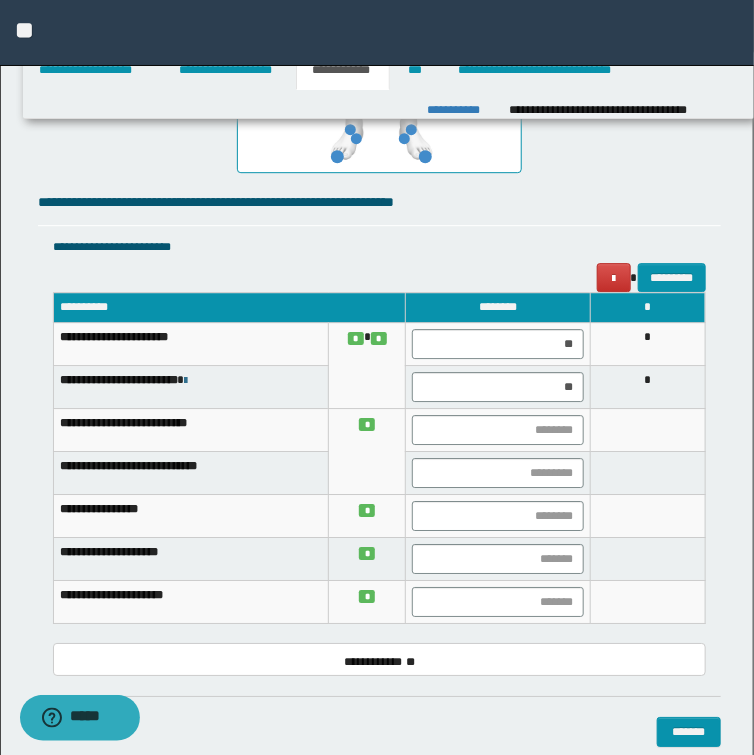 click on "**********" at bounding box center (379, 202) 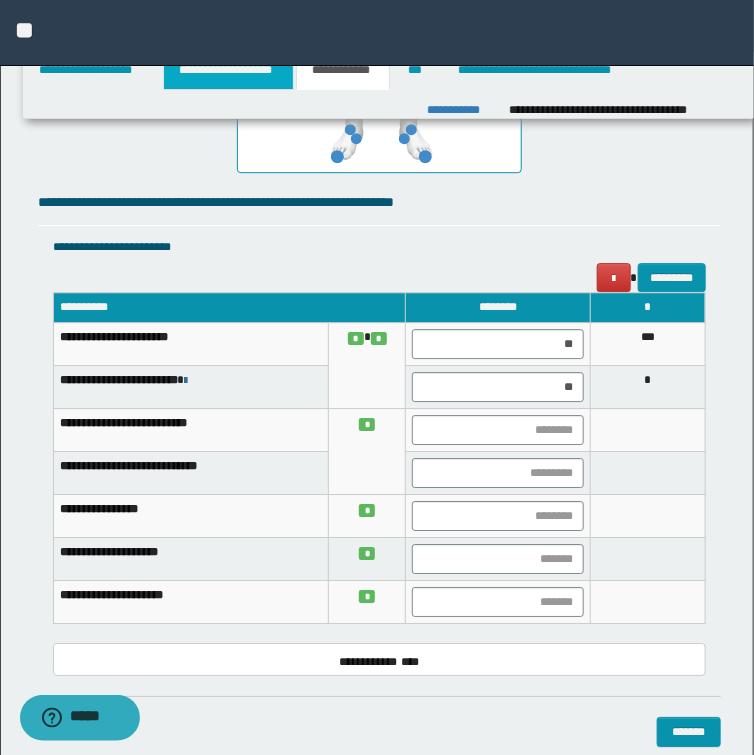 click on "**********" at bounding box center [228, 70] 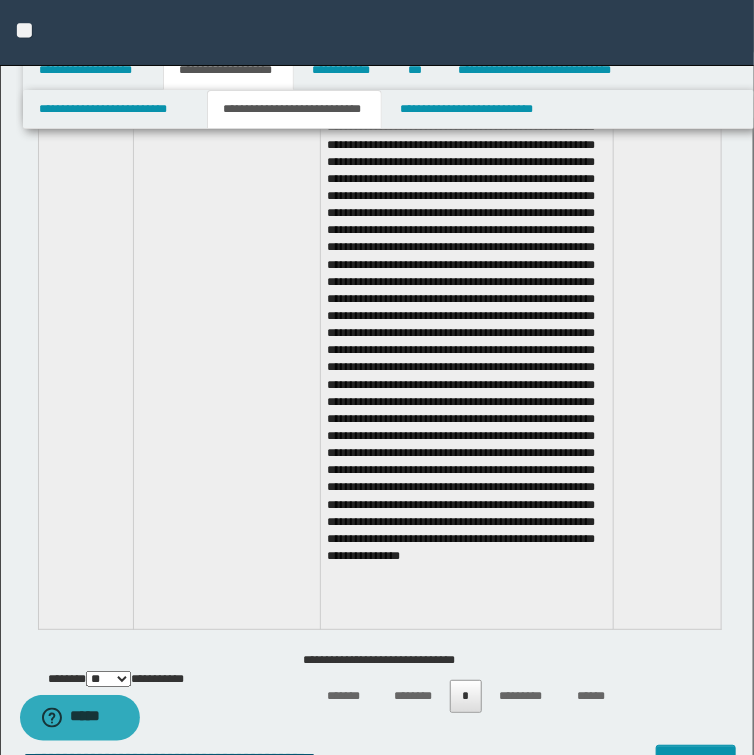 scroll, scrollTop: 1631, scrollLeft: 0, axis: vertical 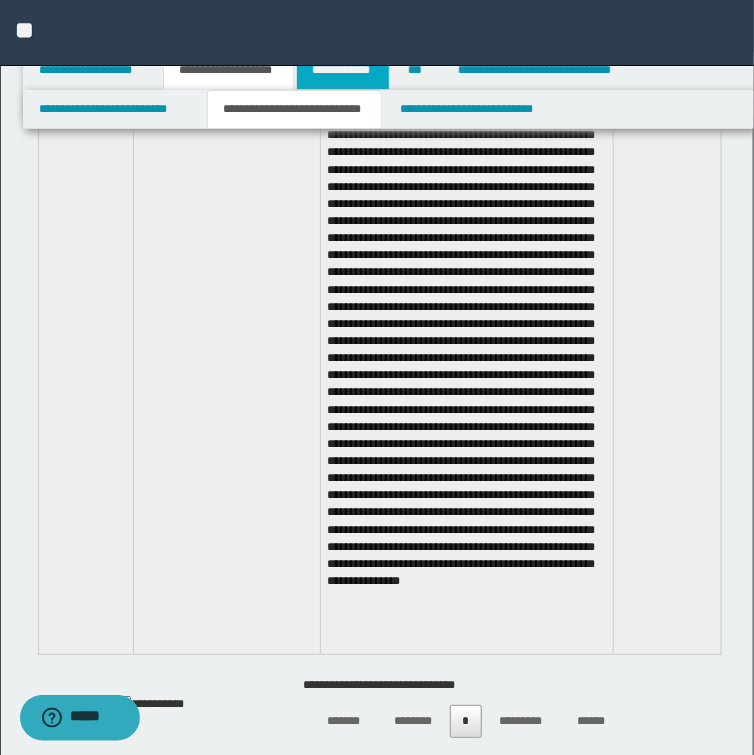 click on "**********" at bounding box center (343, 70) 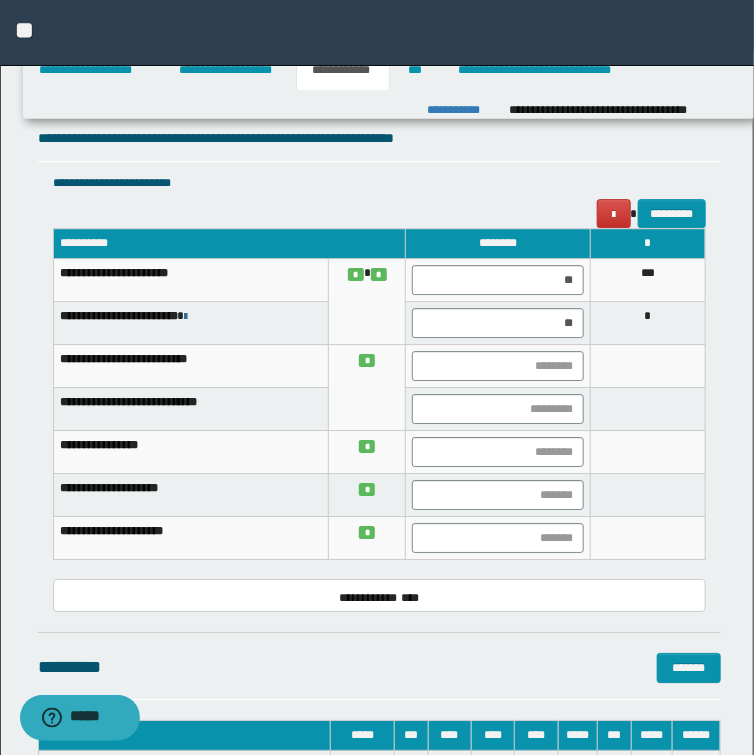 scroll, scrollTop: 1360, scrollLeft: 0, axis: vertical 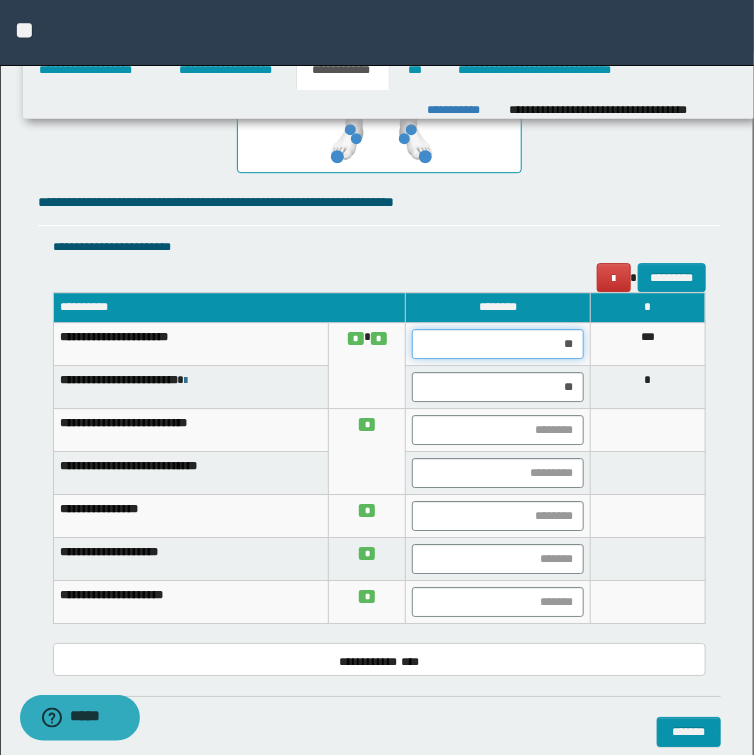 drag, startPoint x: 551, startPoint y: 348, endPoint x: 582, endPoint y: 348, distance: 31 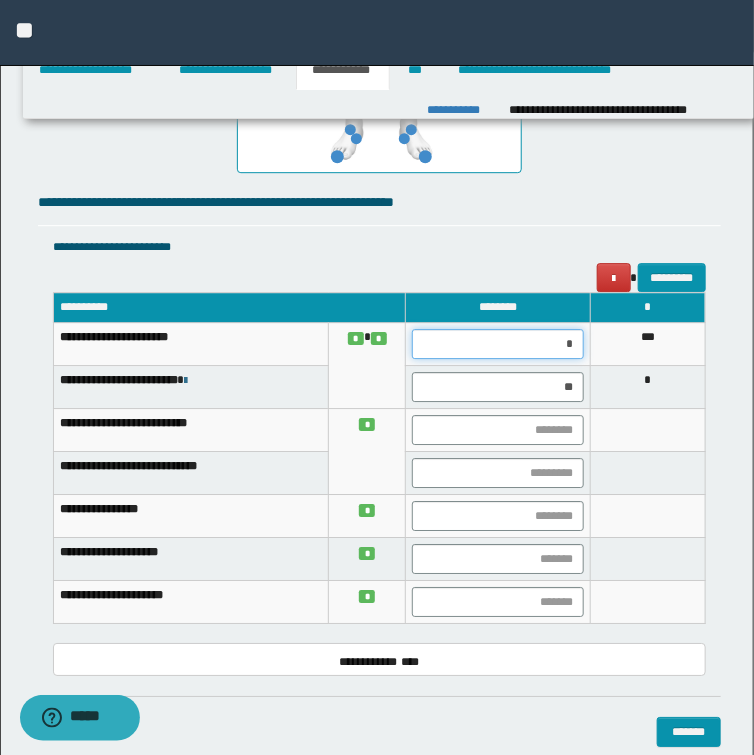 type on "**" 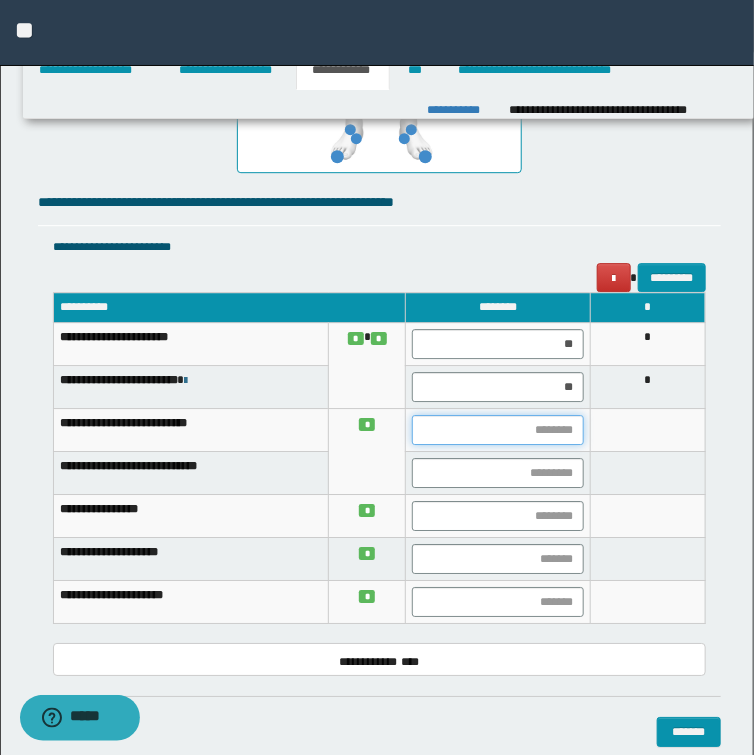 click at bounding box center [498, 430] 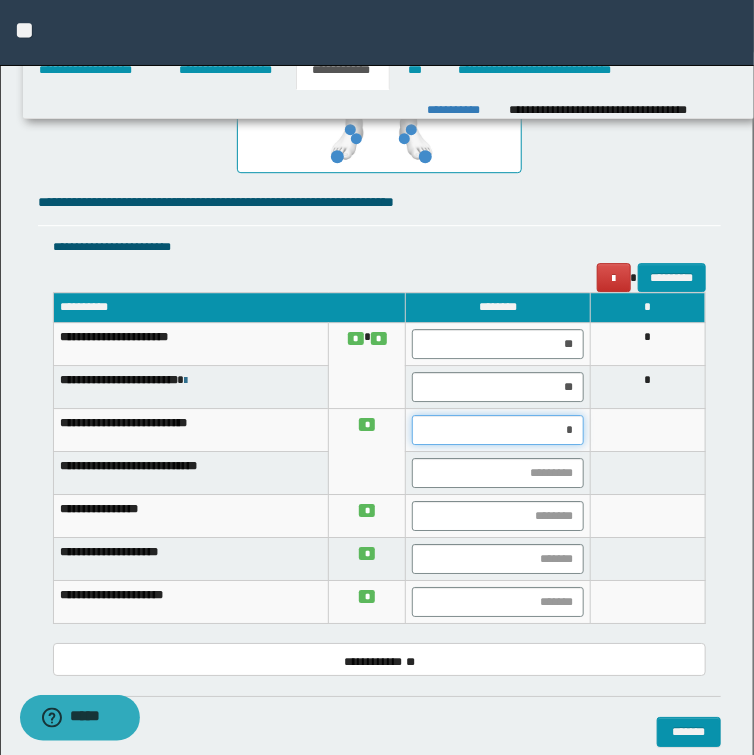 type on "**" 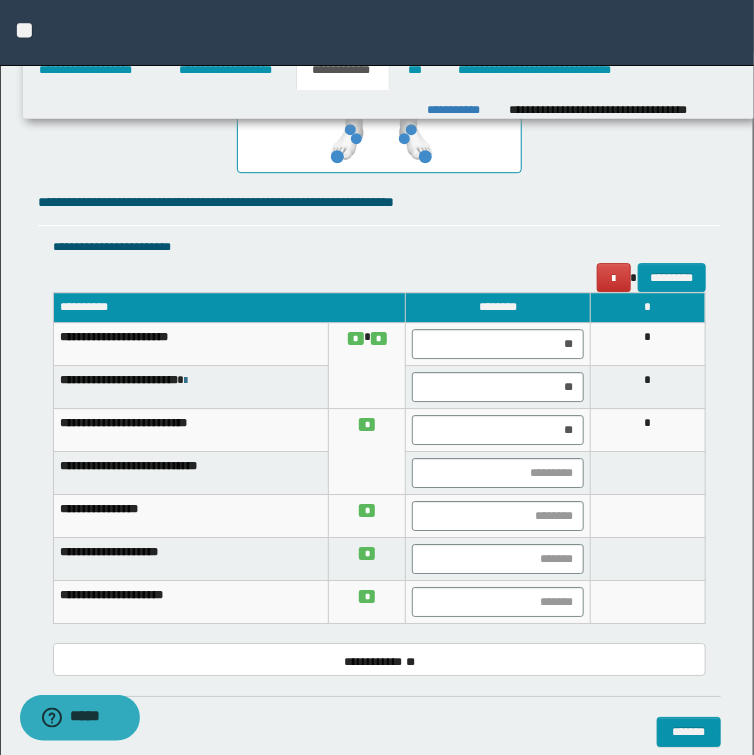 click on "**********" at bounding box center (379, 247) 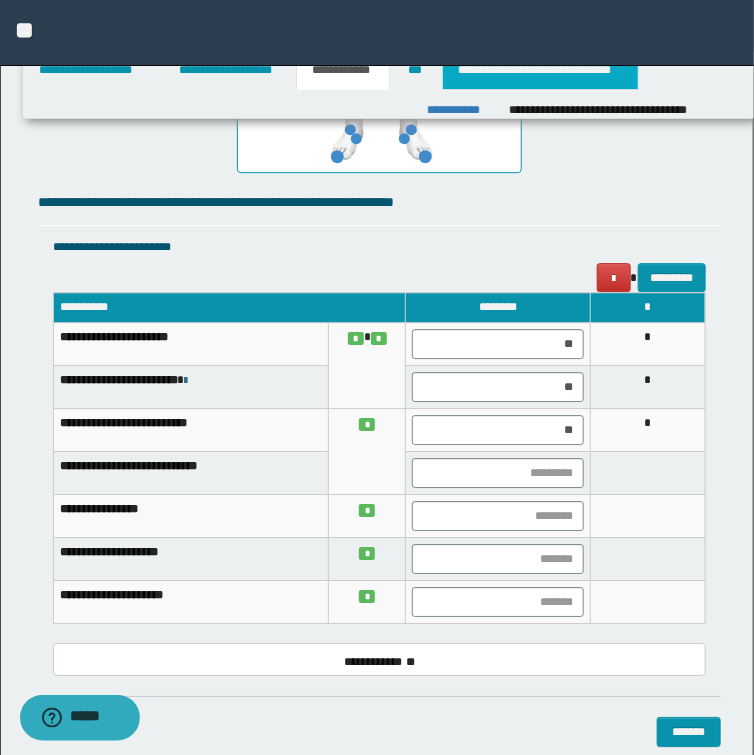 click on "**********" at bounding box center [540, 70] 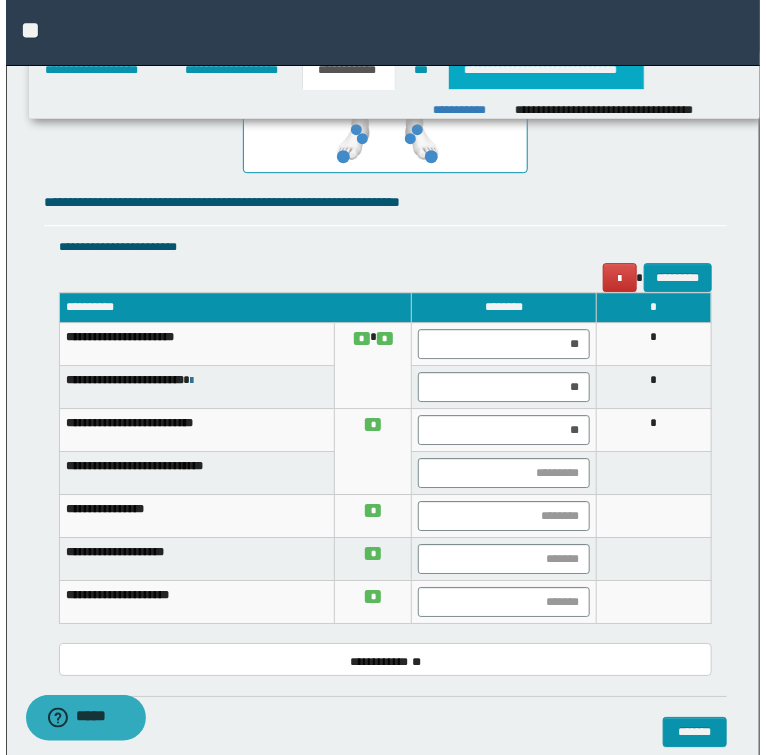 scroll, scrollTop: 0, scrollLeft: 0, axis: both 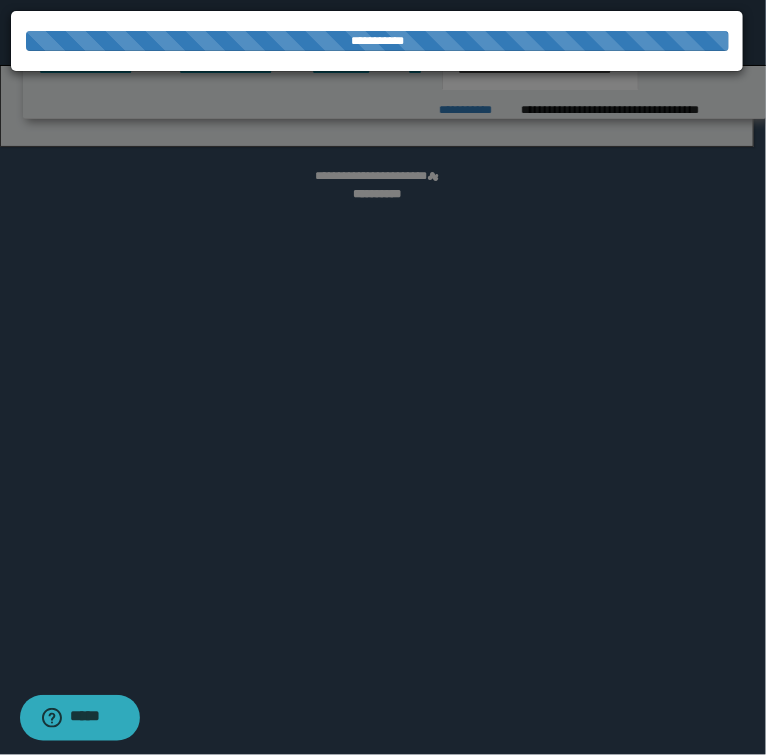 select on "*" 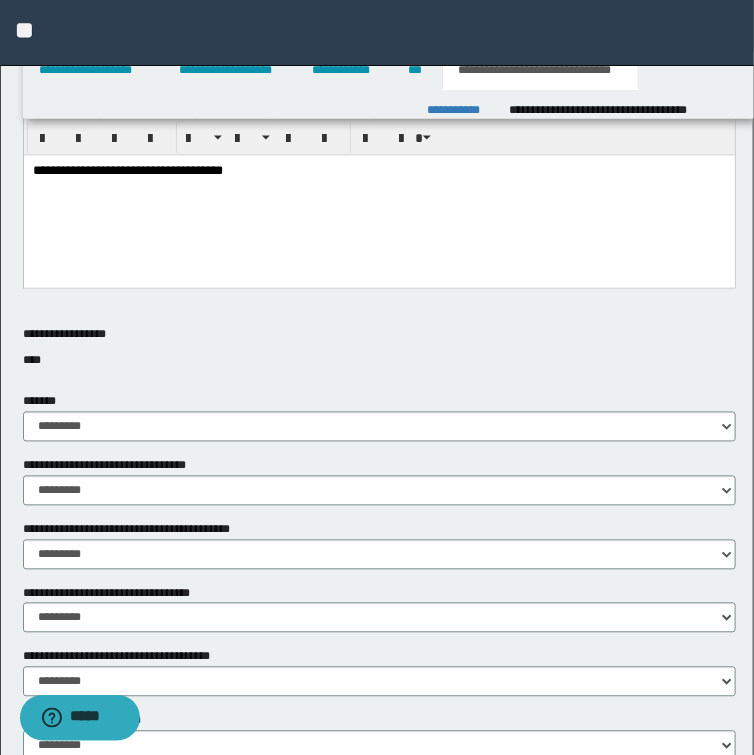scroll, scrollTop: 480, scrollLeft: 0, axis: vertical 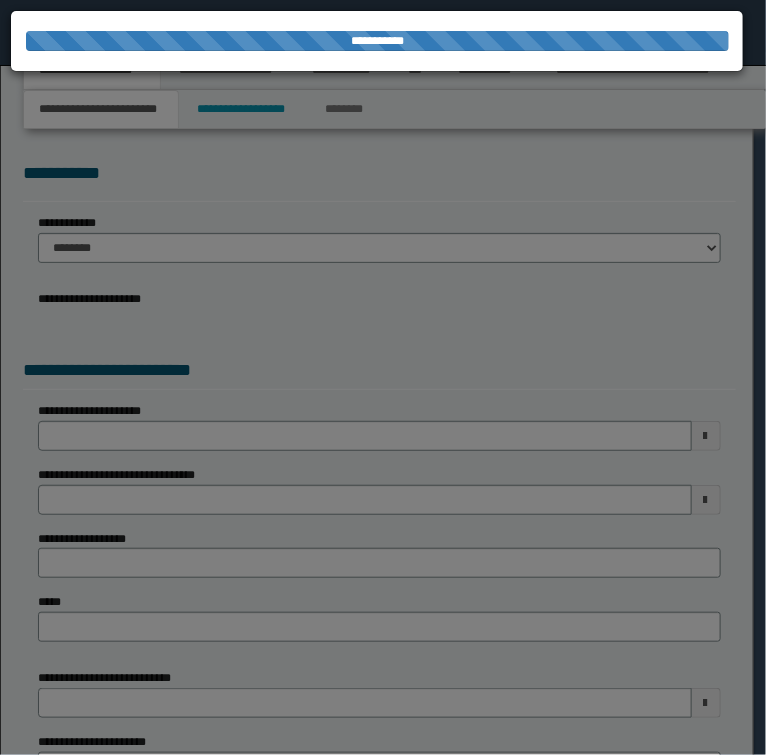select on "*" 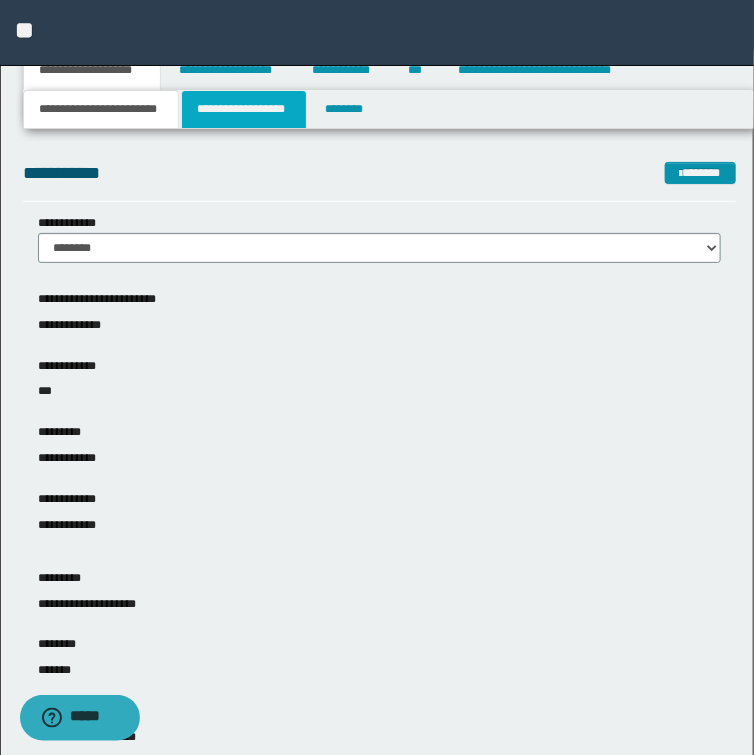 click on "**********" at bounding box center [244, 109] 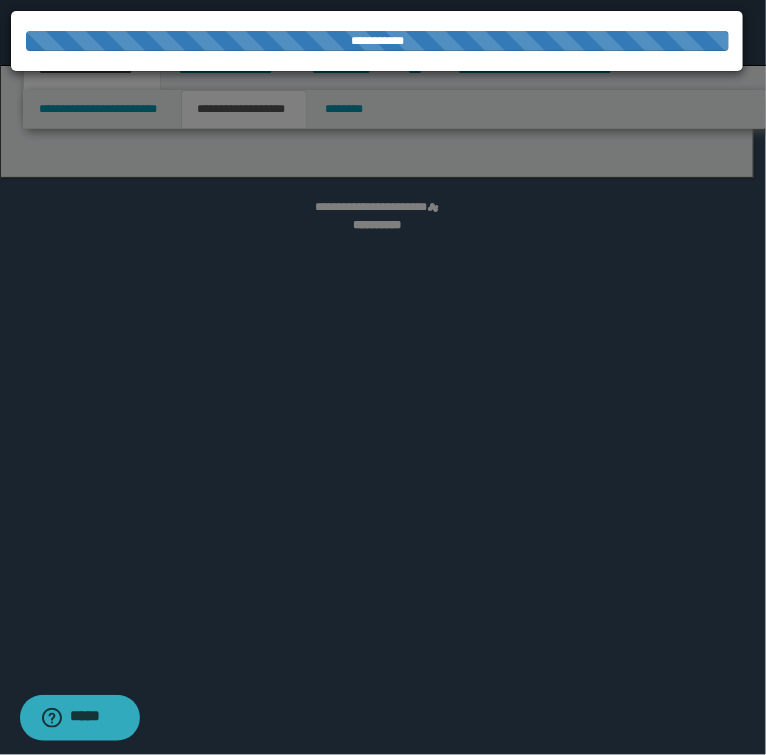 select on "*" 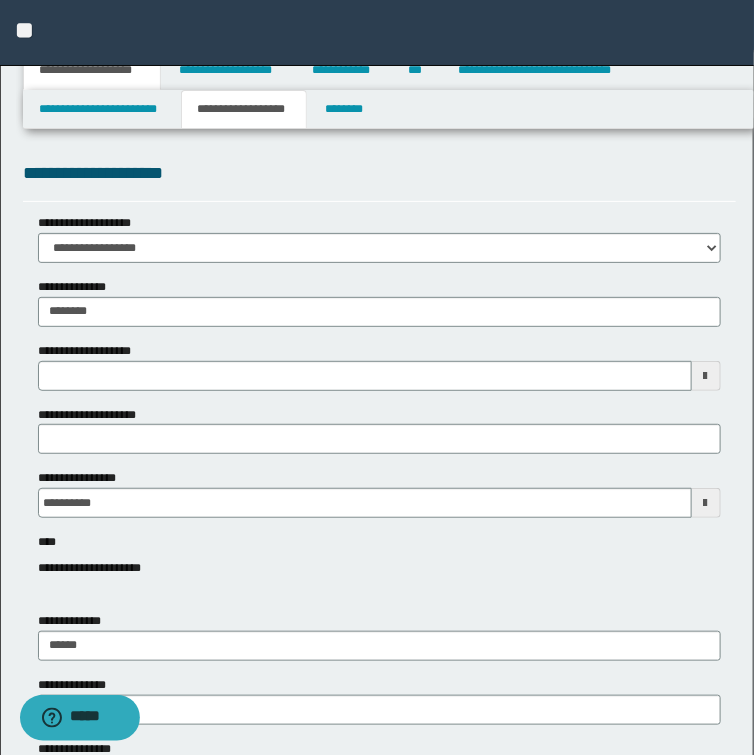 type 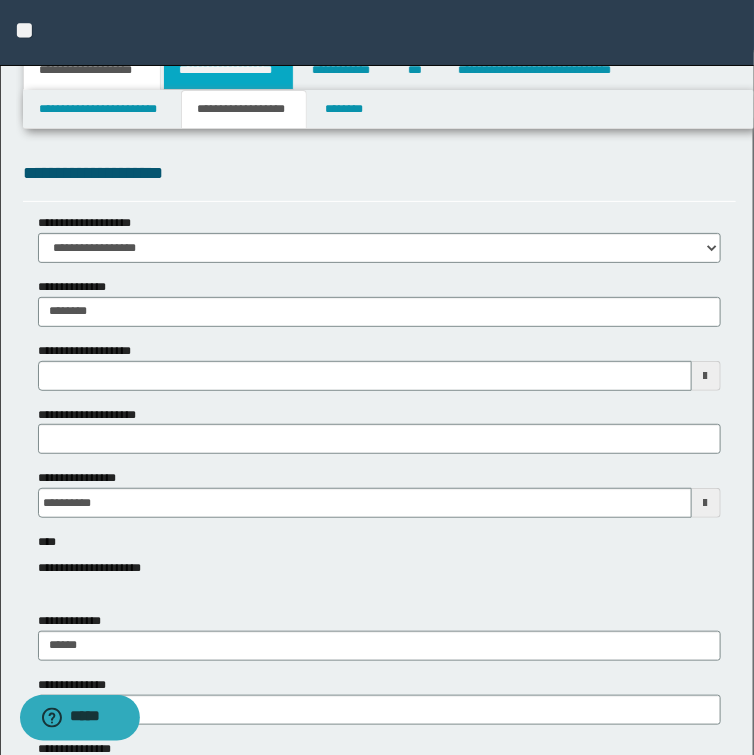 click on "**********" at bounding box center (228, 70) 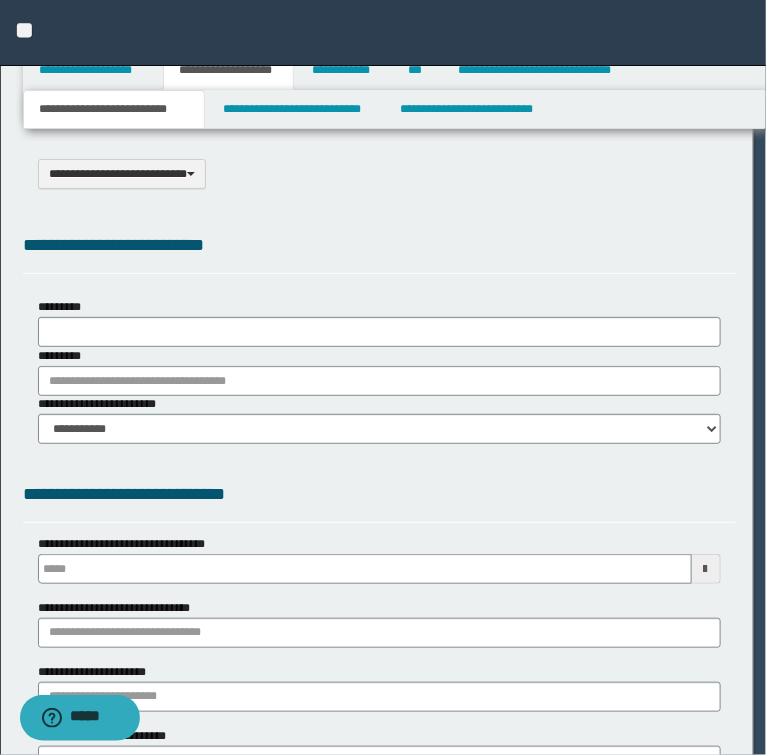 select on "*" 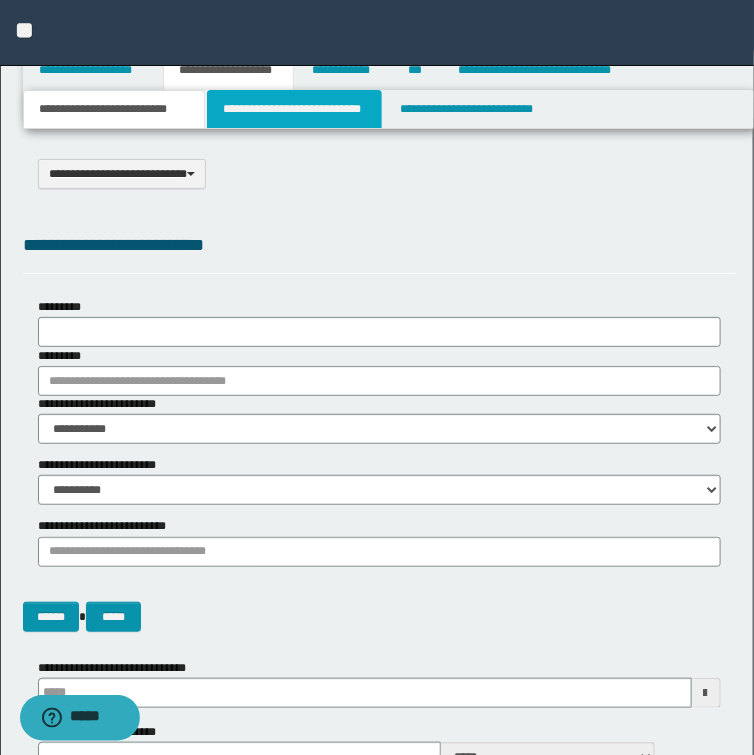 click on "**********" at bounding box center (294, 109) 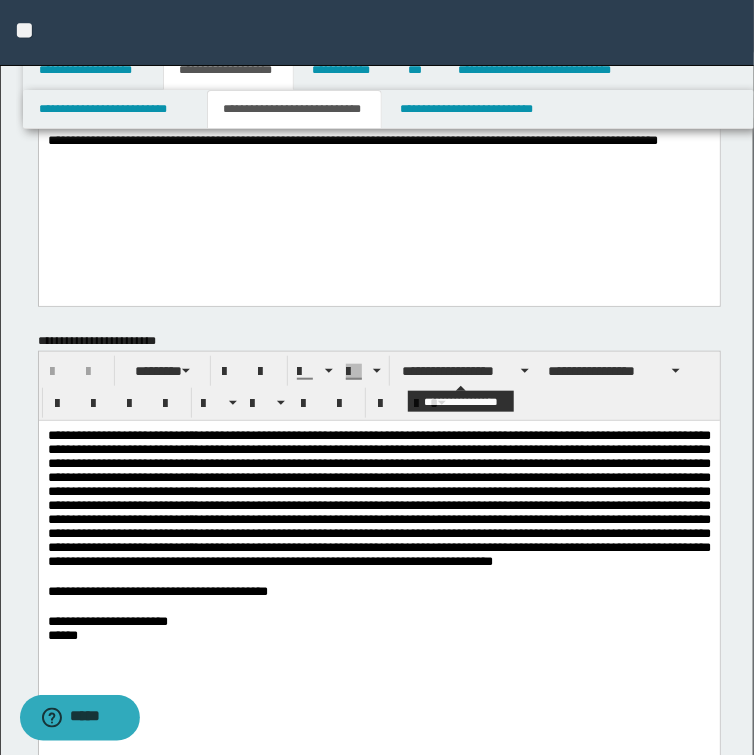 scroll, scrollTop: 240, scrollLeft: 0, axis: vertical 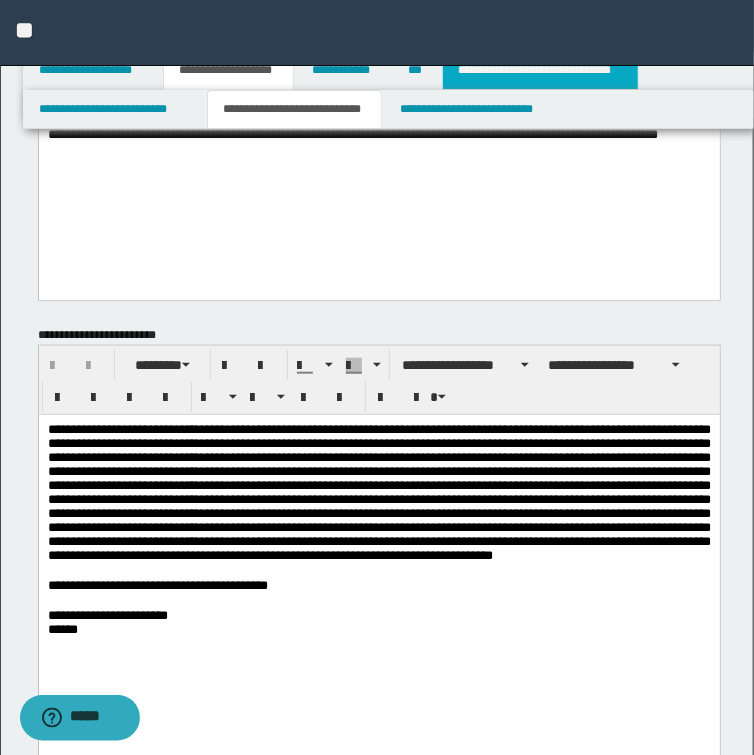 click on "**********" at bounding box center [540, 70] 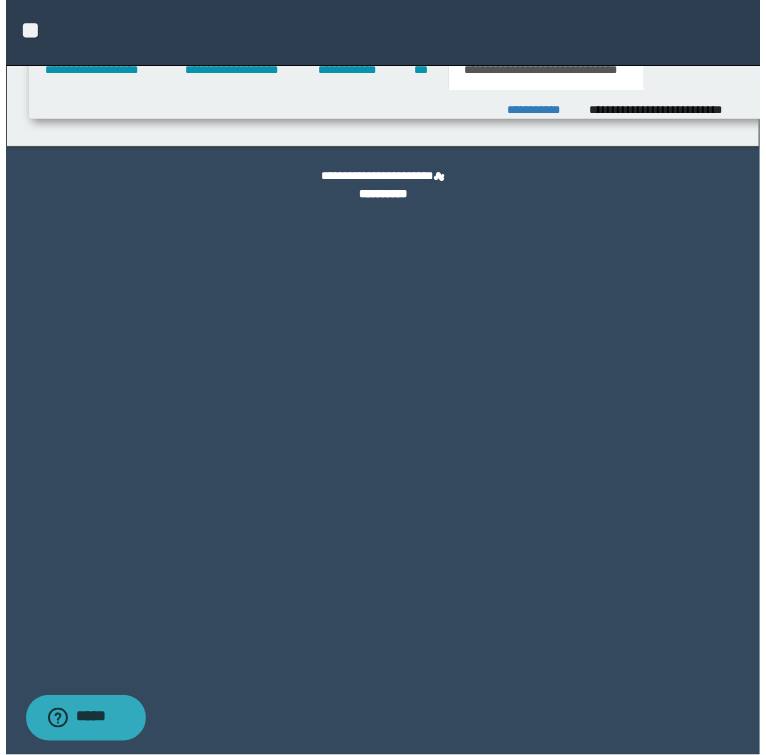scroll, scrollTop: 0, scrollLeft: 0, axis: both 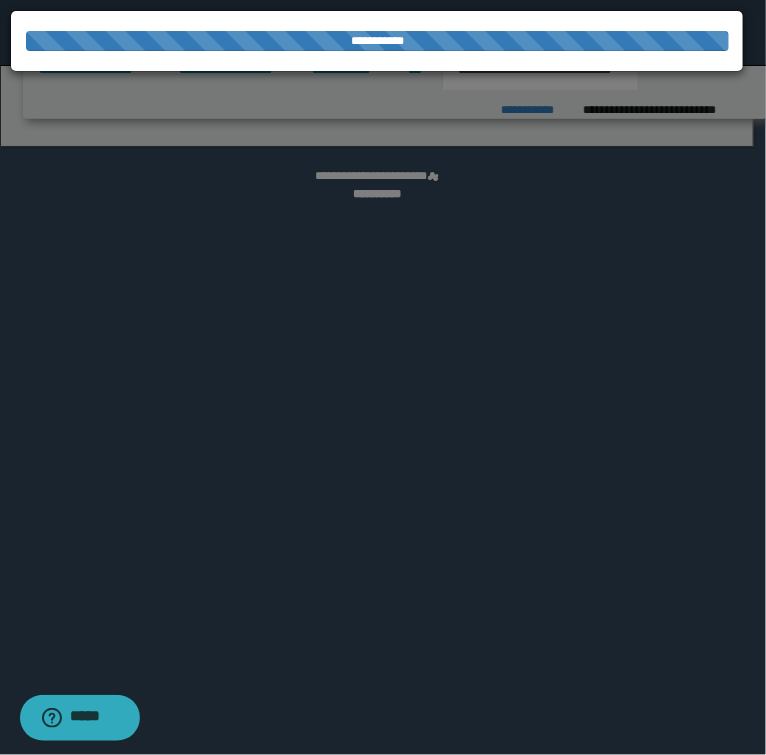 select on "*" 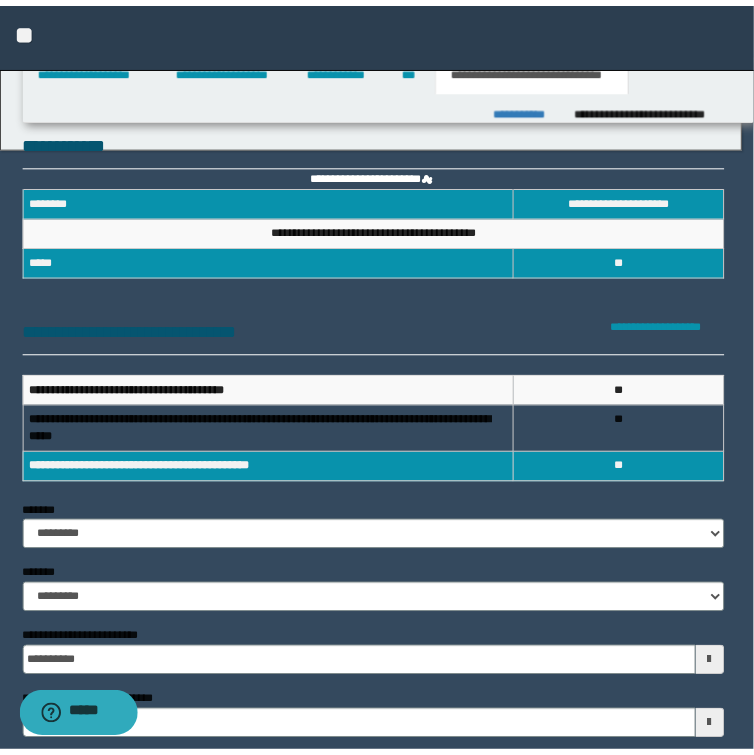 scroll, scrollTop: 0, scrollLeft: 0, axis: both 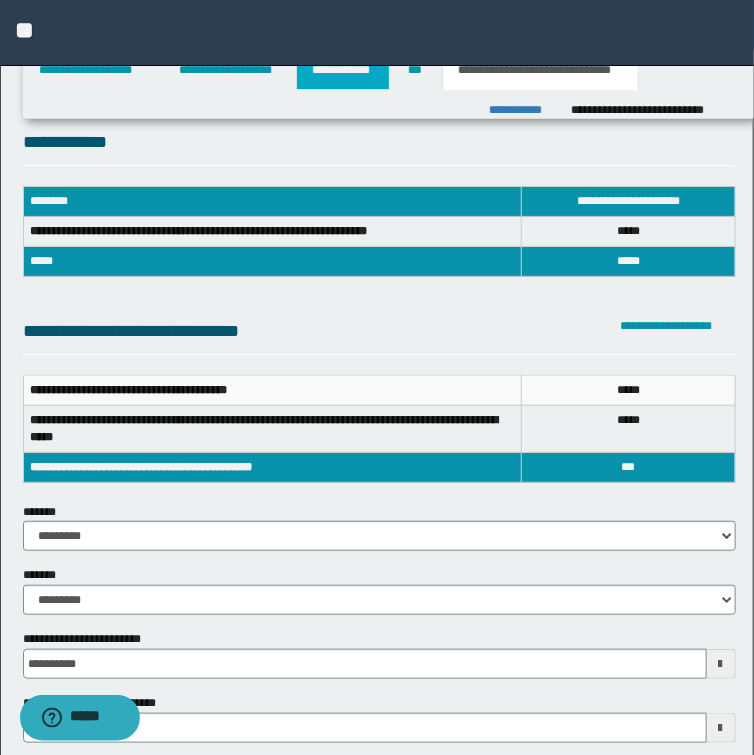 click on "**********" at bounding box center (343, 70) 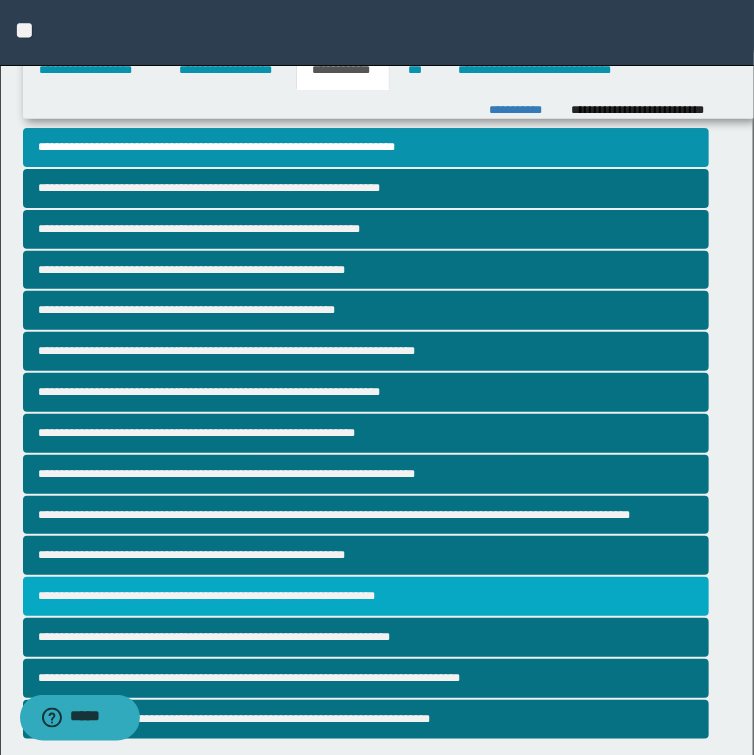 click on "**********" at bounding box center [366, 596] 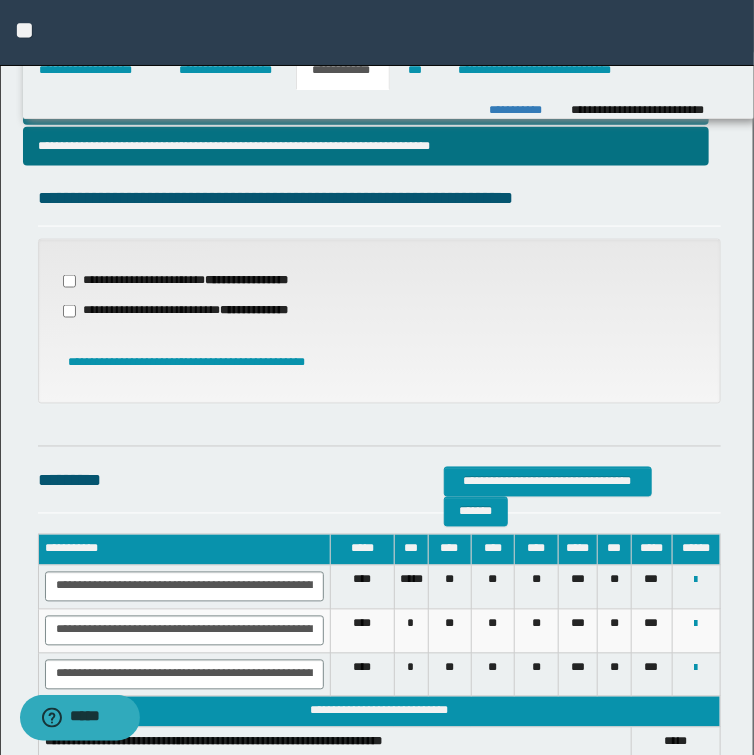 scroll, scrollTop: 704, scrollLeft: 0, axis: vertical 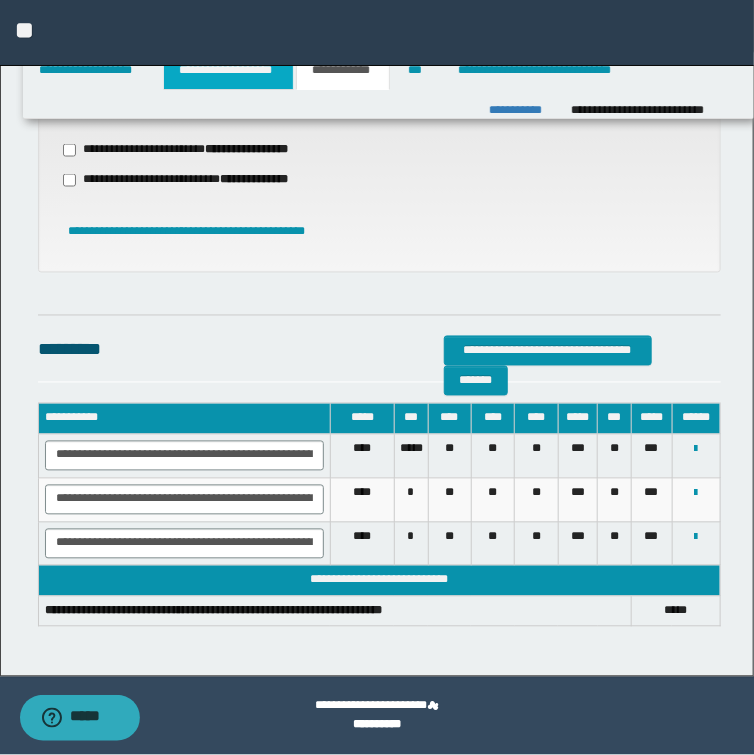 click on "**********" at bounding box center (228, 70) 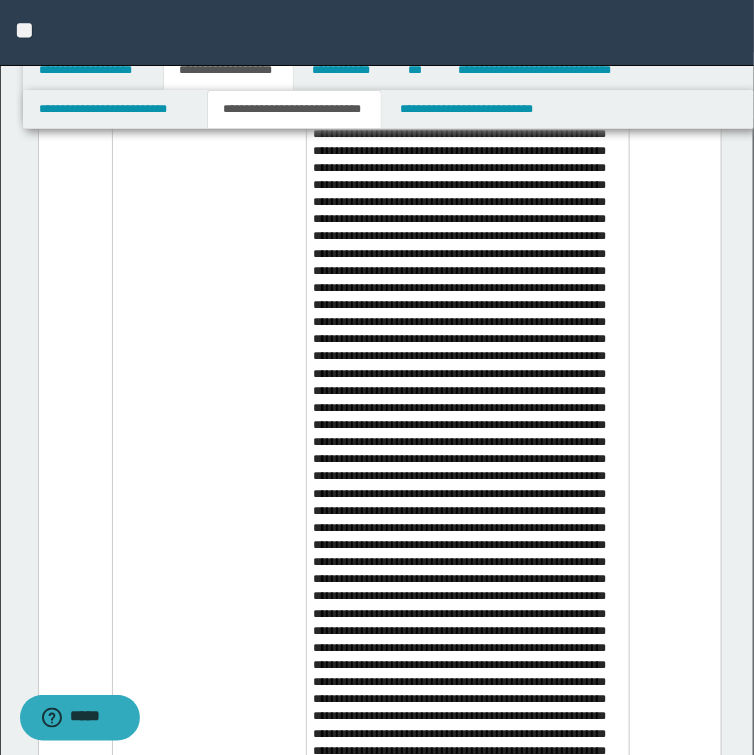 scroll, scrollTop: 2015, scrollLeft: 0, axis: vertical 